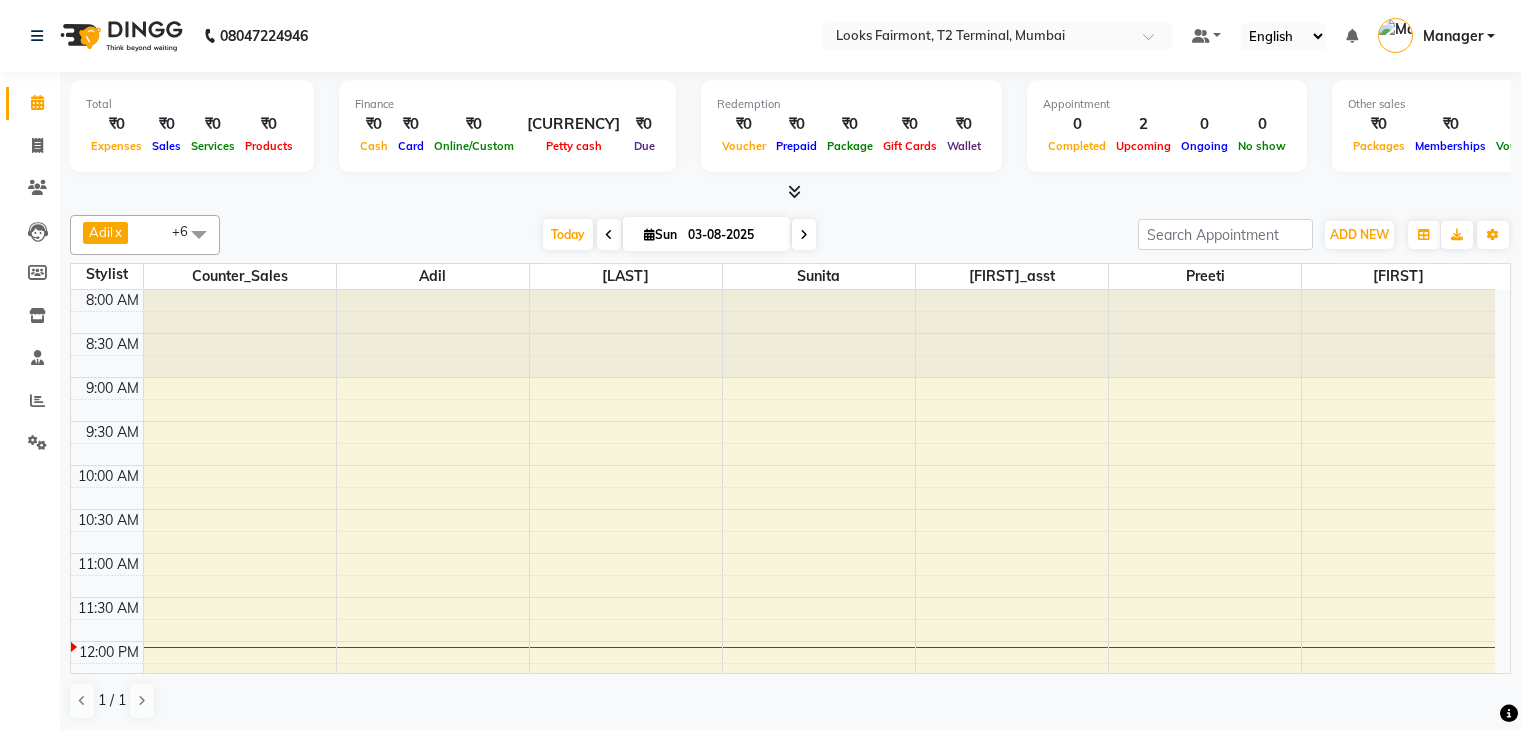 scroll, scrollTop: 0, scrollLeft: 0, axis: both 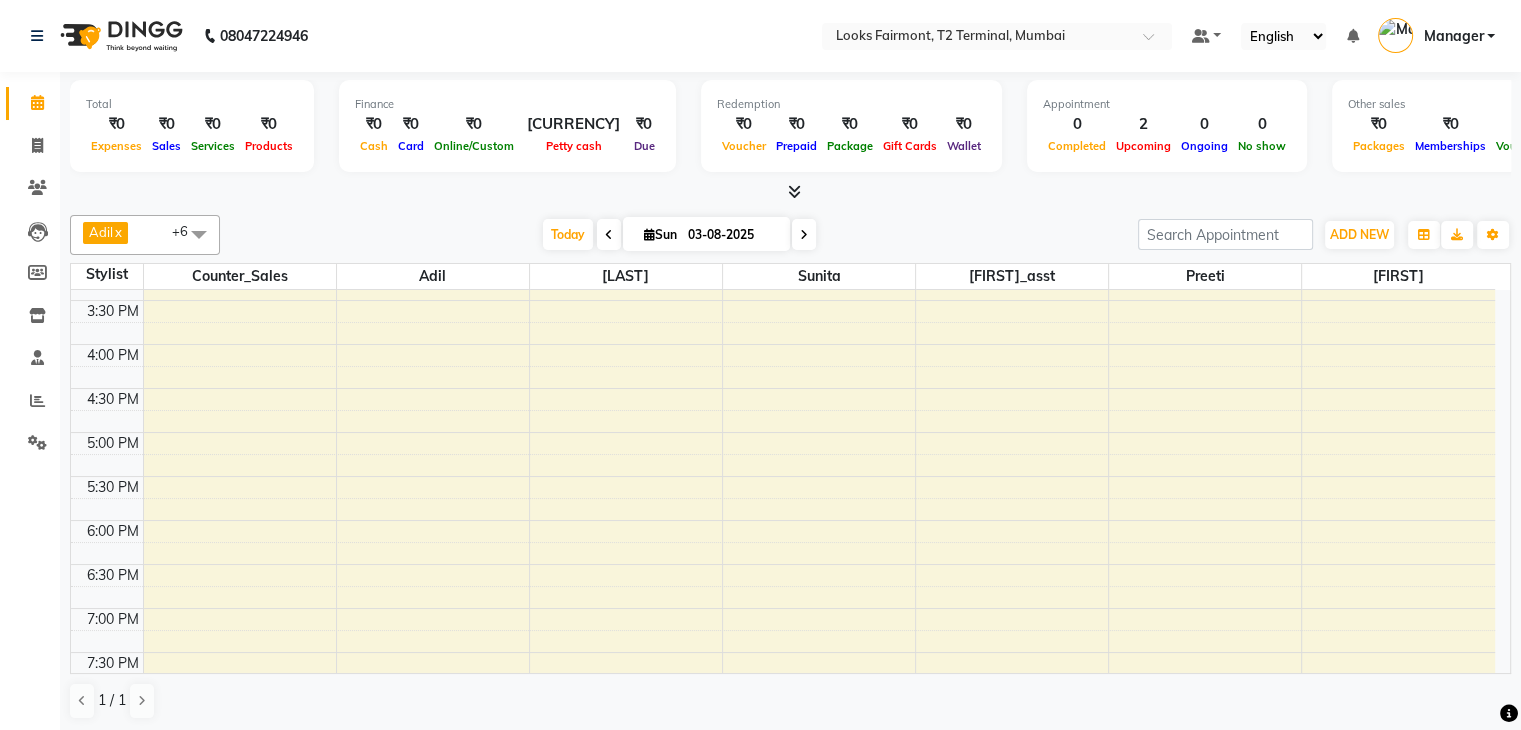 click at bounding box center (790, 192) 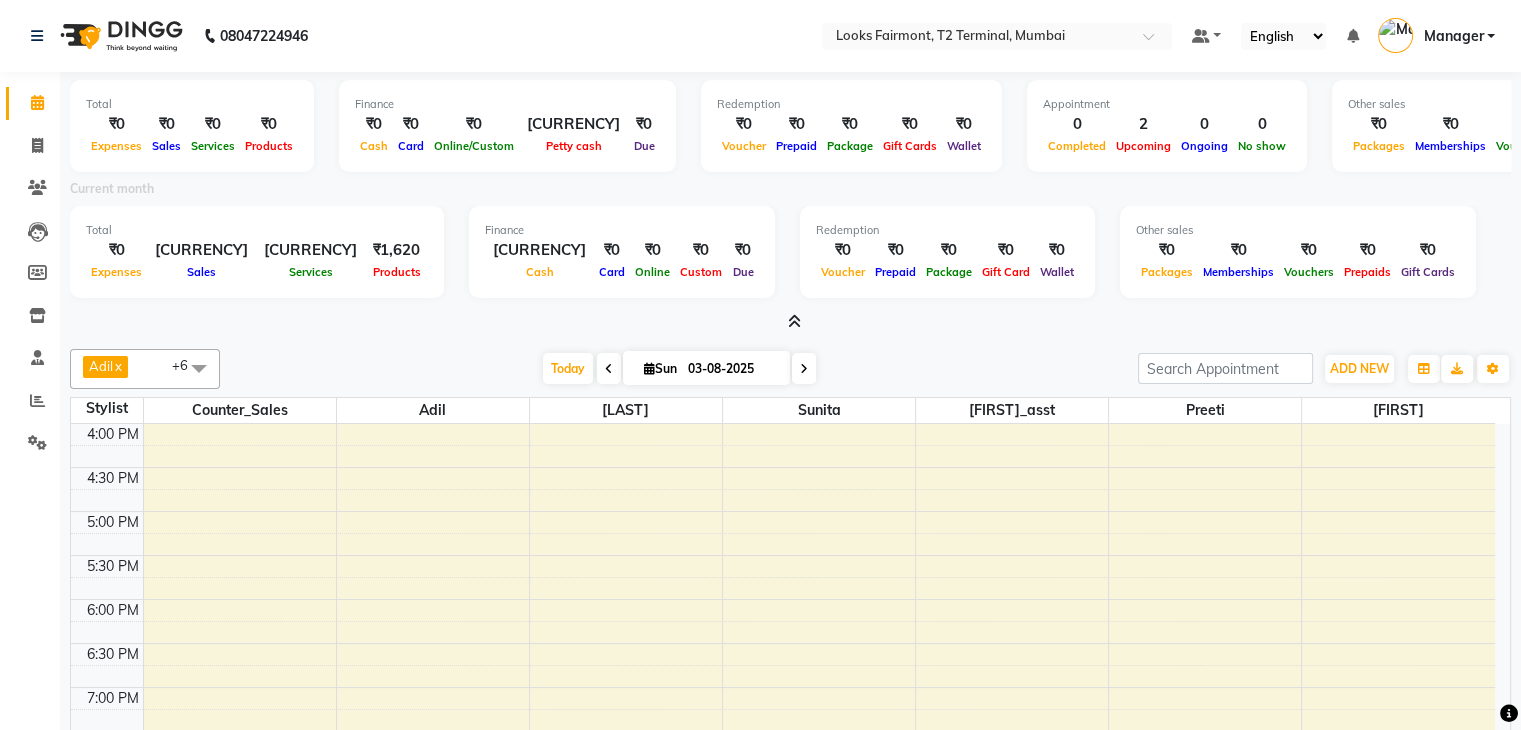 scroll, scrollTop: 749, scrollLeft: 0, axis: vertical 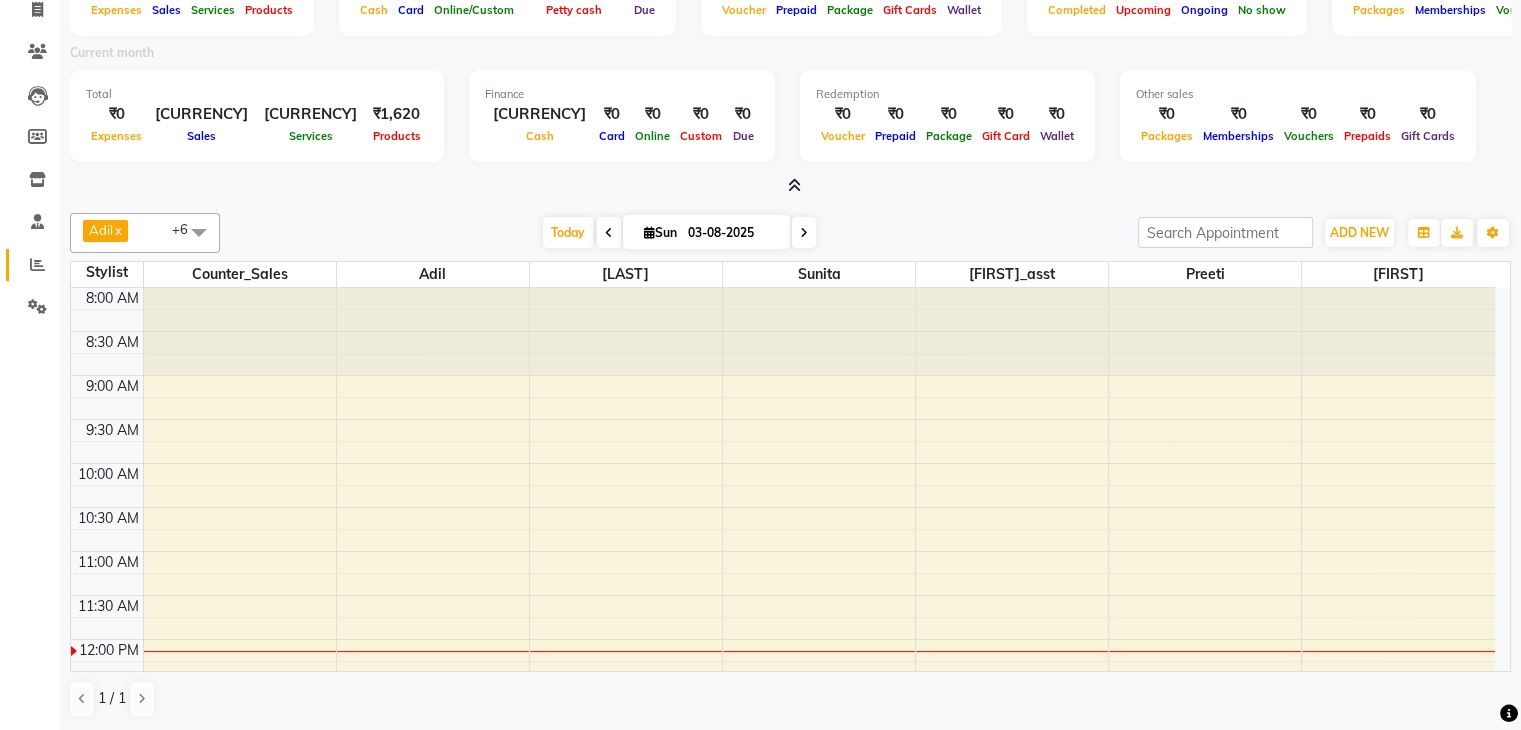 click on "Reports" 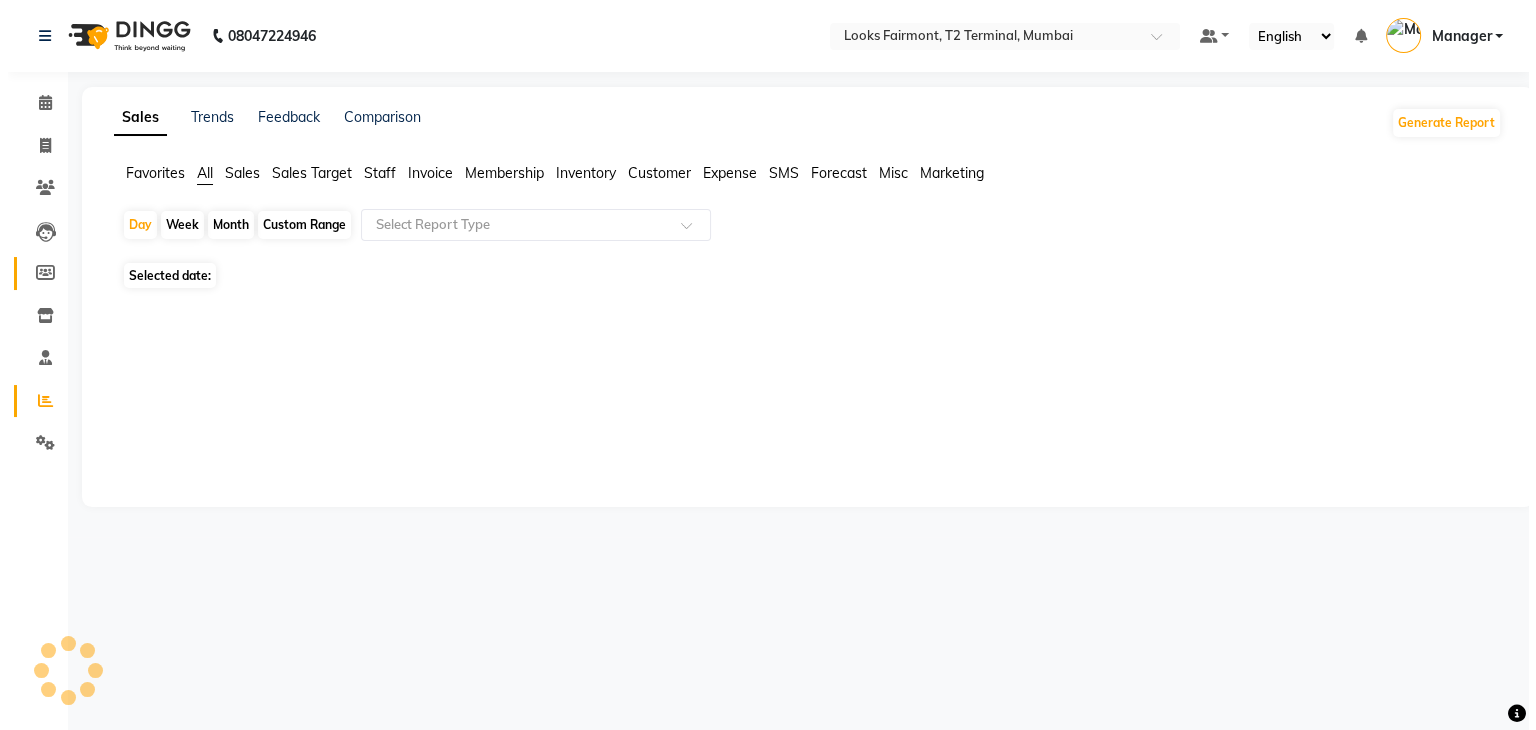 scroll, scrollTop: 0, scrollLeft: 0, axis: both 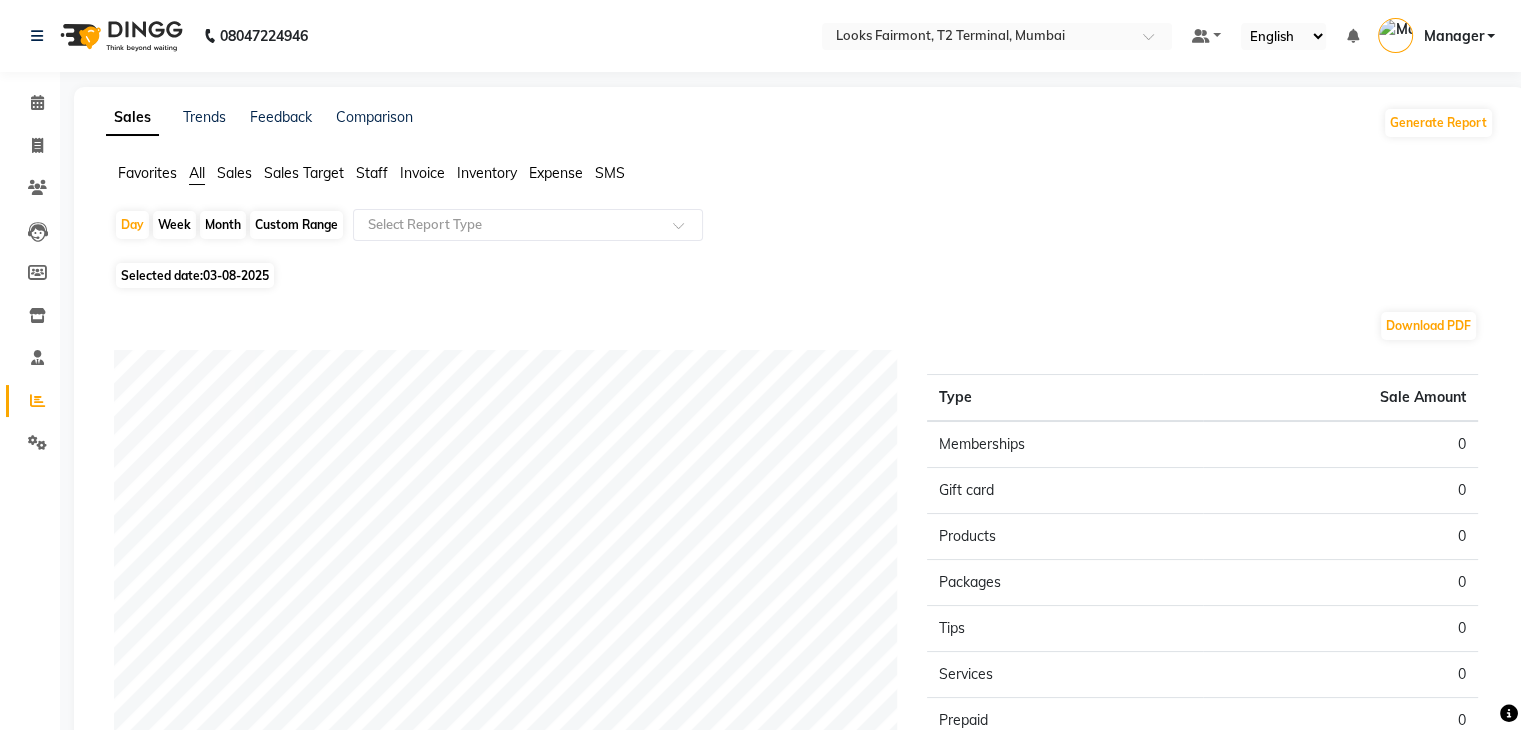 click on "Staff" 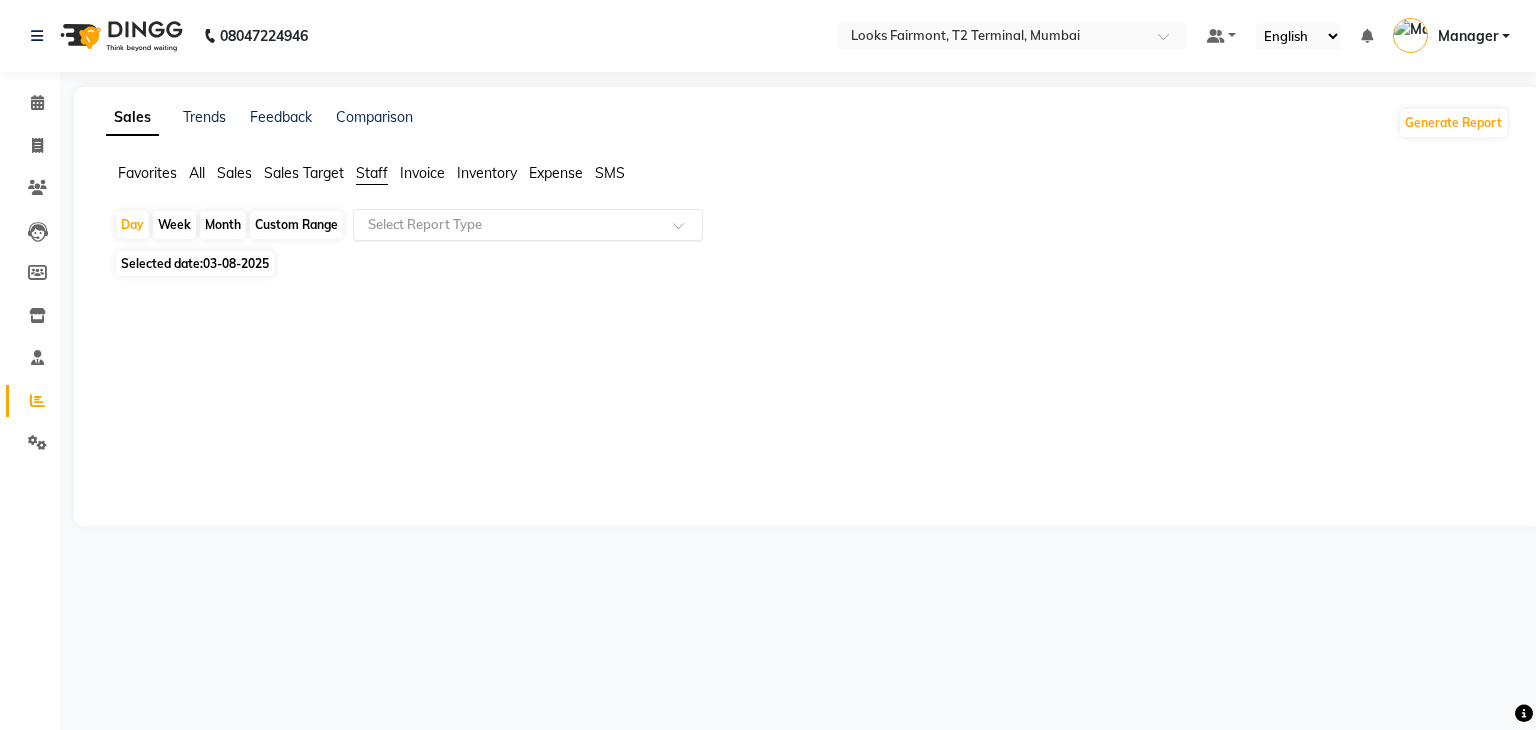 click 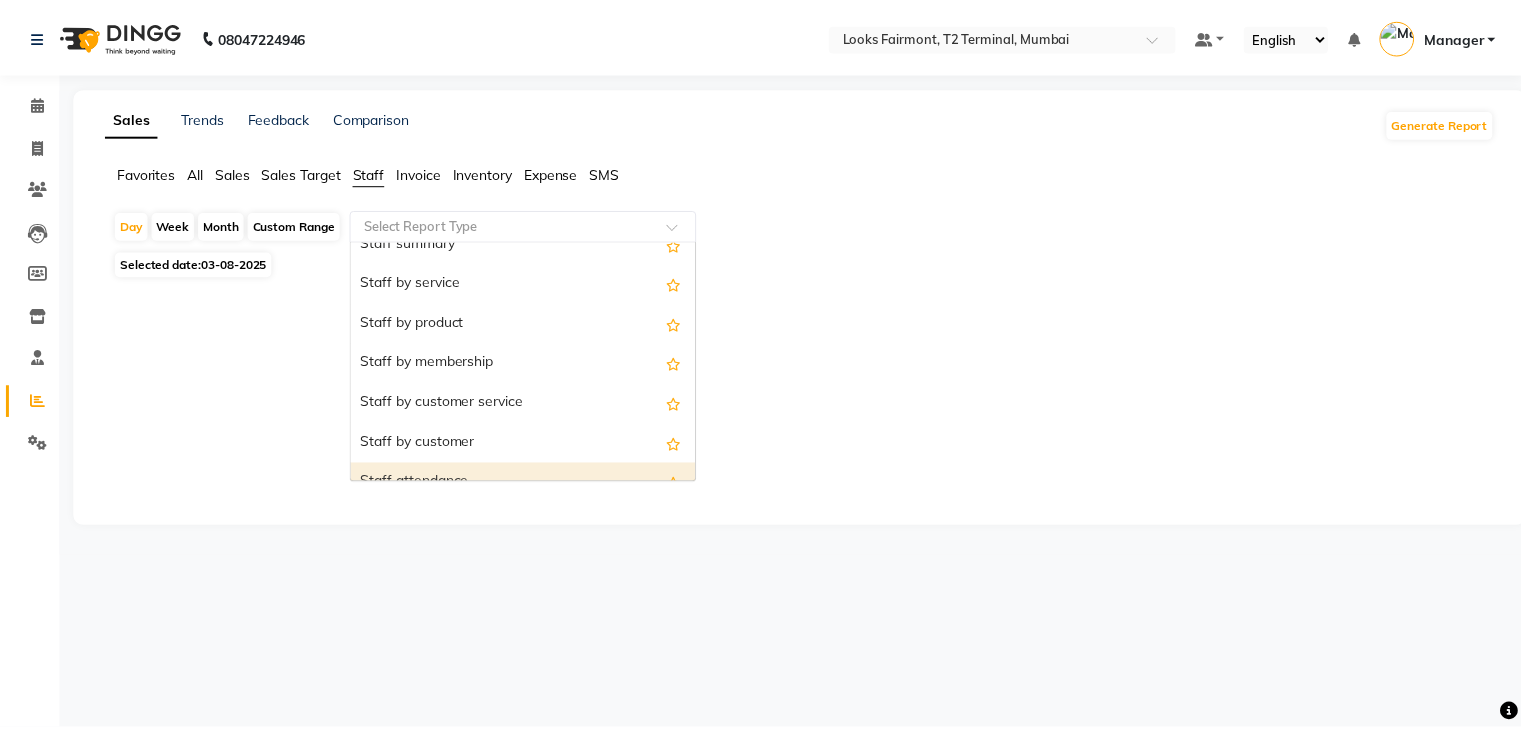 scroll, scrollTop: 0, scrollLeft: 0, axis: both 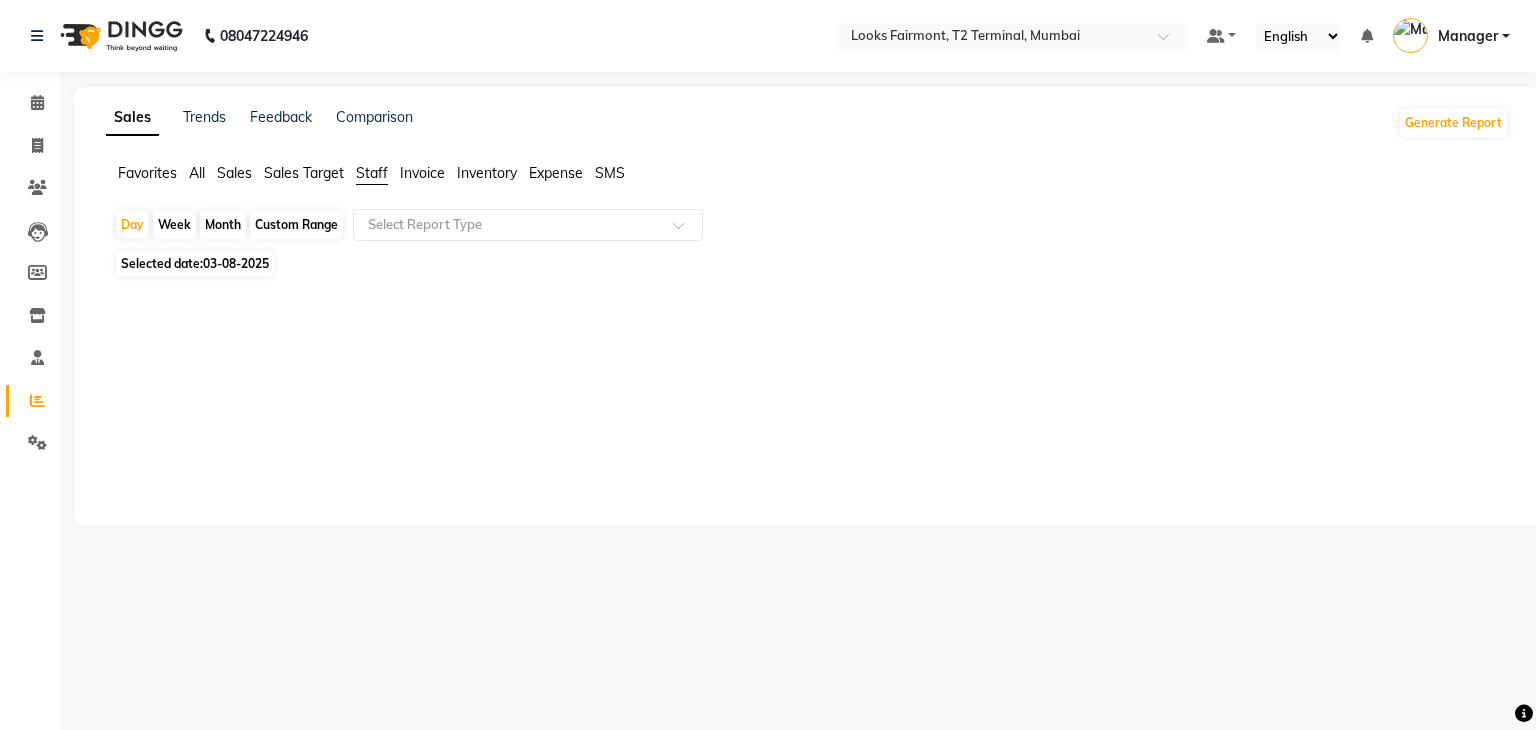 click on "Sales Target" 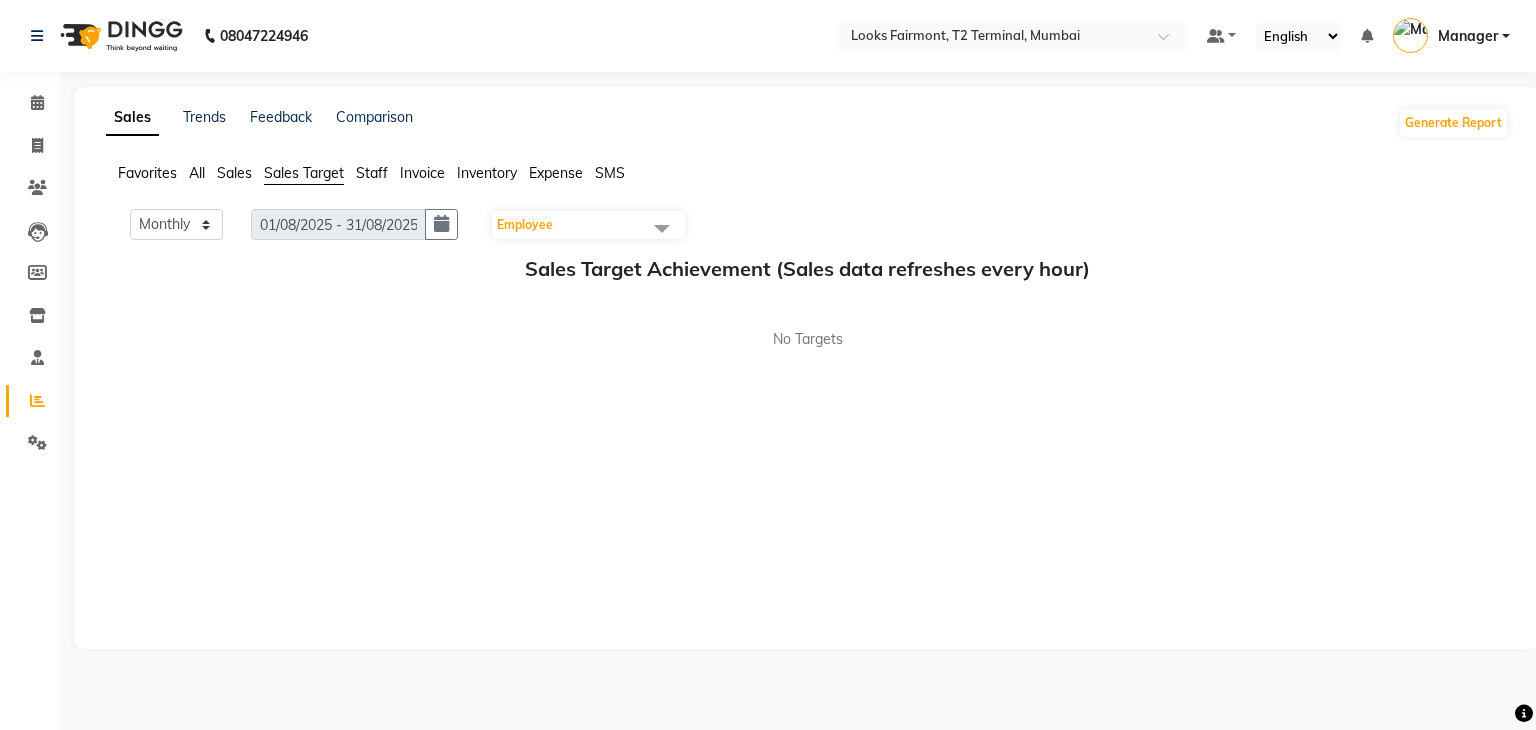 click on "Sales" 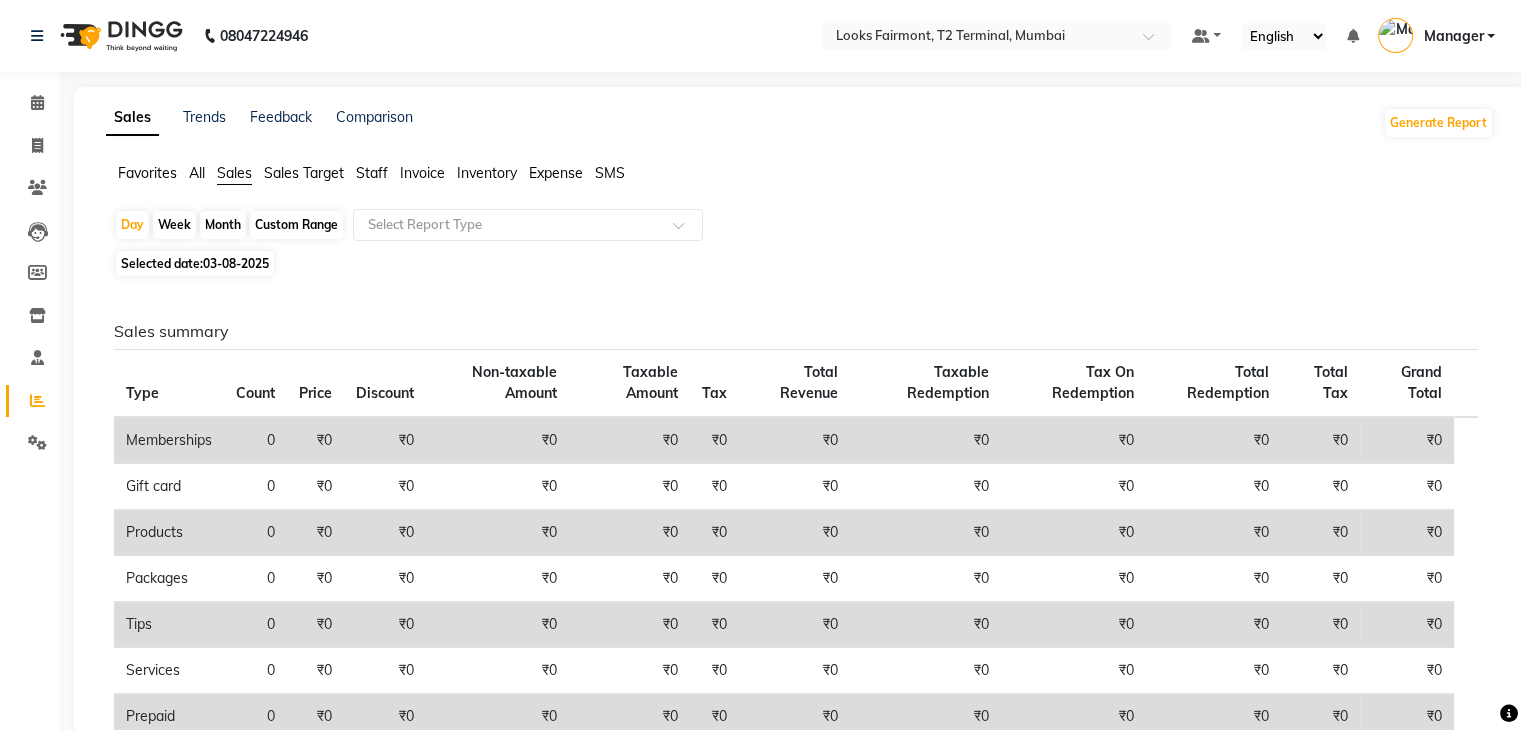 click on "Staff" 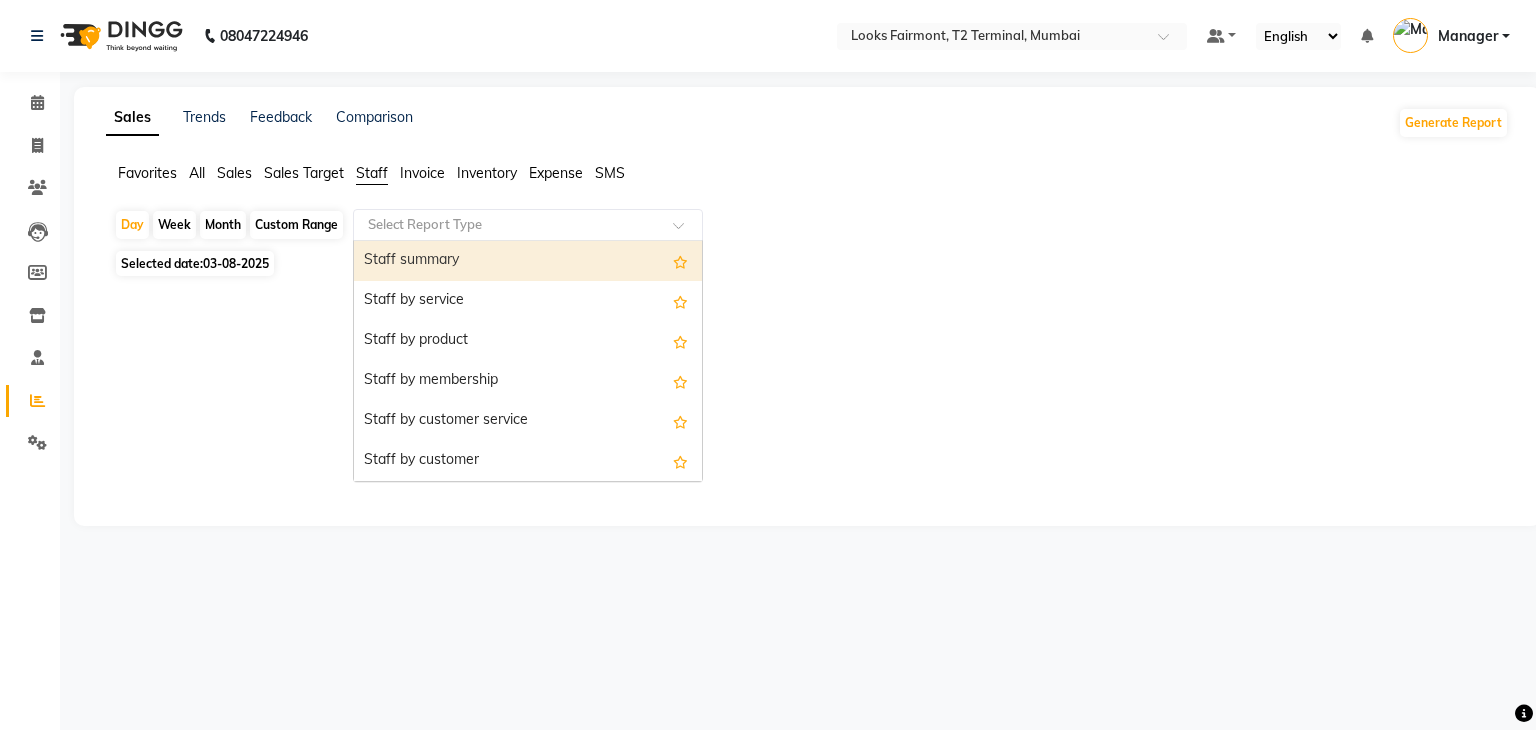 click 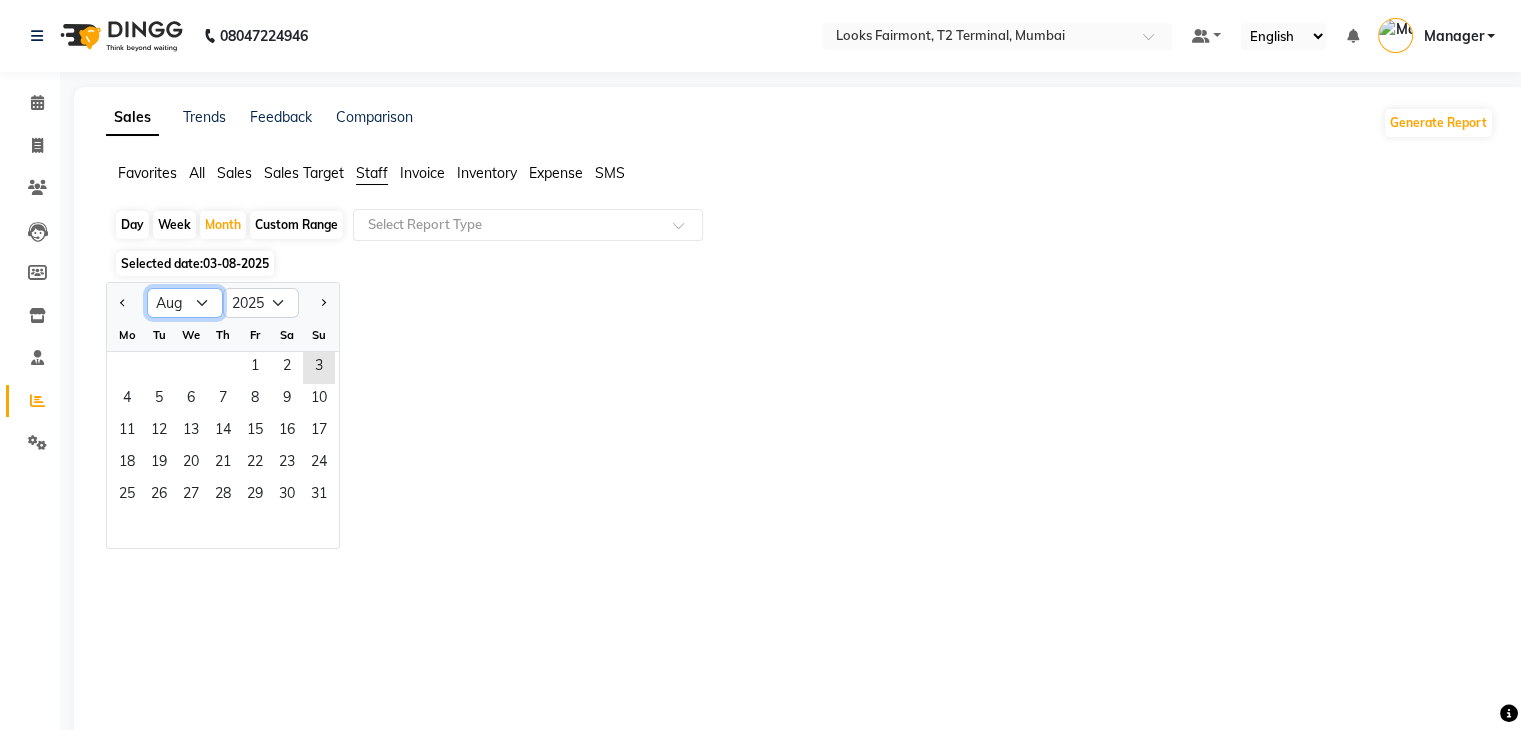 click on "Jan Feb Mar Apr May Jun Jul Aug Sep Oct Nov Dec" 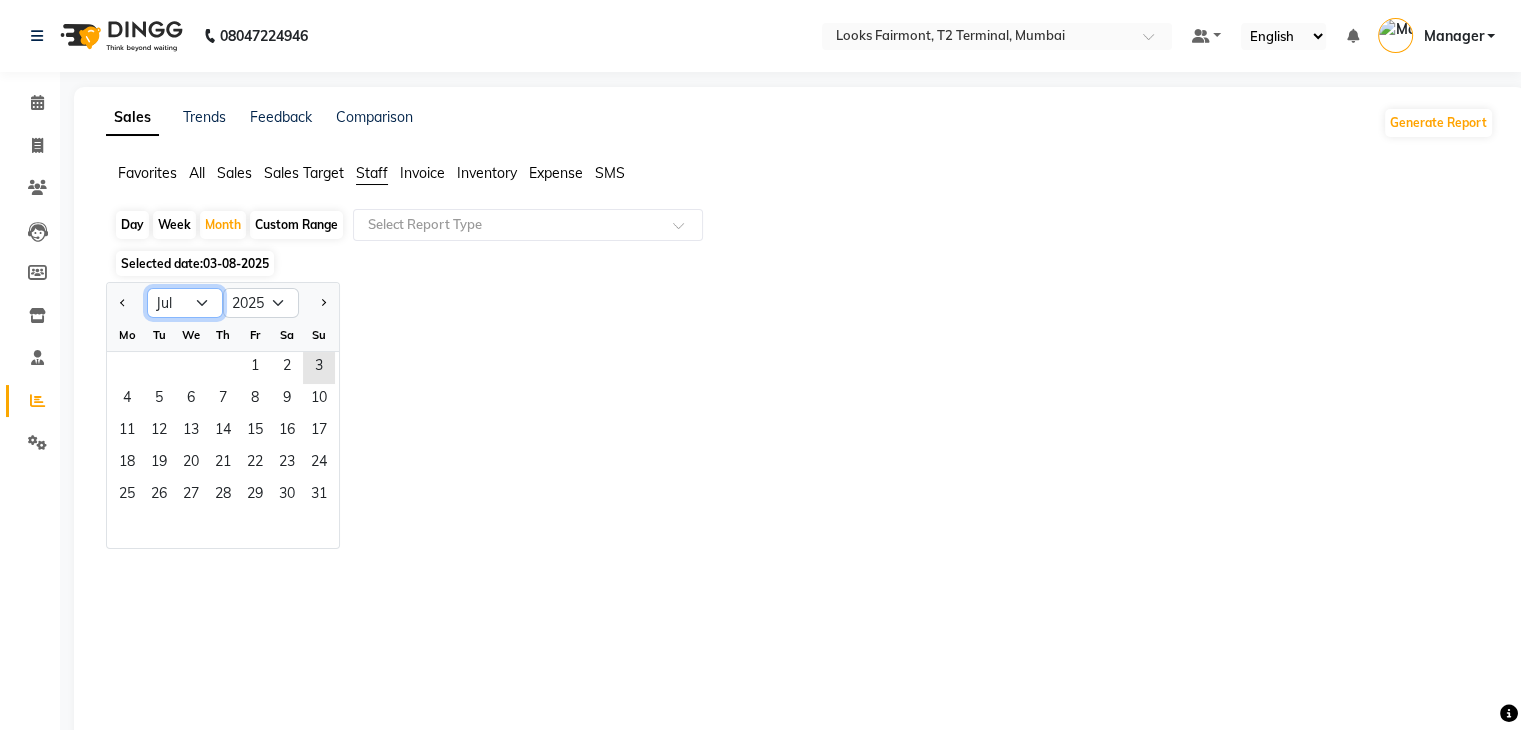 click on "Jan Feb Mar Apr May Jun Jul Aug Sep Oct Nov Dec" 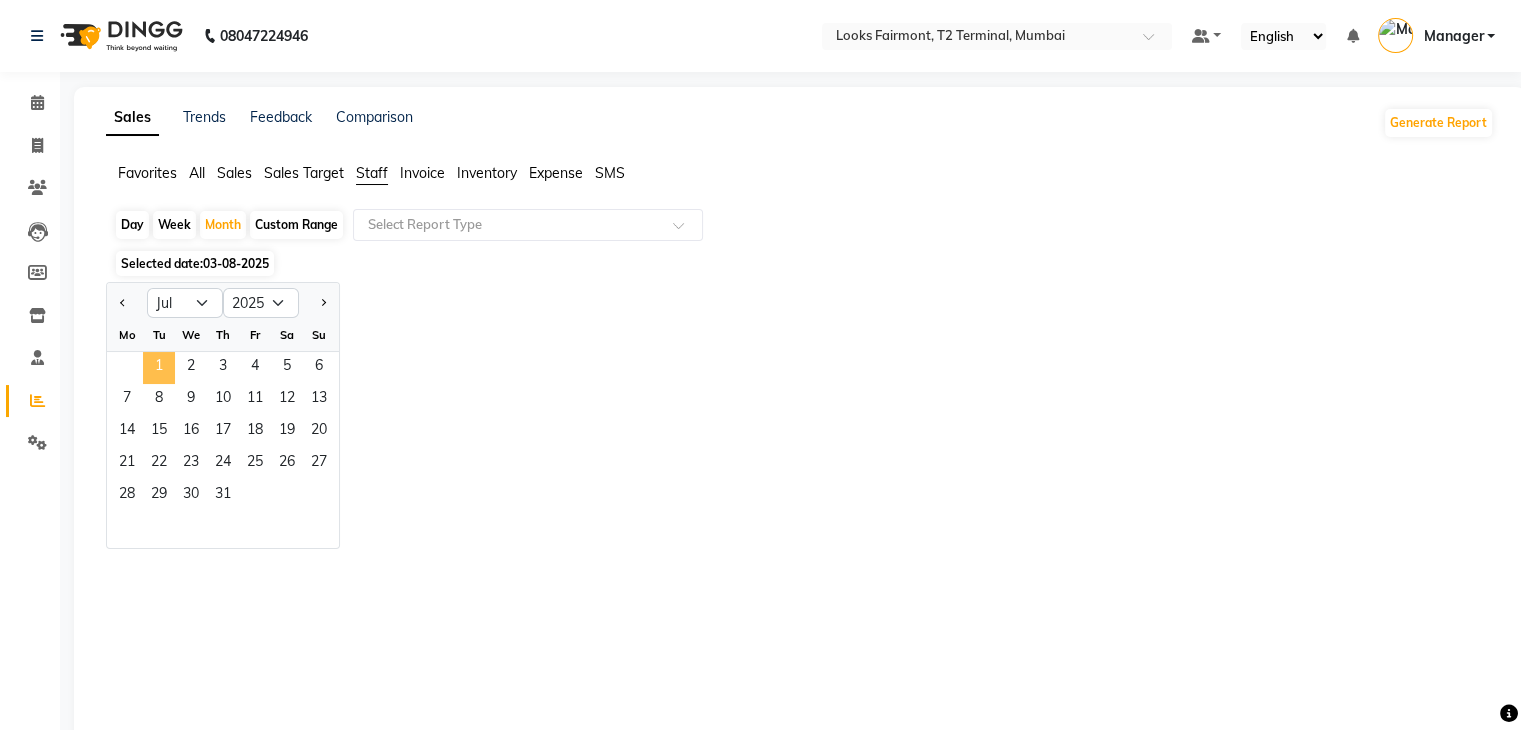 click on "1" 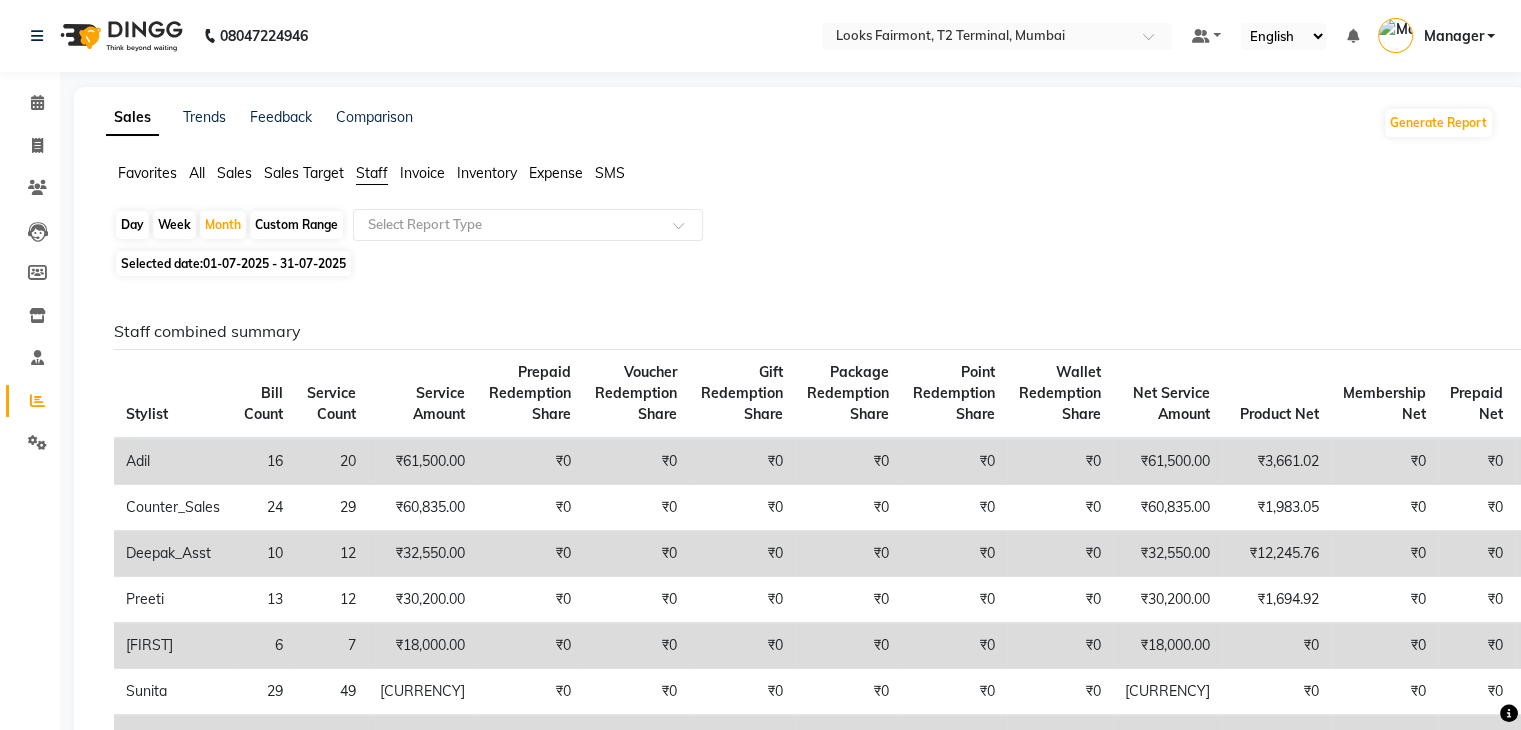 click on "Staff combined summary Stylist Bill Count Service Count Service Amount Prepaid Redemption Share Voucher Redemption Share Gift Redemption Share Package Redemption Share Point Redemption Share Wallet Redemption Share Net Service Amount Product Net Membership Net Prepaid Net Voucher Net Gift Net Package Net [FIRST] [NUMBER] [NUMBER] [CURRENCY] [CURRENCY] [CURRENCY] [CURRENCY] [CURRENCY] [CURRENCY] [CURRENCY] [CURRENCY] [CURRENCY] [CURRENCY] [CURRENCY] [CURRENCY] [CURRENCY] Counter_Sales [NUMBER] [NUMBER] [CURRENCY] [CURRENCY] [CURRENCY] [CURRENCY] [CURRENCY] [CURRENCY] [CURRENCY] [CURRENCY] [CURRENCY] [CURRENCY] [CURRENCY] [CURRENCY] [CURRENCY] [FIRST]_Asst [NUMBER] [NUMBER] [CURRENCY] [CURRENCY] [CURRENCY] [CURRENCY] [CURRENCY] [CURRENCY] [CURRENCY] [CURRENCY] [CURRENCY] [CURRENCY] [CURRENCY] [CURRENCY] [CURRENCY] [FIRST] [NUMBER] [NUMBER] [CURRENCY] [CURRENCY] [CURRENCY] [CURRENCY] [CURRENCY] [CURRENCY] [CURRENCY] [CURRENCY] [CURRENCY] [CURRENCY] [CURRENCY] [CURRENCY] [CURRENCY] [FIRST] [NUMBER] [NUMBER] [CURRENCY] [CURRENCY] [CURRENCY] [CURRENCY] [CURRENCY] [CURRENCY] [CURRENCY] [CURRENCY] [CURRENCY] [CURRENCY] [CURRENCY] [CURRENCY] [CURRENCY] [FIRST] [NUMBER] [NUMBER] [CURRENCY] [CURRENCY] [CURRENCY] [CURRENCY] [CURRENCY] [CURRENCY] [CURRENCY] [CURRENCY] [CURRENCY] [CURRENCY] [CURRENCY] [CURRENCY] [CURRENCY] [LAST] [NUMBER] [NUMBER] [CURRENCY] [CURRENCY] [CURRENCY] [CURRENCY] [CURRENCY] [CURRENCY] [CURRENCY] [CURRENCY] [CURRENCY] [CURRENCY] [CURRENCY] [CURRENCY] [CURRENCY]" 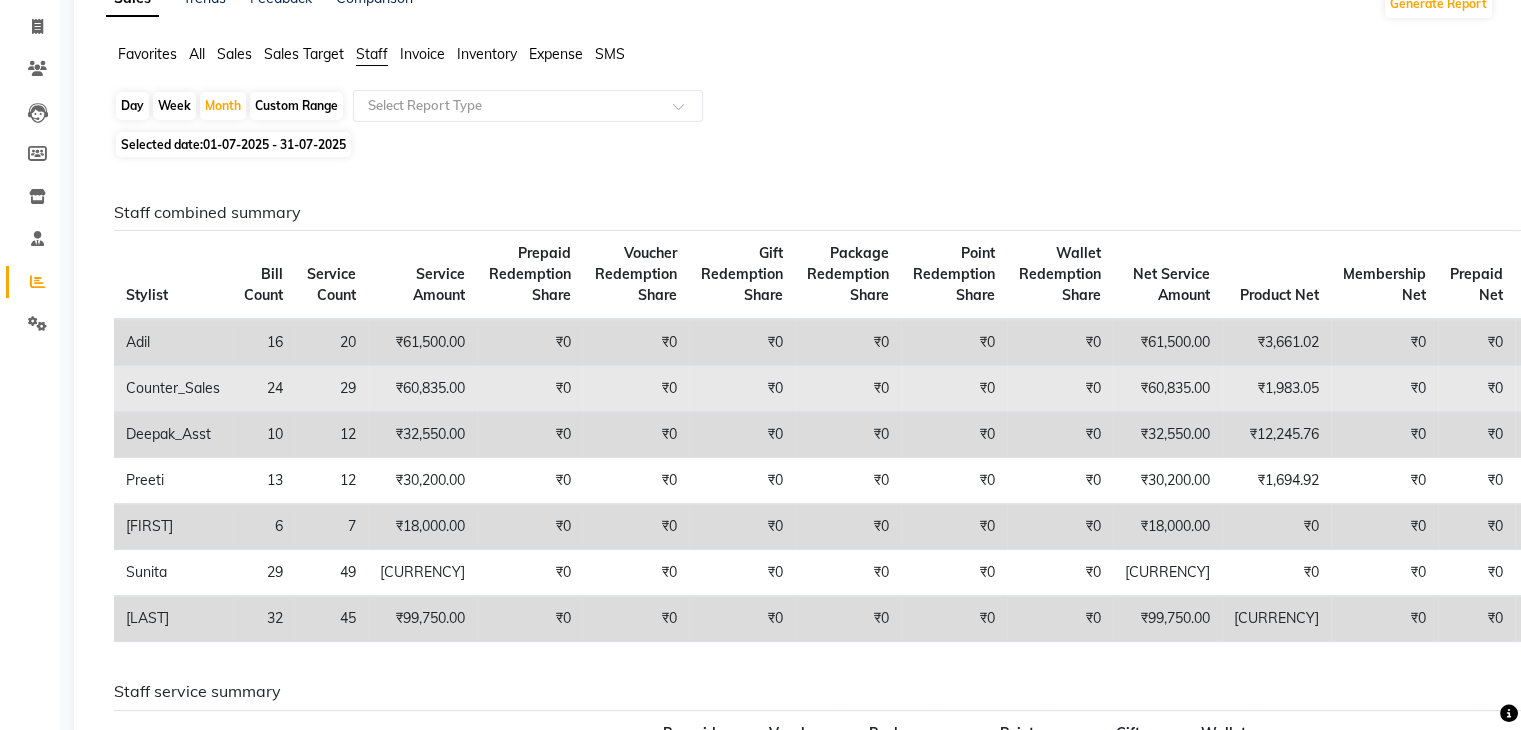 scroll, scrollTop: 0, scrollLeft: 0, axis: both 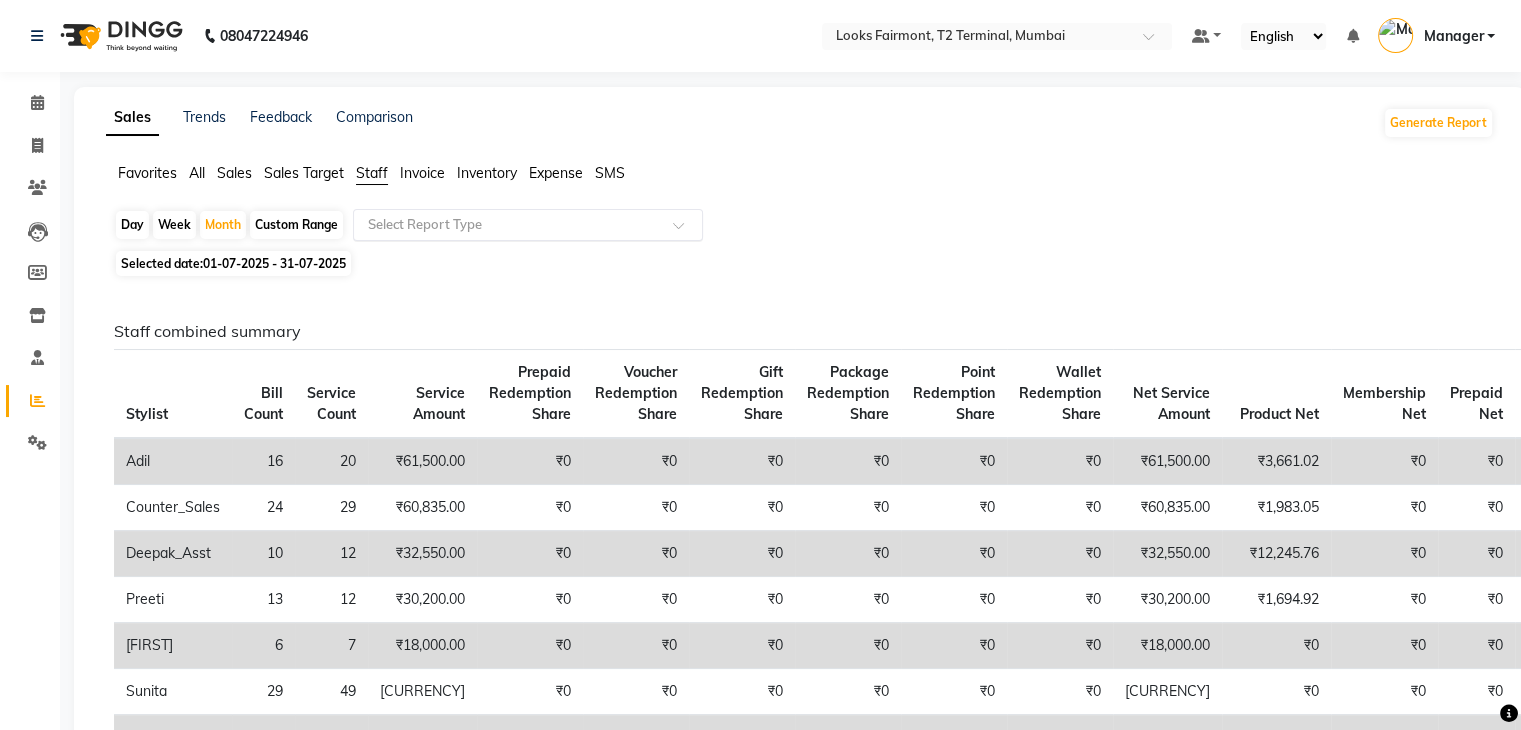 click 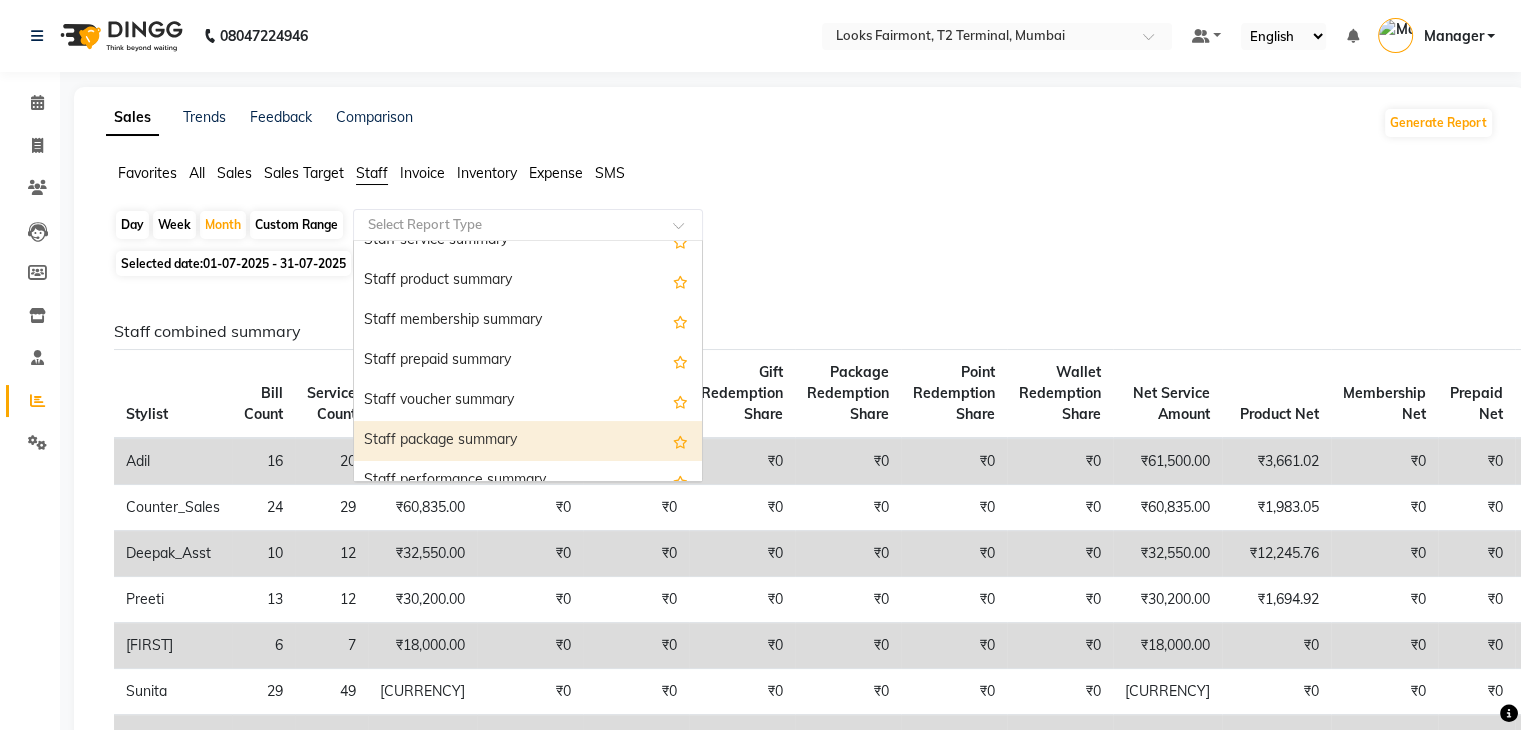 scroll, scrollTop: 560, scrollLeft: 0, axis: vertical 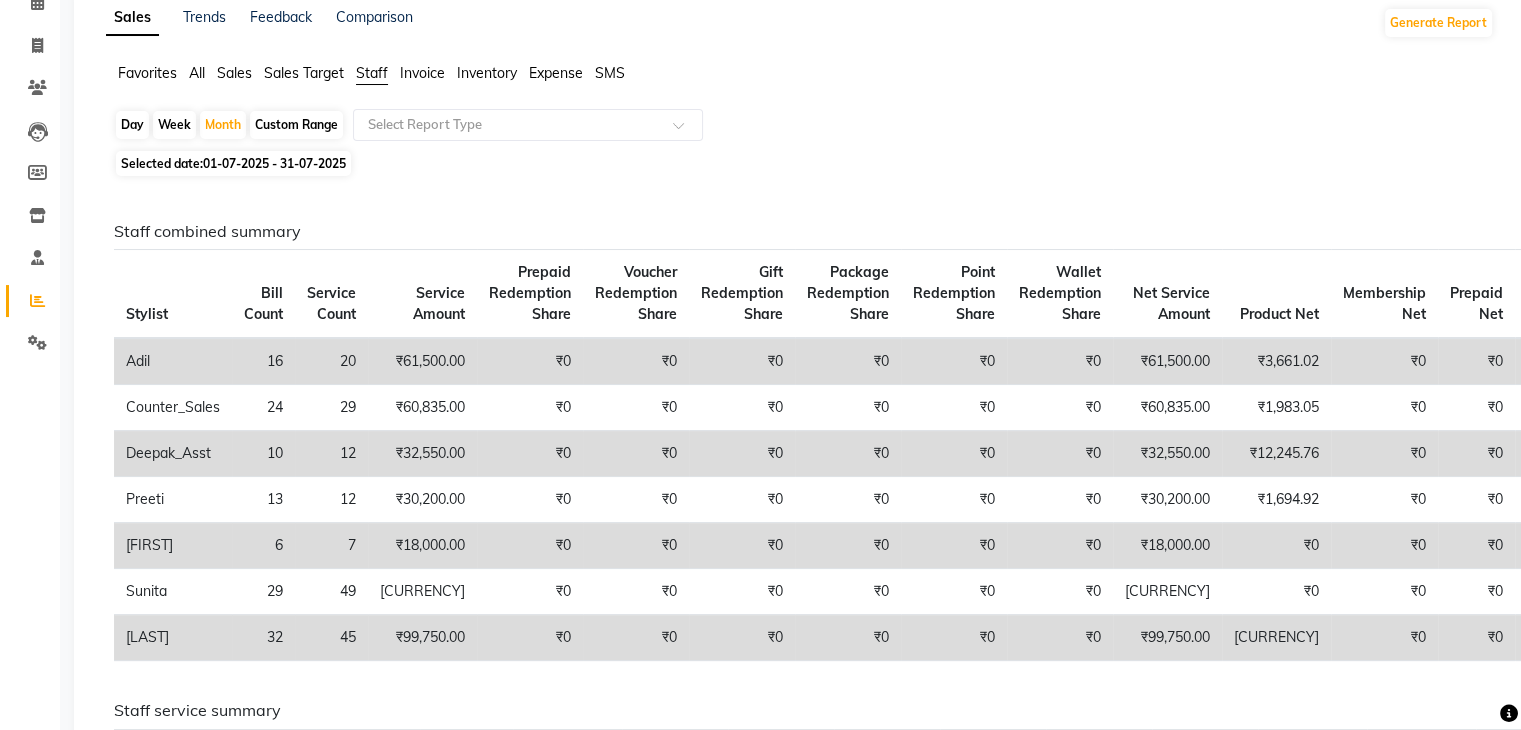 click on "Favorites All Sales Sales Target Staff Invoice Inventory Expense SMS" 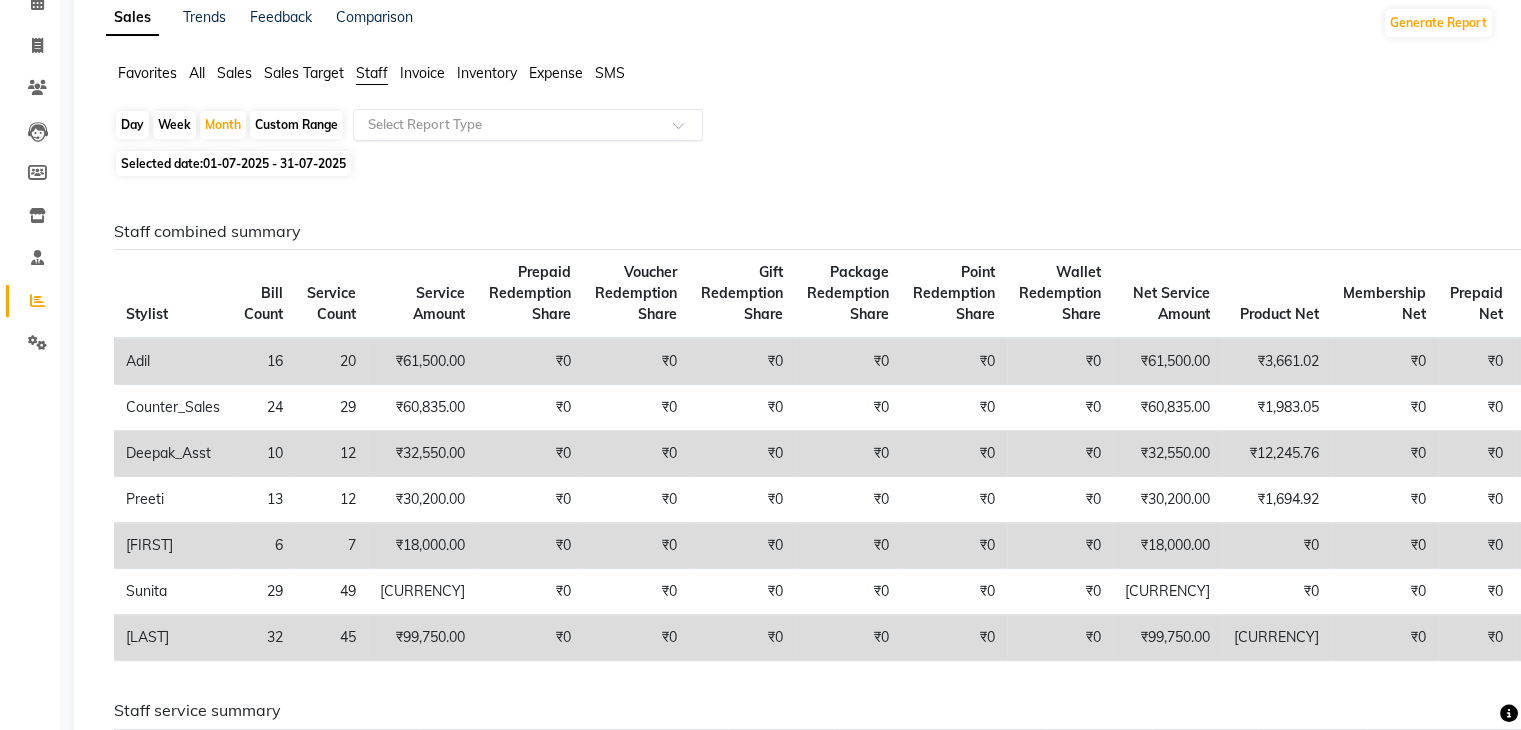 click 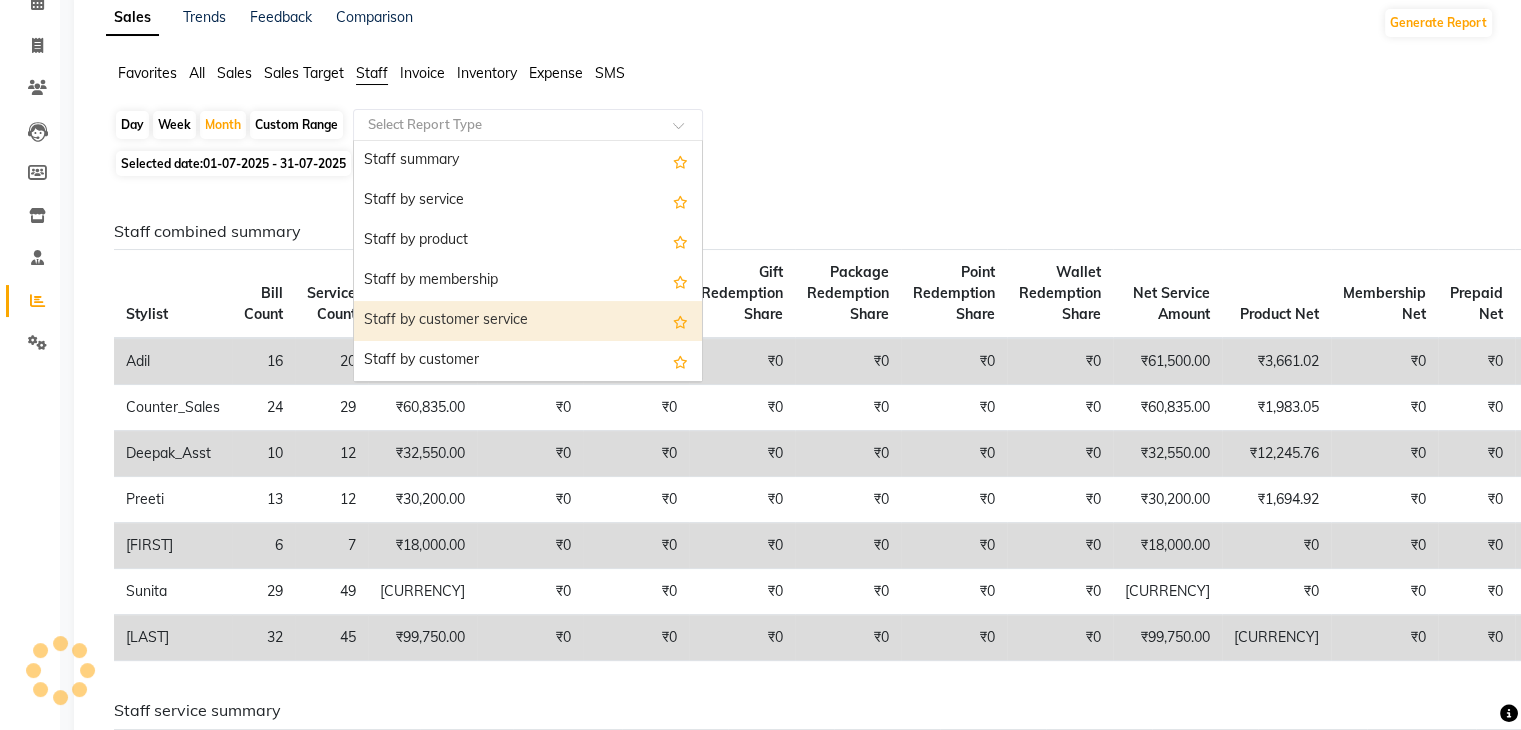click on "Staff by customer service" at bounding box center [528, 321] 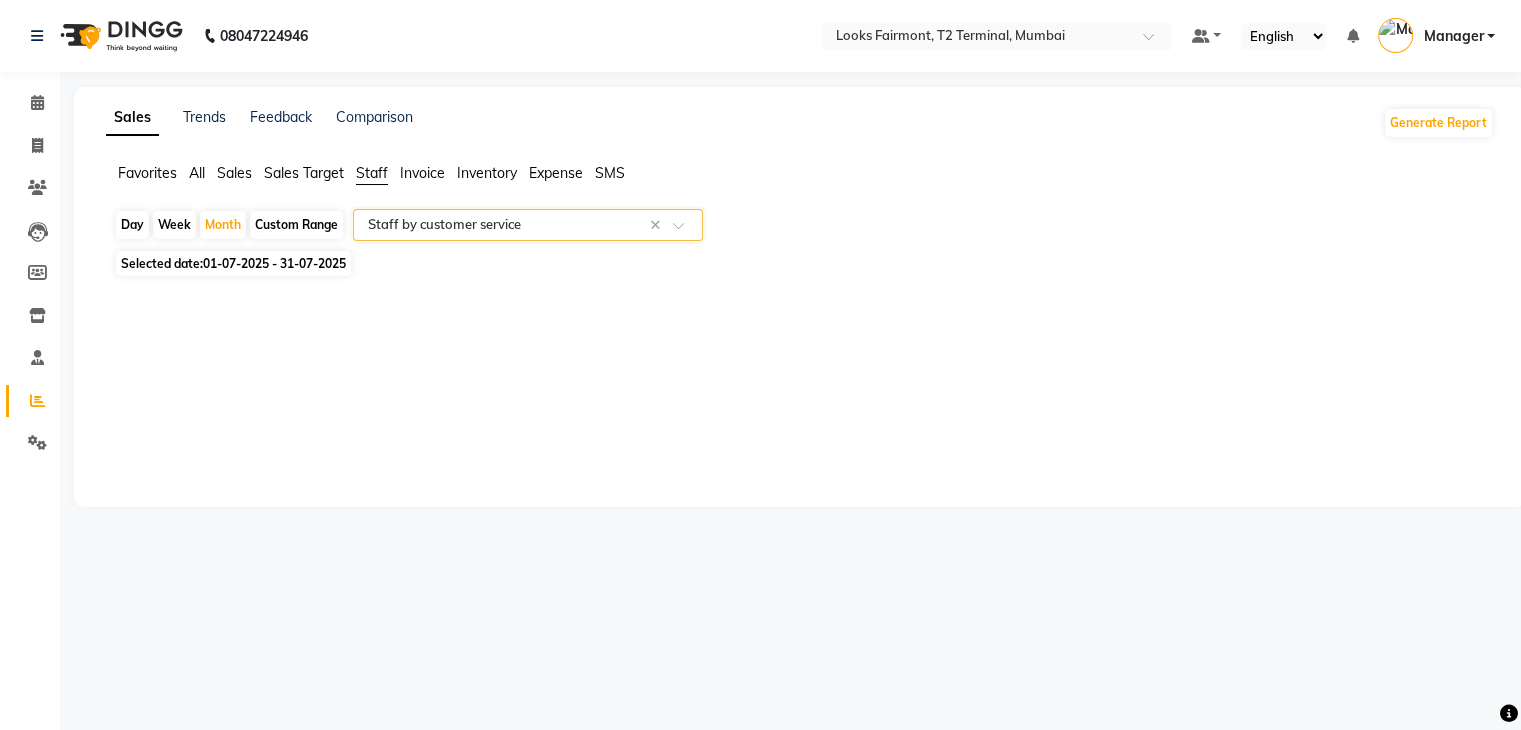 scroll, scrollTop: 0, scrollLeft: 0, axis: both 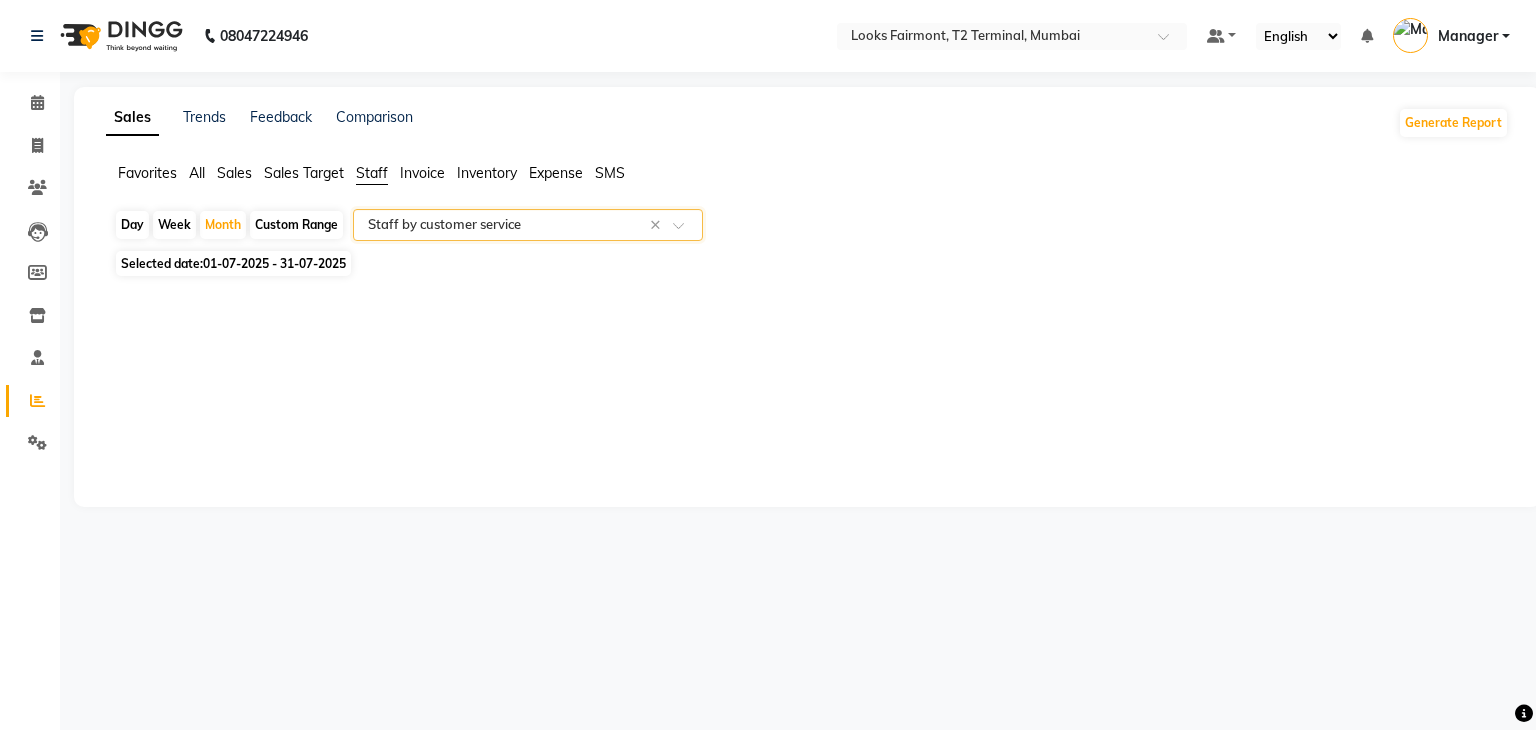 select on "full_report" 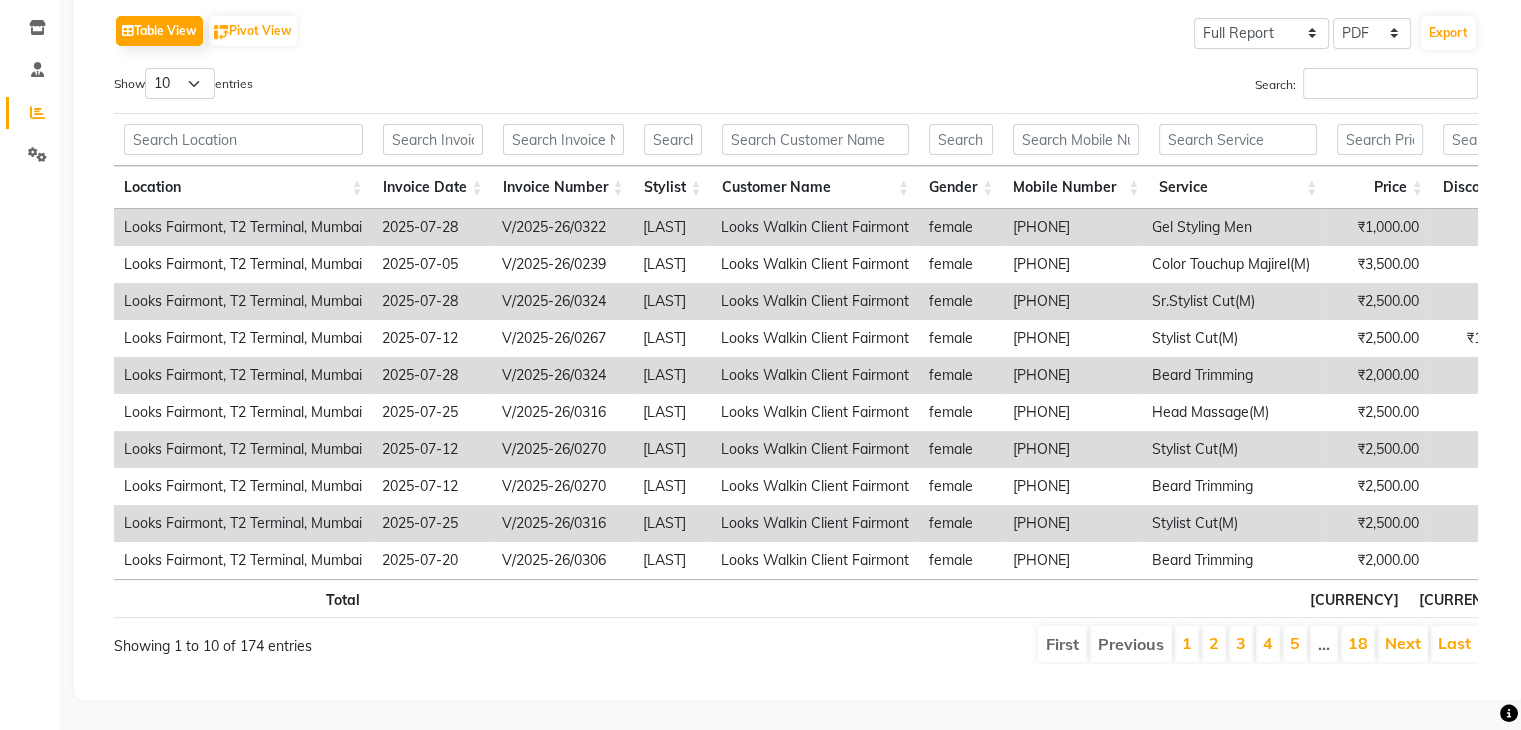 scroll, scrollTop: 317, scrollLeft: 0, axis: vertical 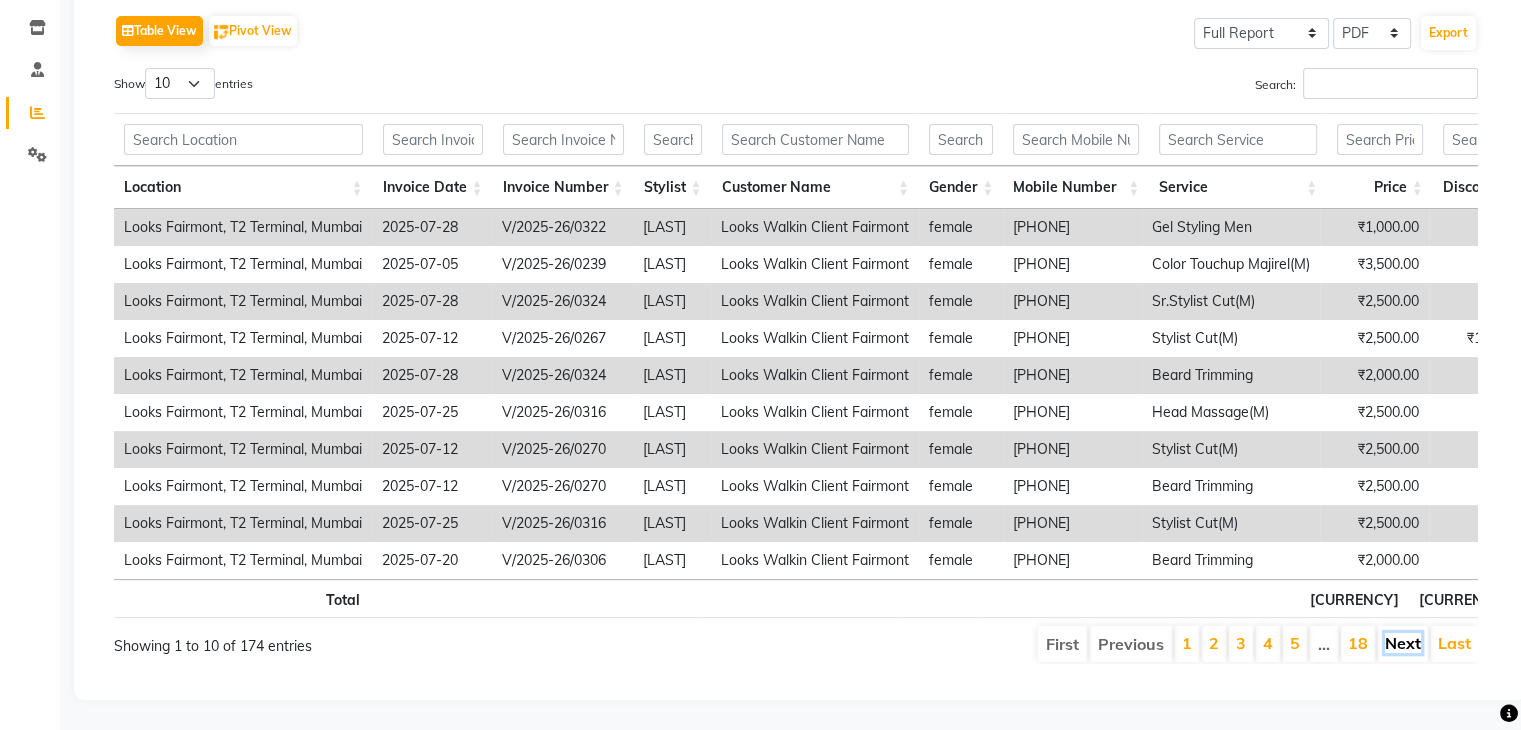 click on "Next" at bounding box center (1403, 643) 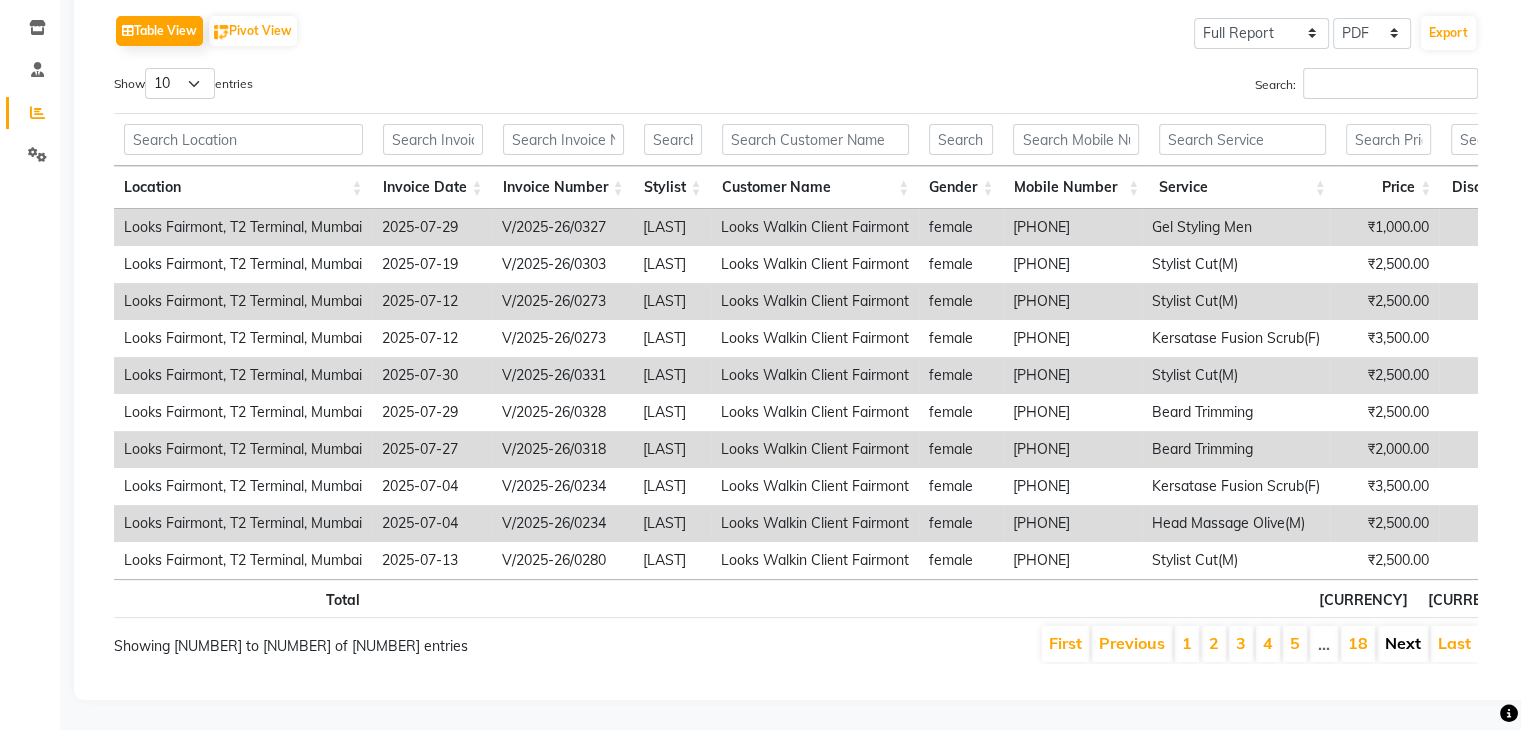 click on "Next" at bounding box center (1403, 643) 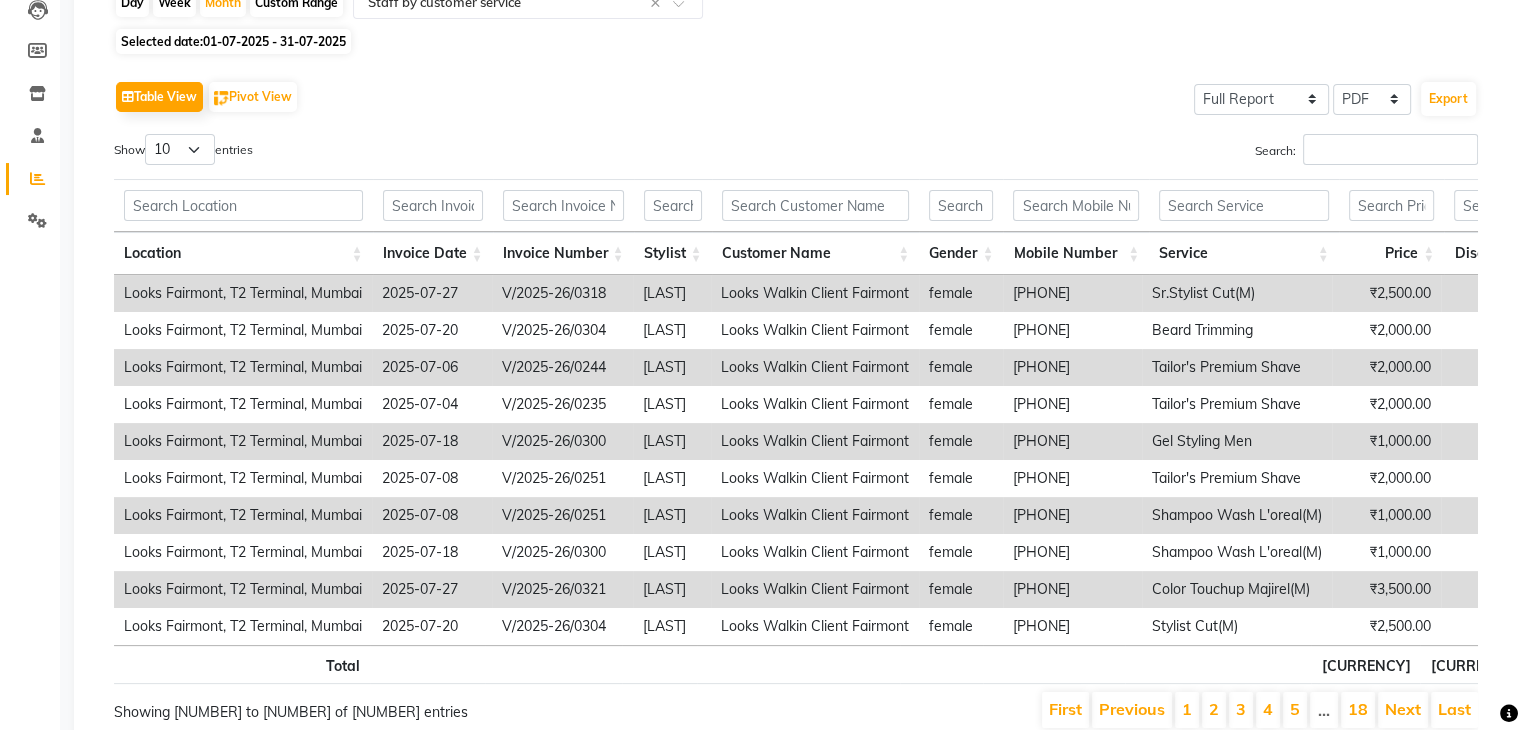 scroll, scrollTop: 0, scrollLeft: 0, axis: both 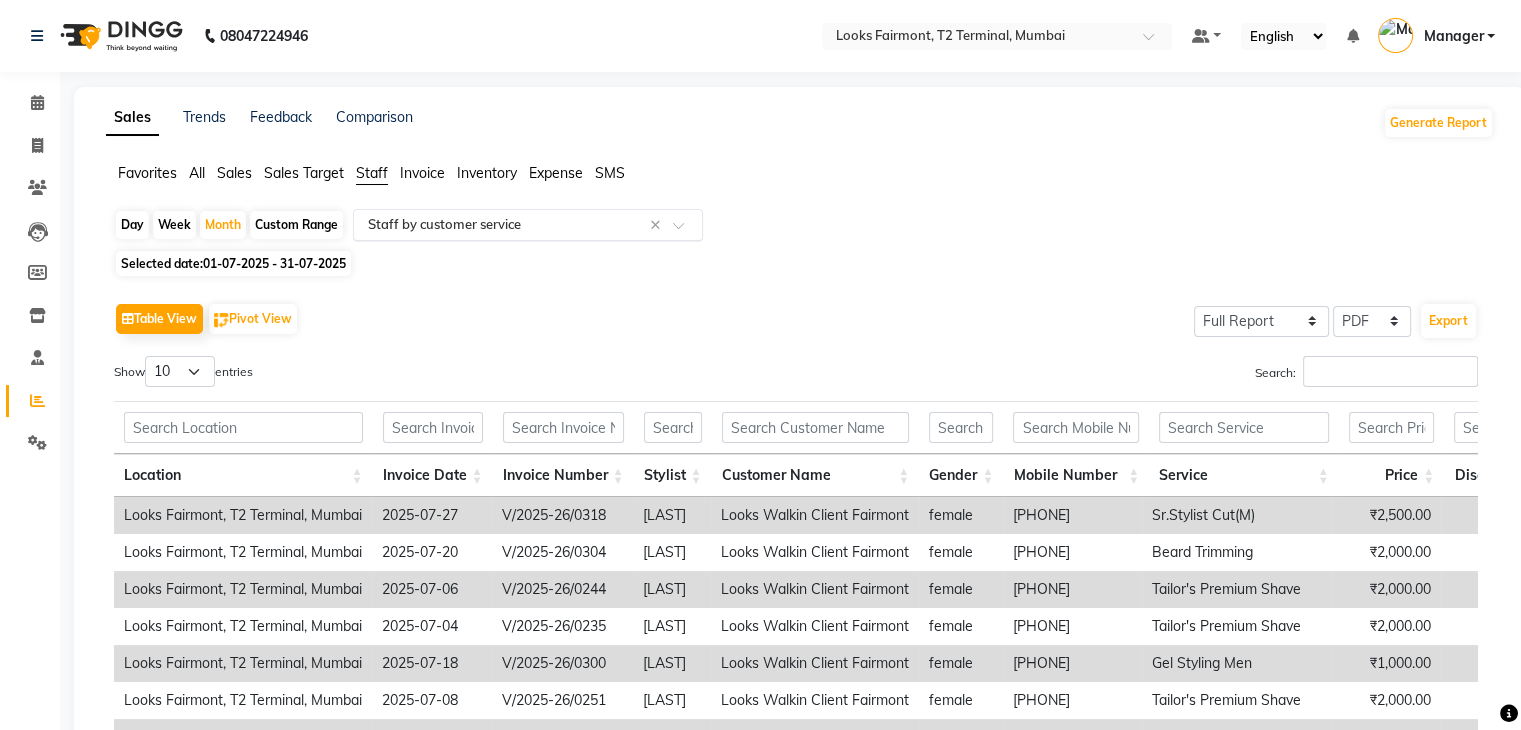 click 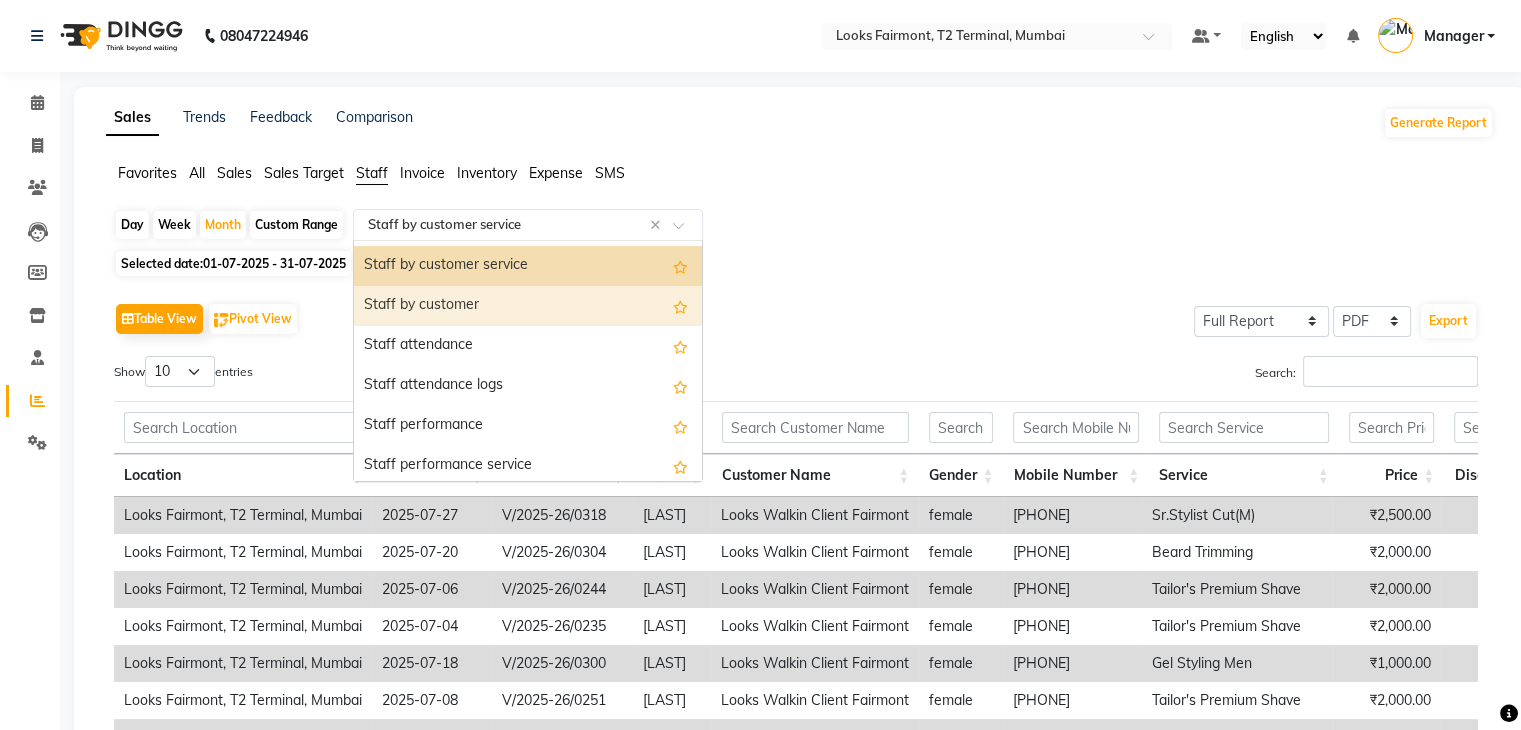 scroll, scrollTop: 200, scrollLeft: 0, axis: vertical 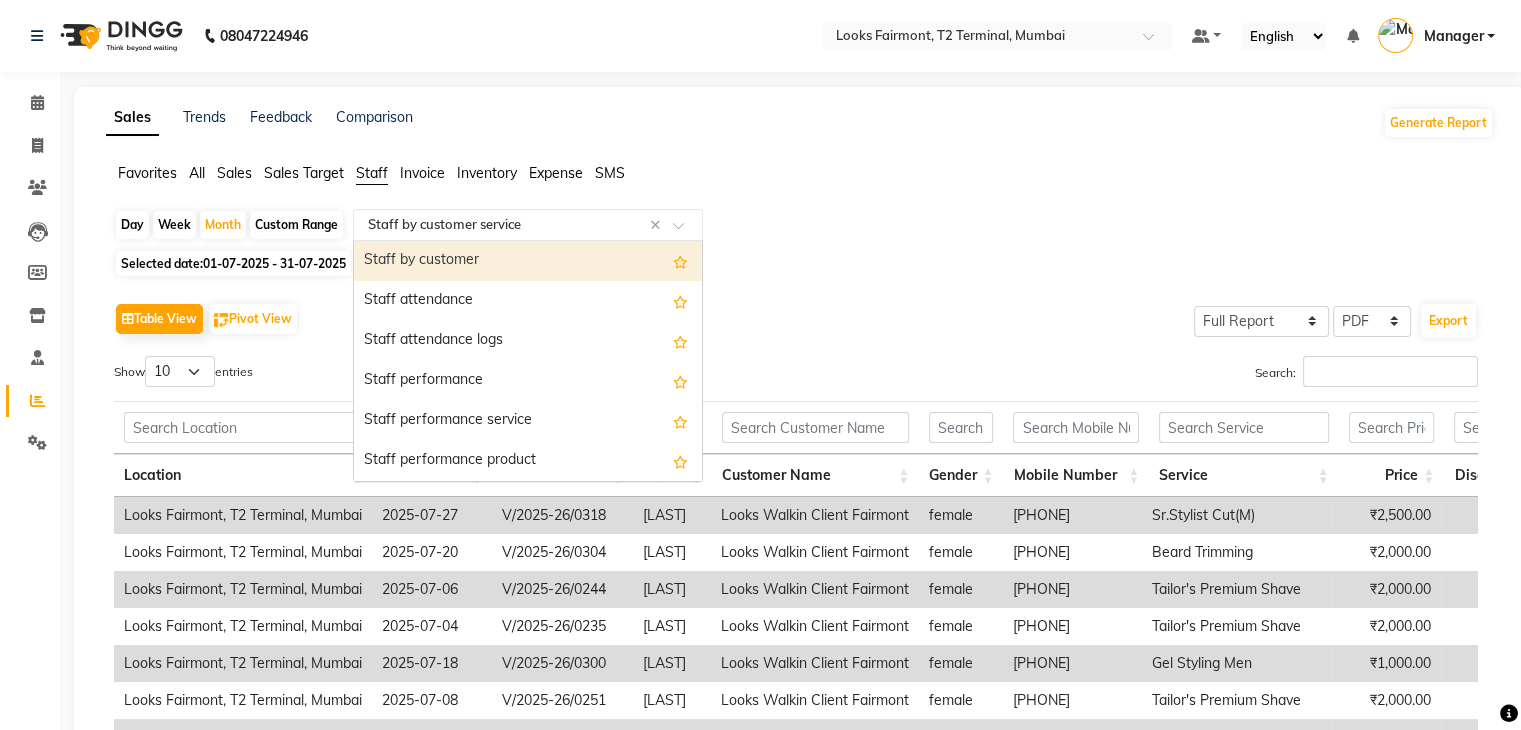 click on "Staff by customer" at bounding box center (528, 261) 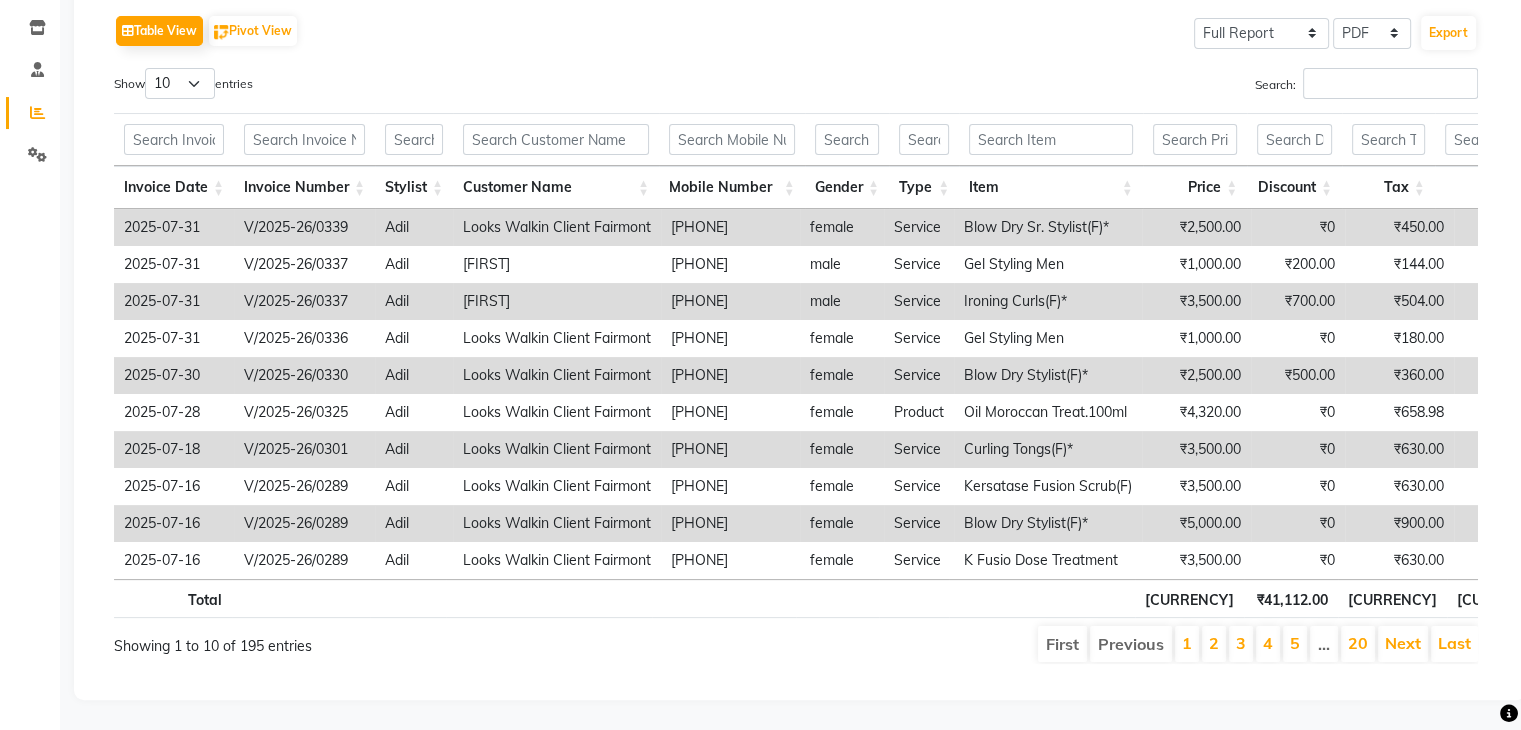 scroll, scrollTop: 317, scrollLeft: 0, axis: vertical 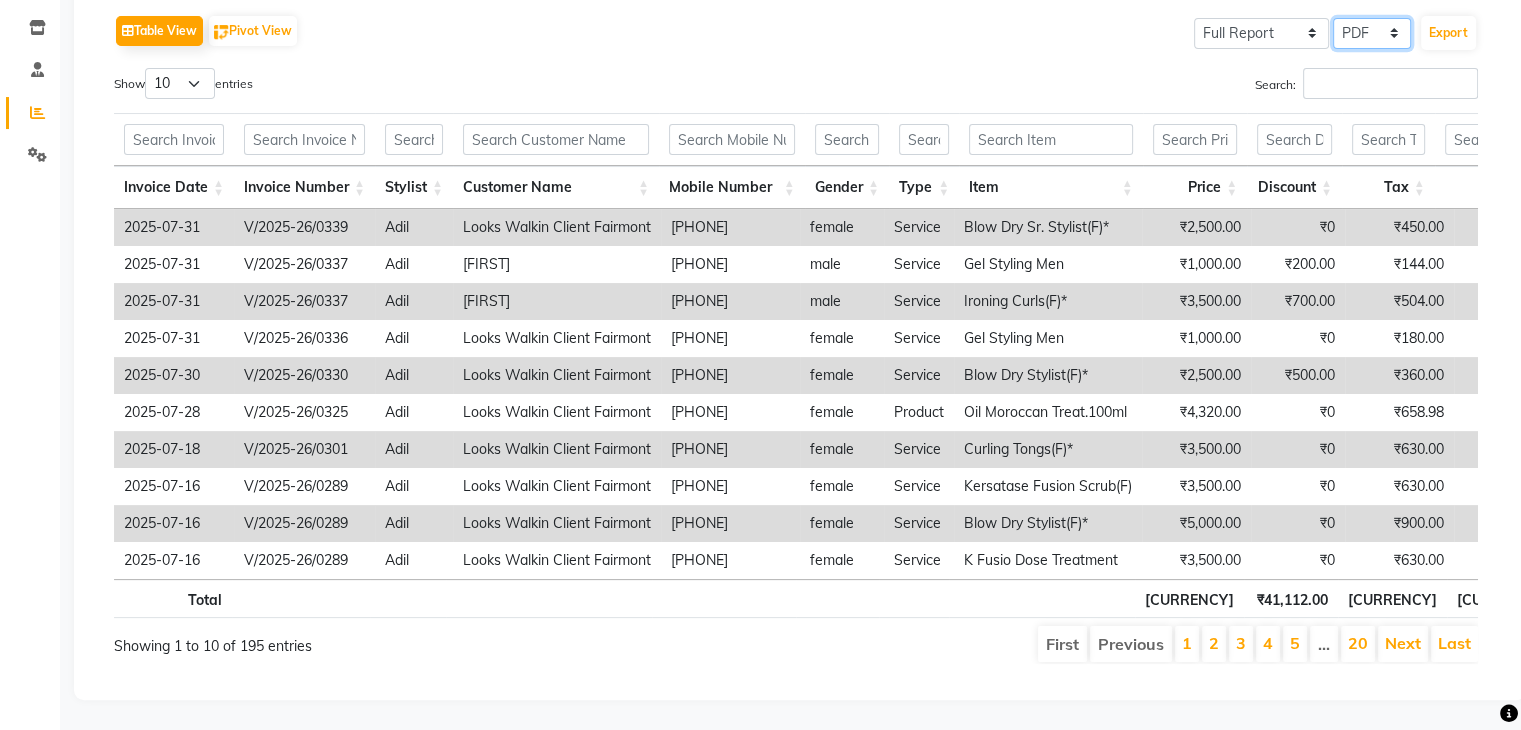 click on "Select CSV PDF" 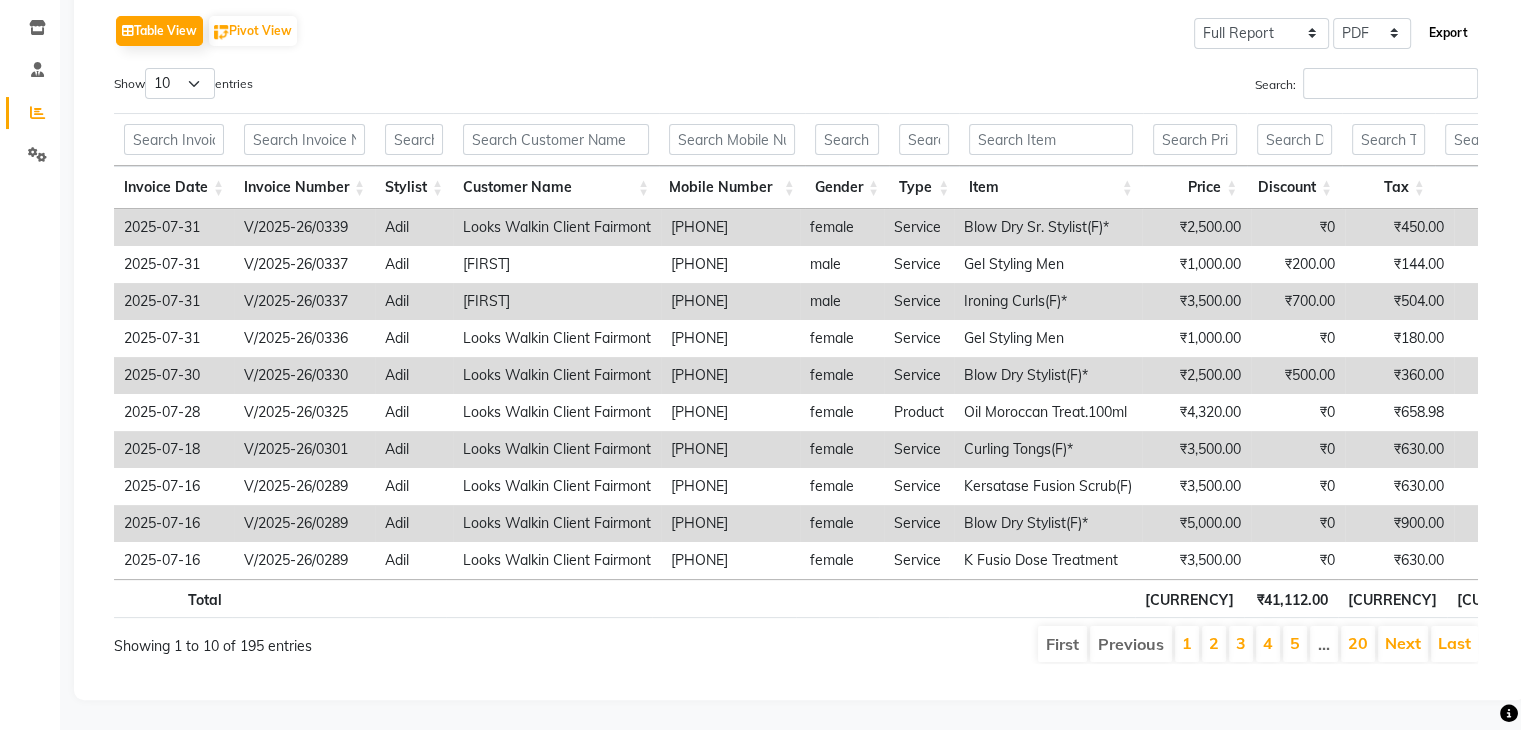 click on "Export" 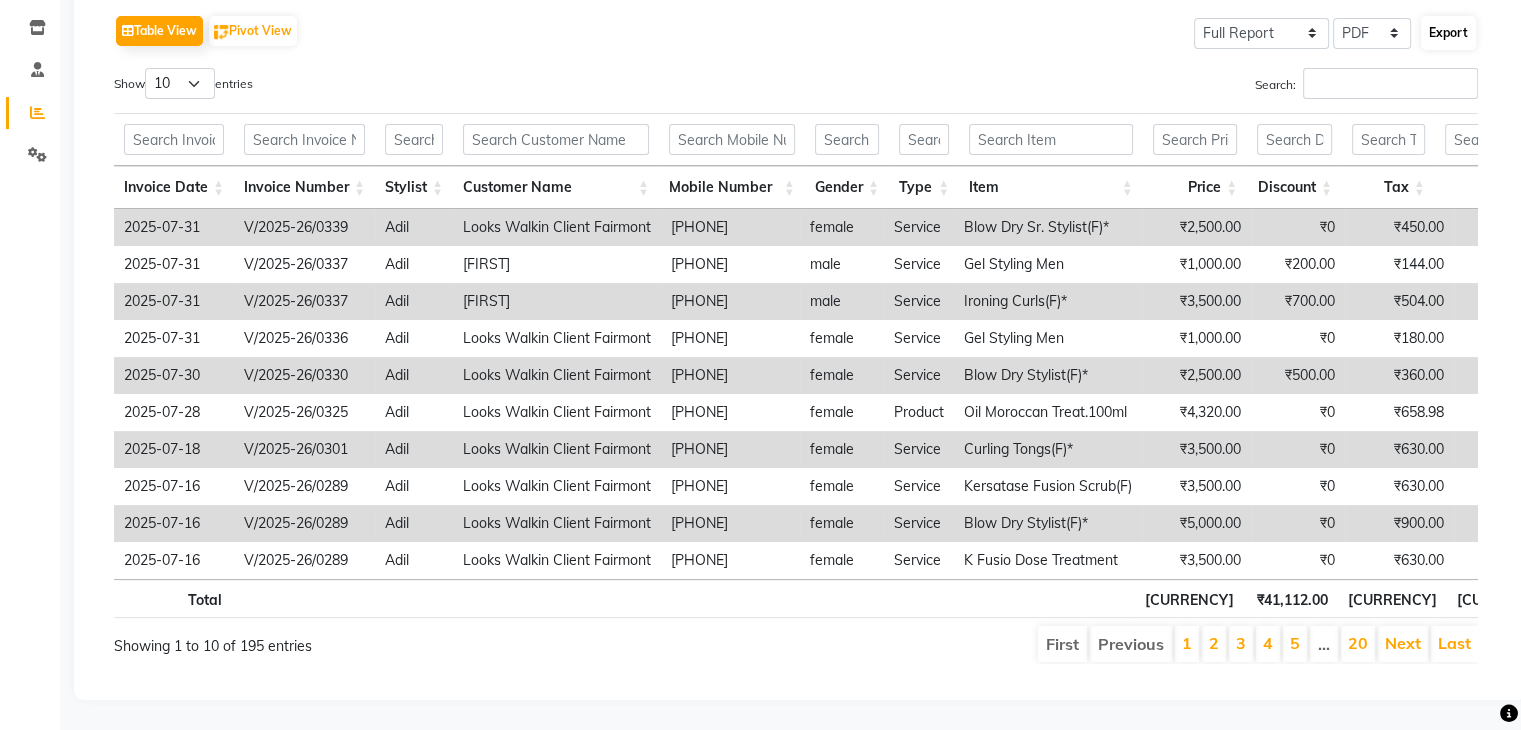 select on "monospace" 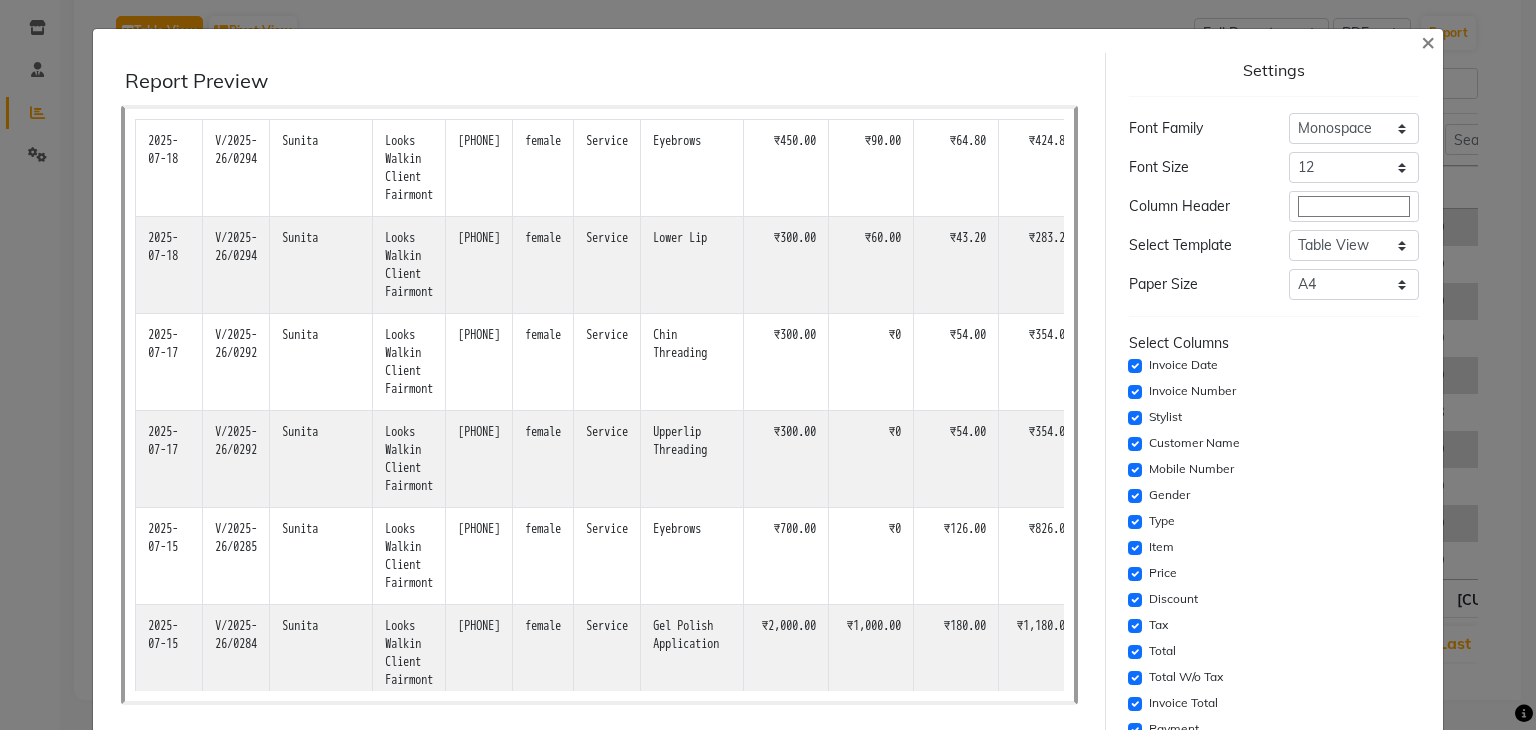 scroll, scrollTop: 10600, scrollLeft: 0, axis: vertical 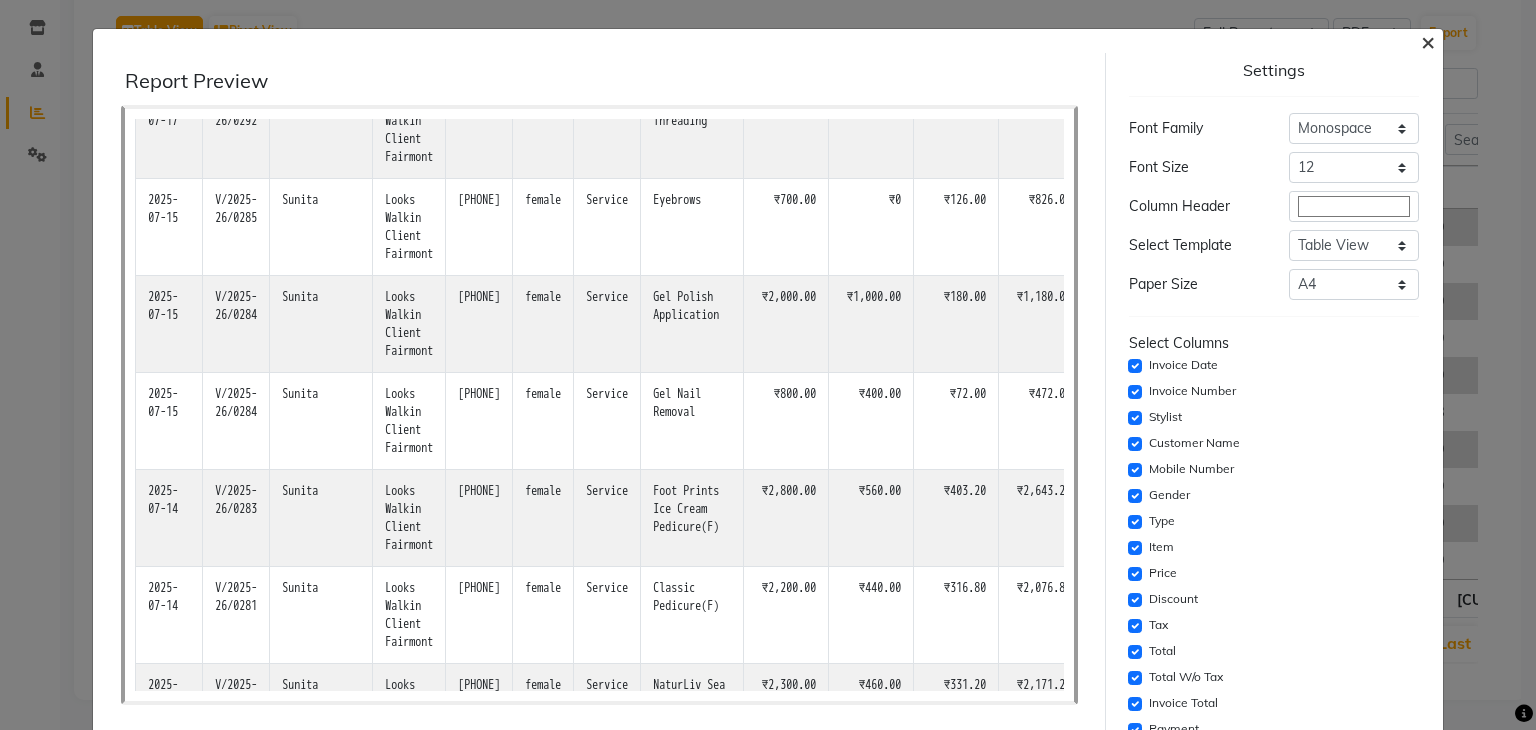 click on "×" 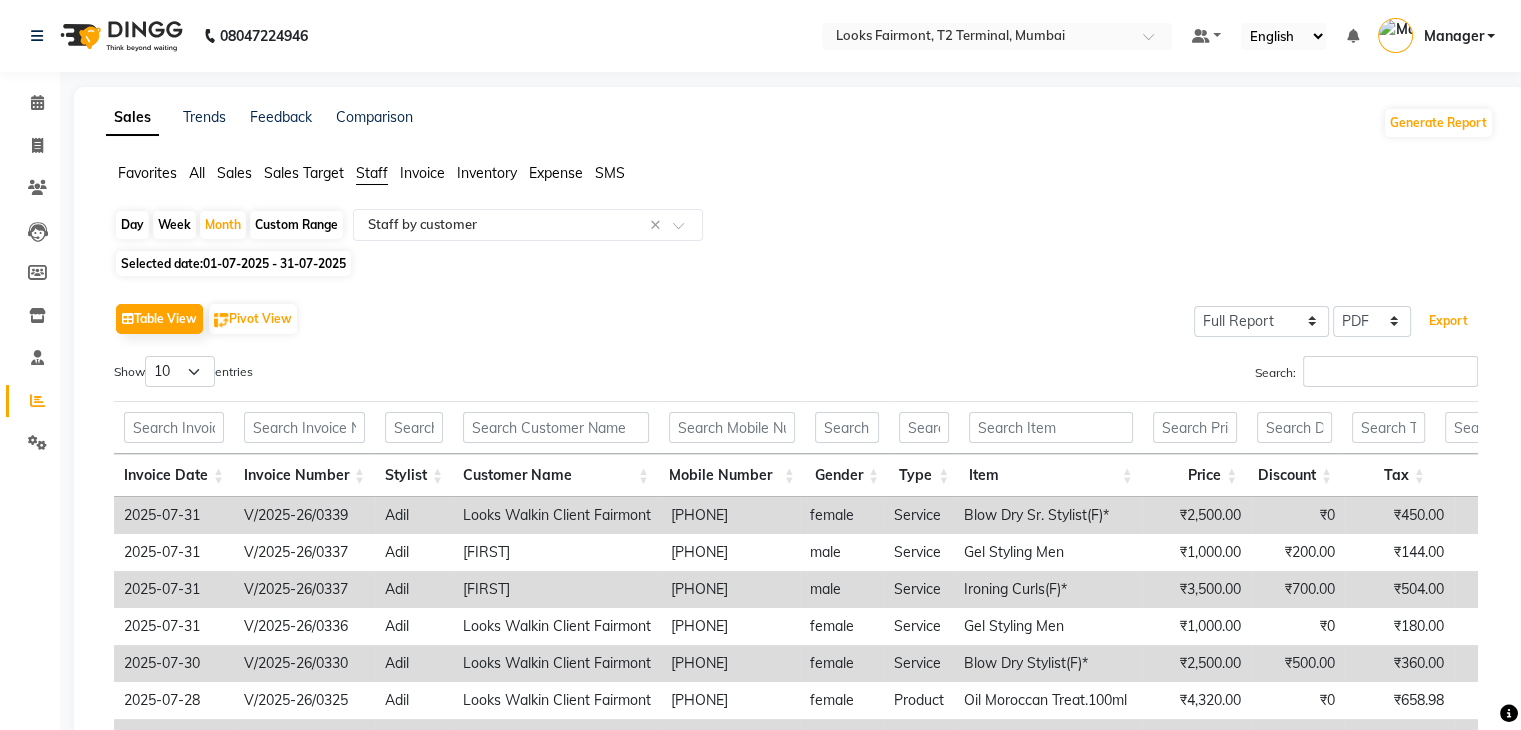 scroll, scrollTop: 0, scrollLeft: 0, axis: both 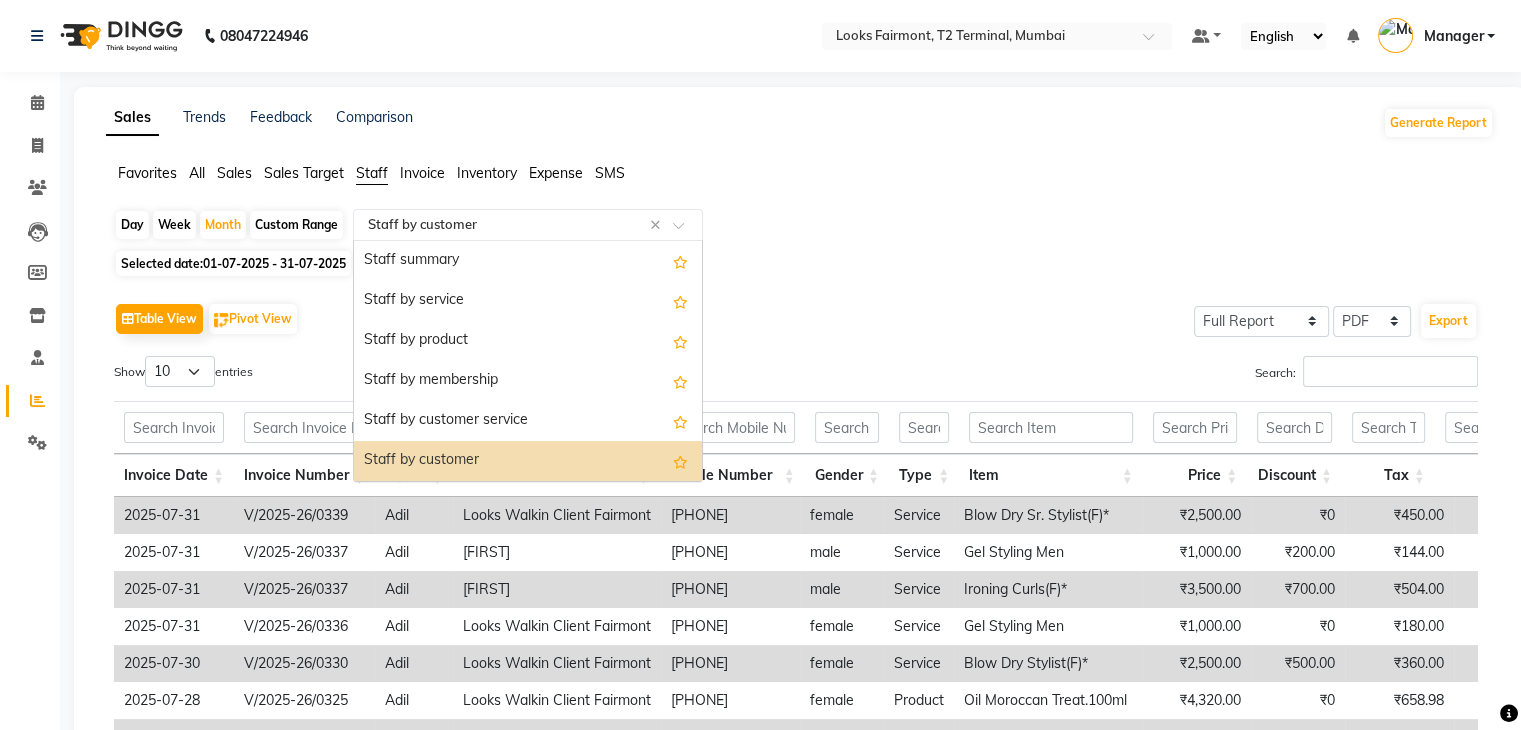 click 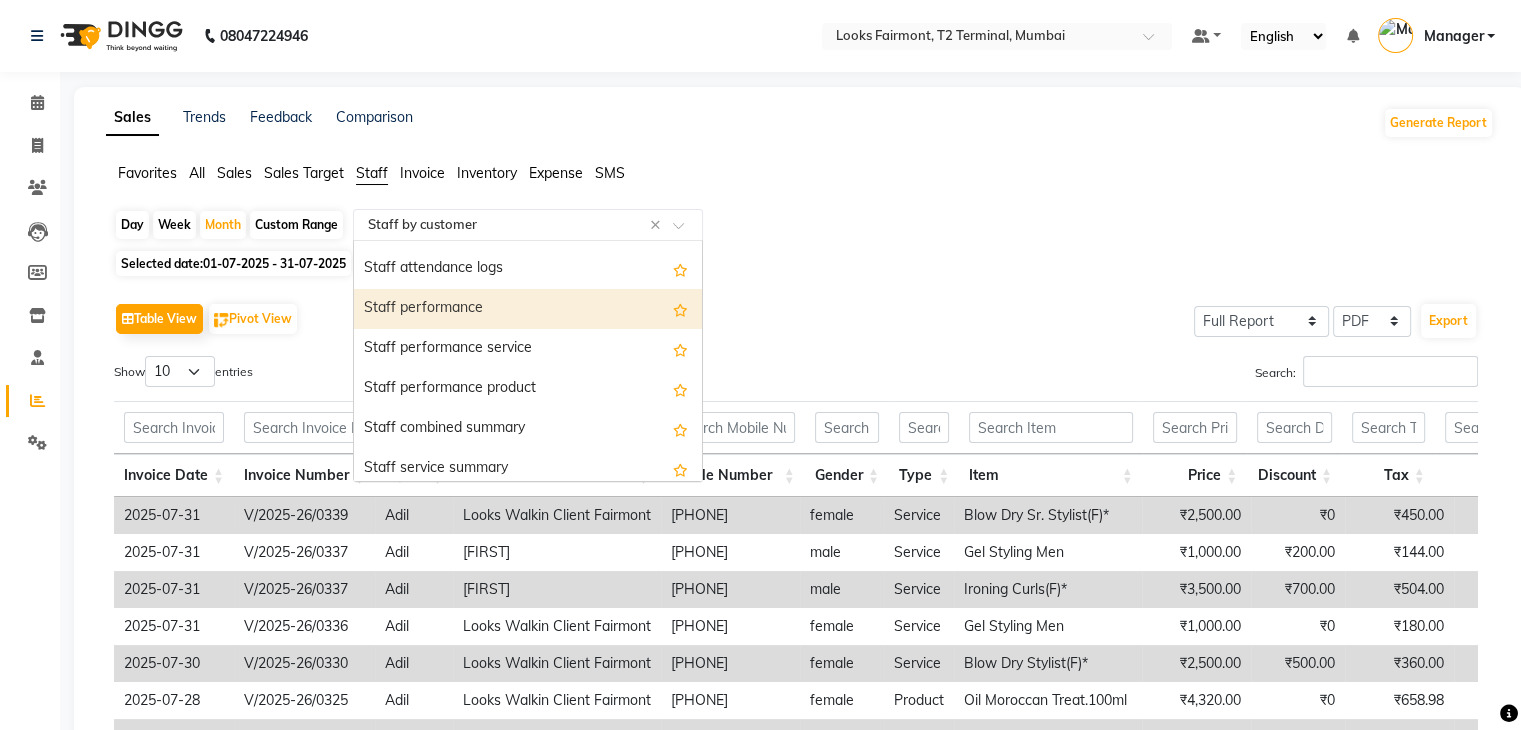 scroll, scrollTop: 400, scrollLeft: 0, axis: vertical 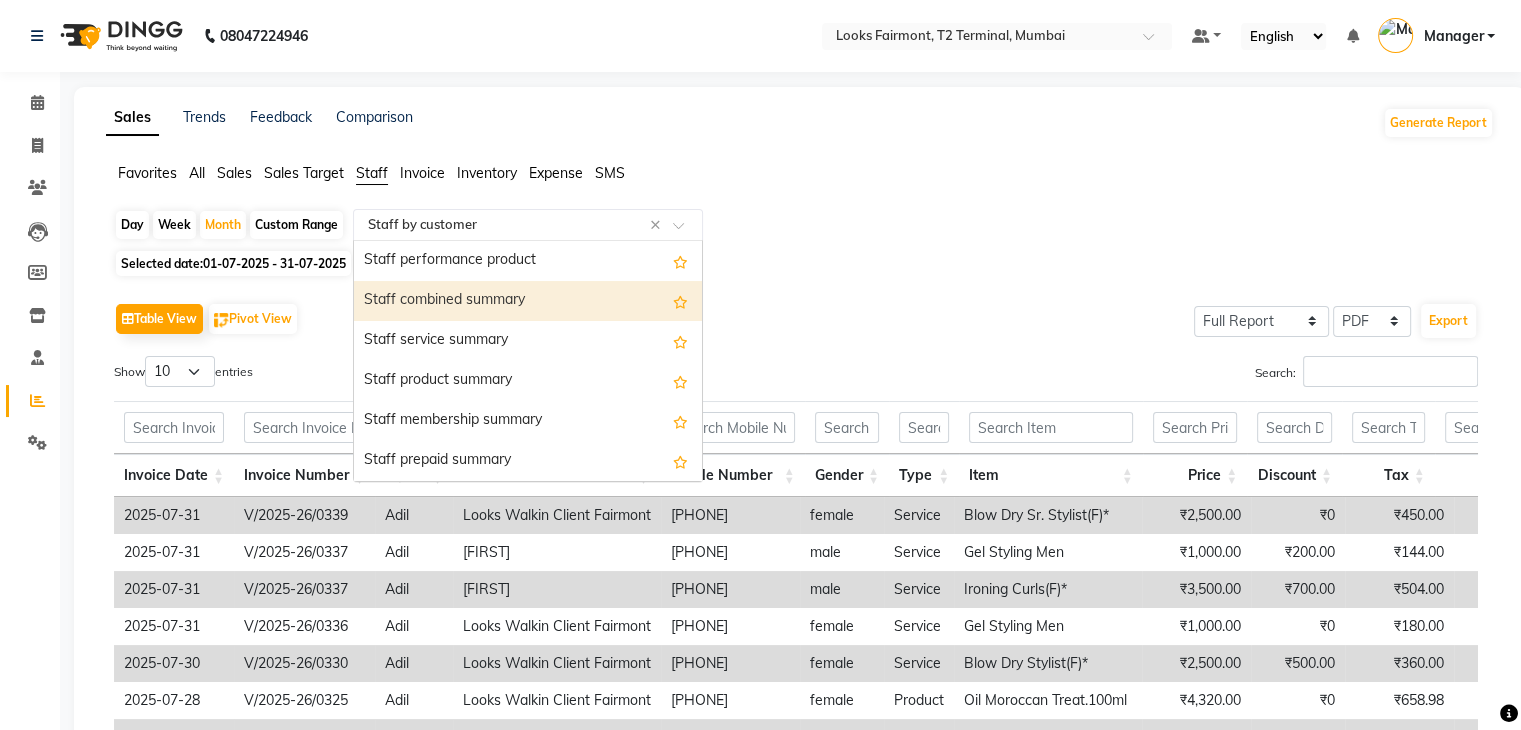 click on "Staff combined summary" at bounding box center [528, 301] 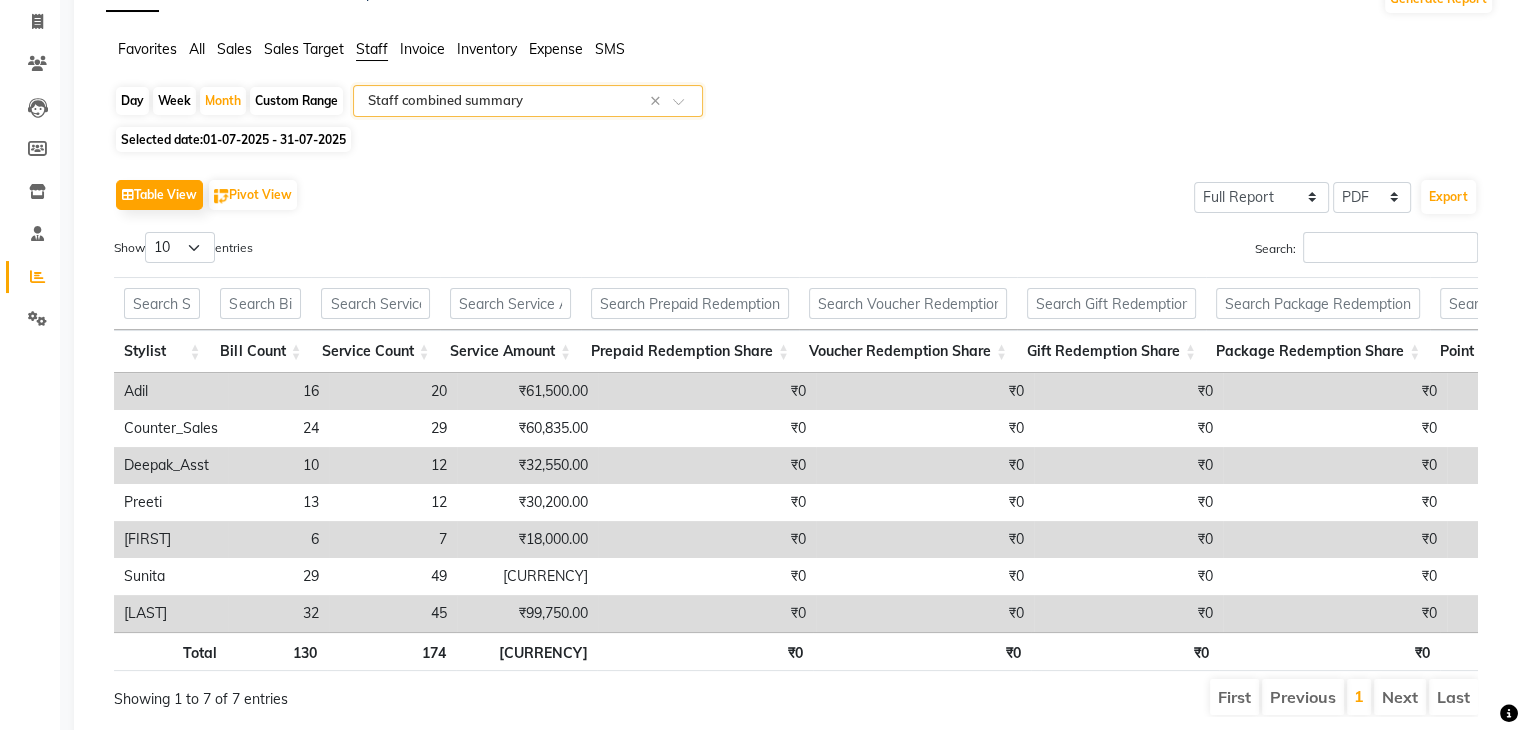scroll, scrollTop: 0, scrollLeft: 0, axis: both 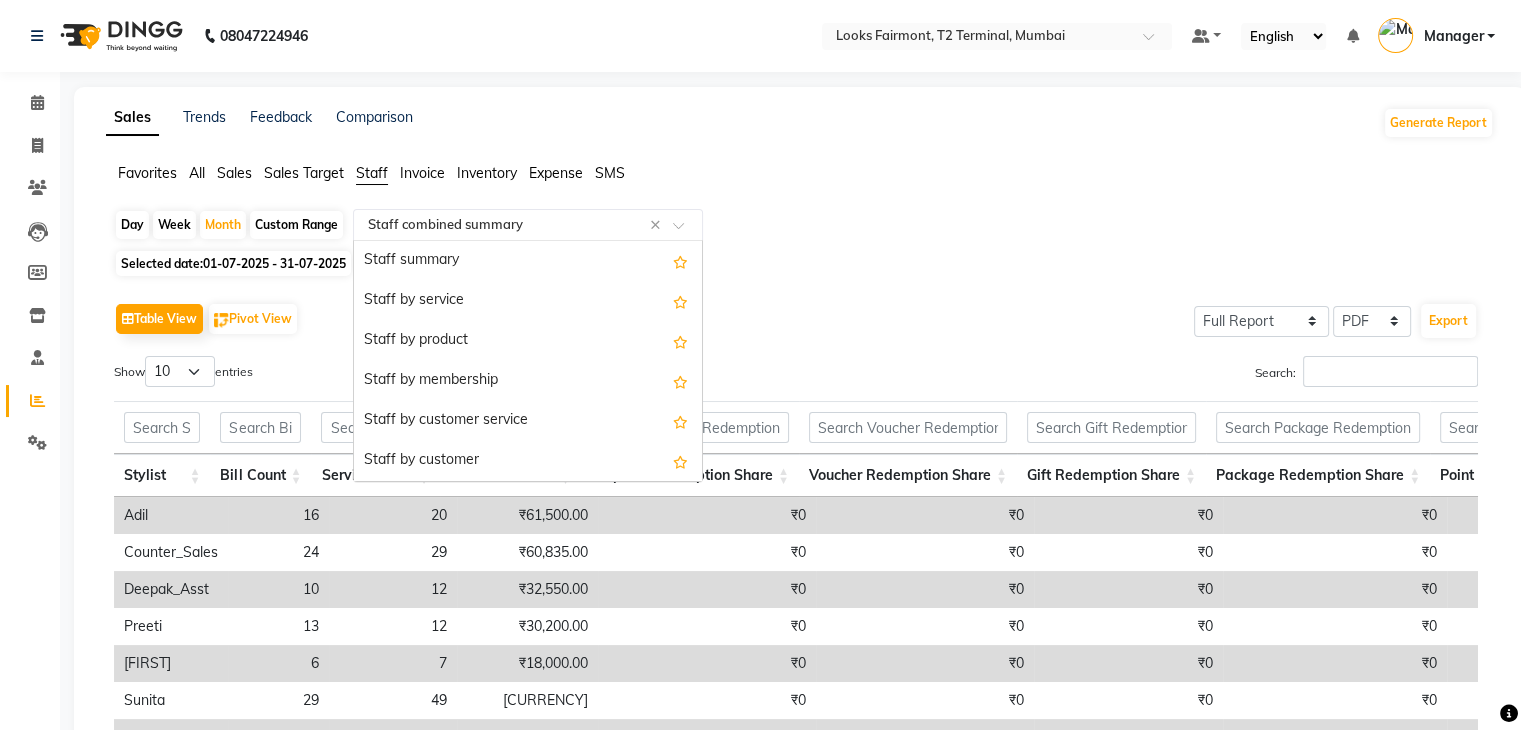 click 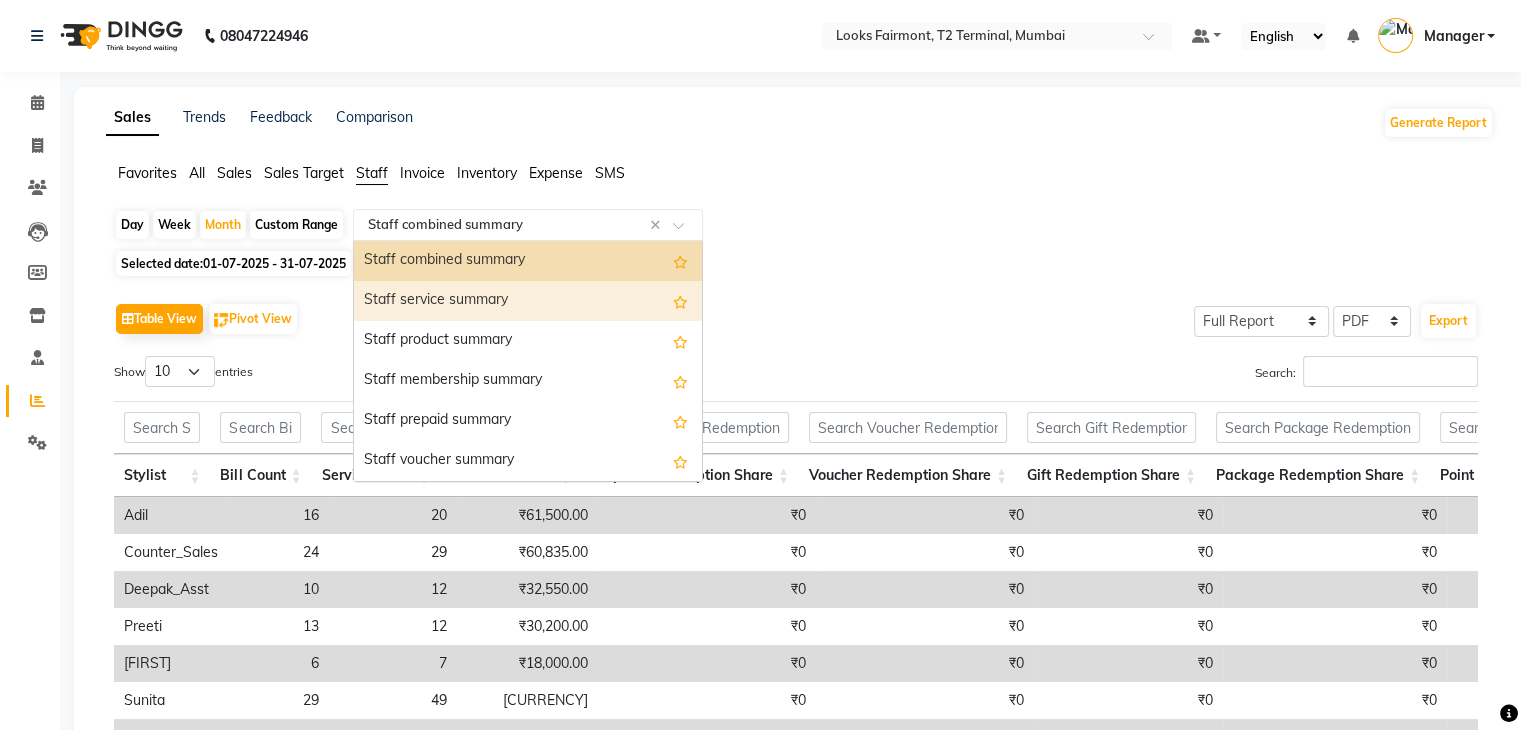 click on "Staff service summary" at bounding box center [528, 301] 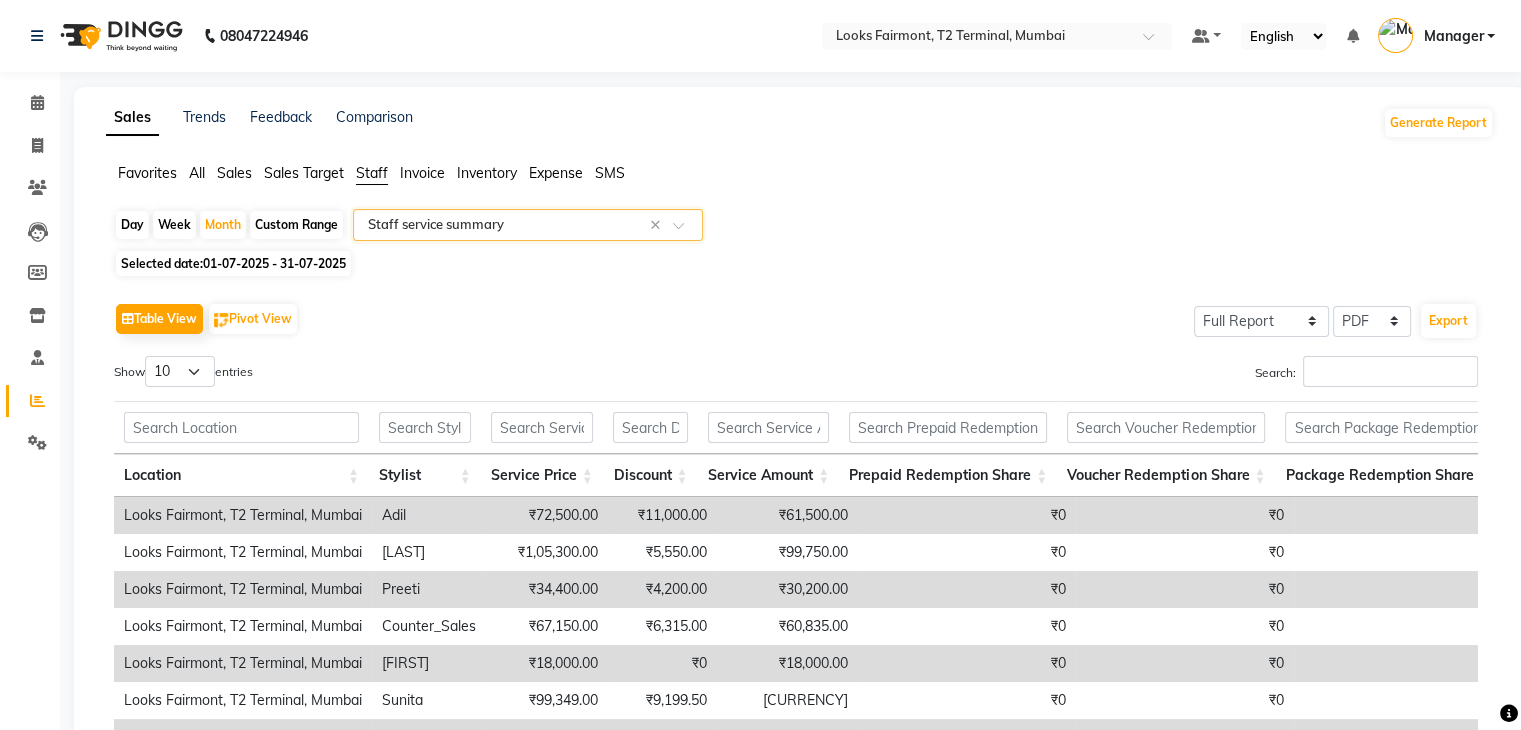 scroll, scrollTop: 0, scrollLeft: 0, axis: both 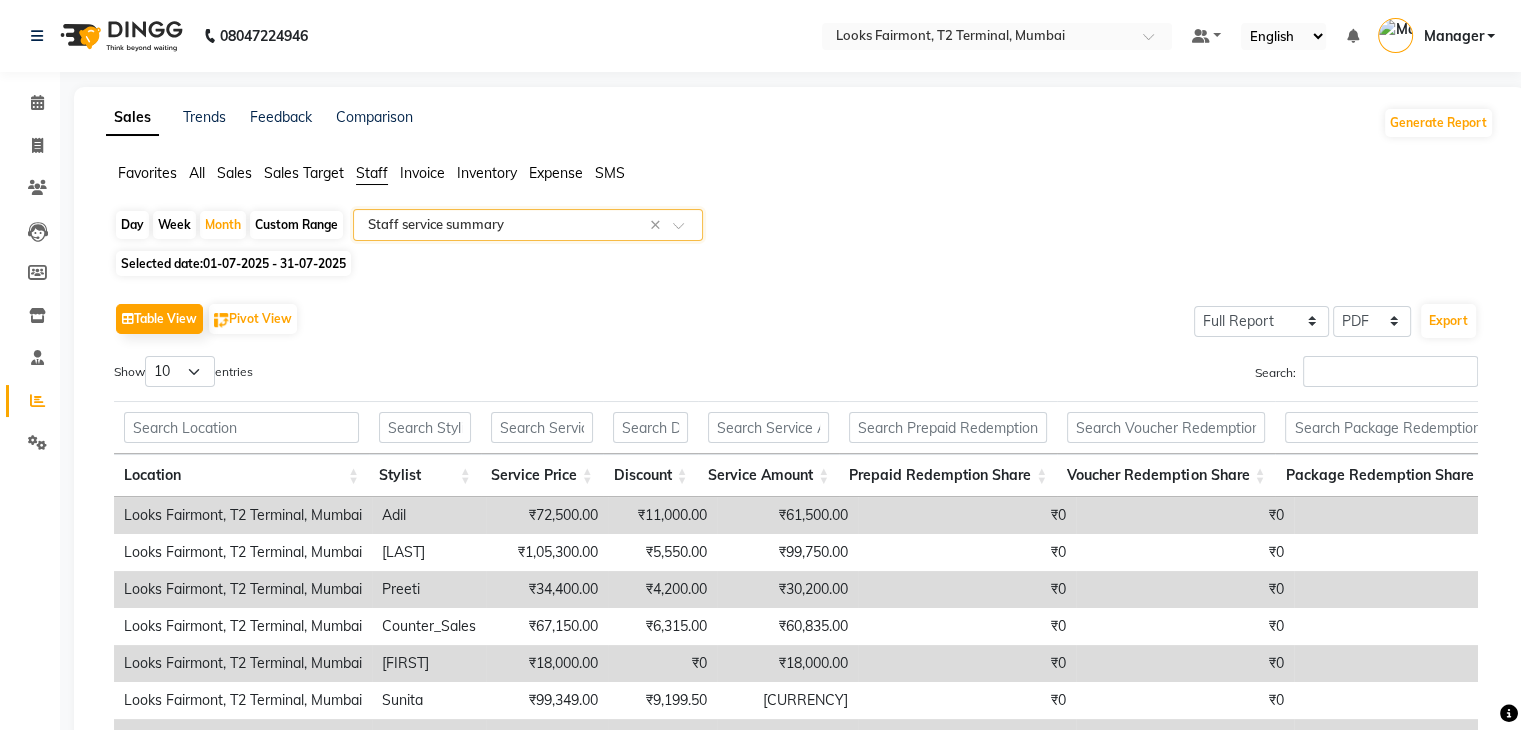 click 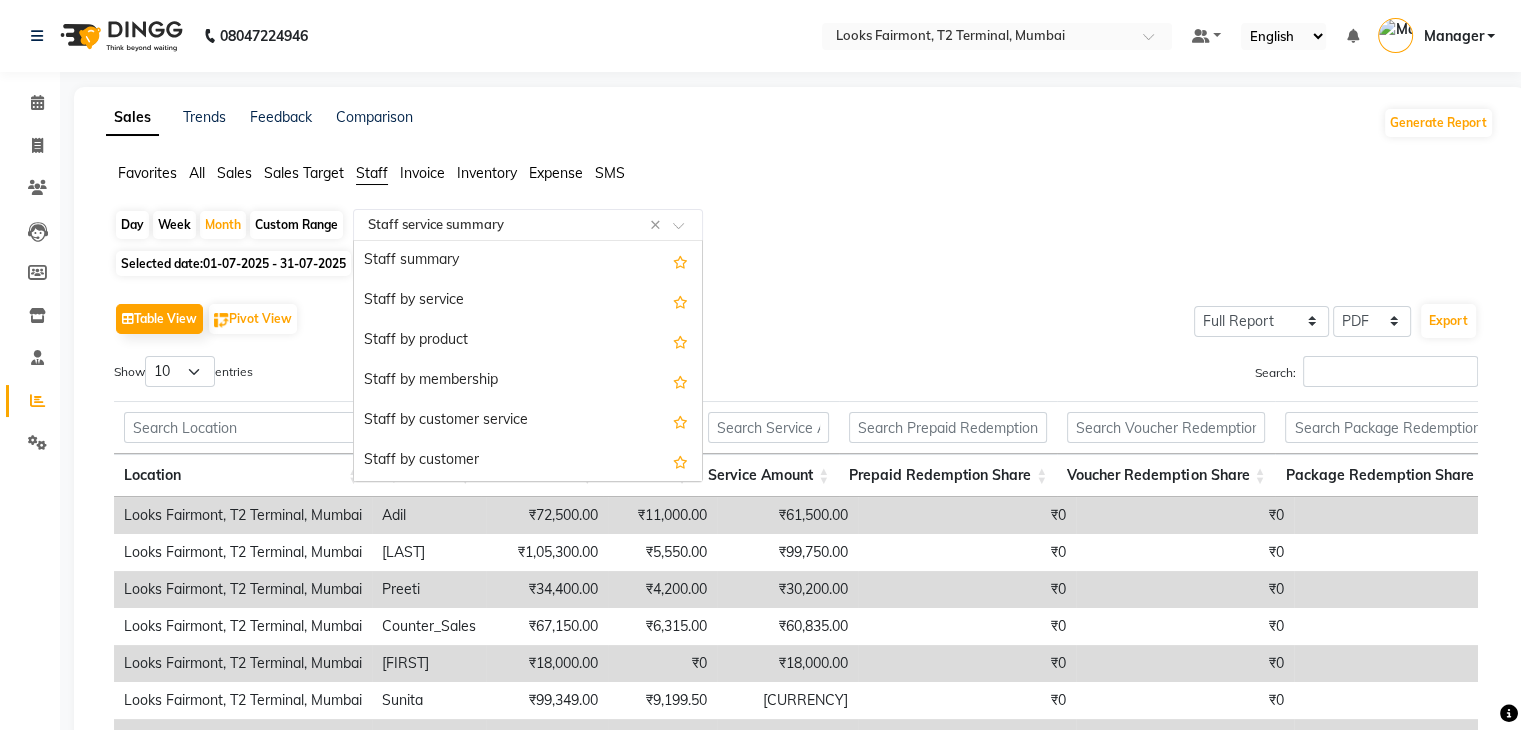 scroll, scrollTop: 480, scrollLeft: 0, axis: vertical 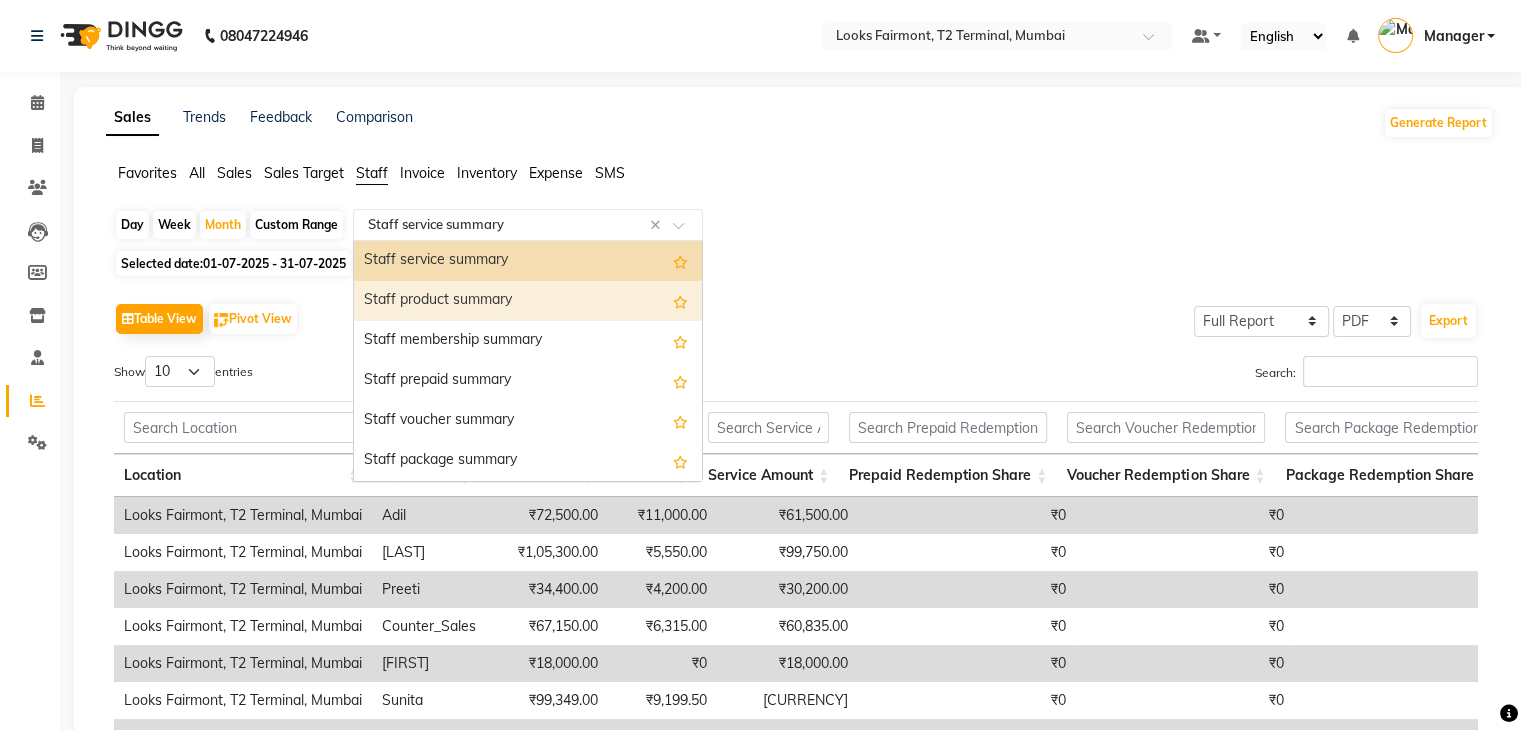 click on "Staff product summary" at bounding box center [528, 301] 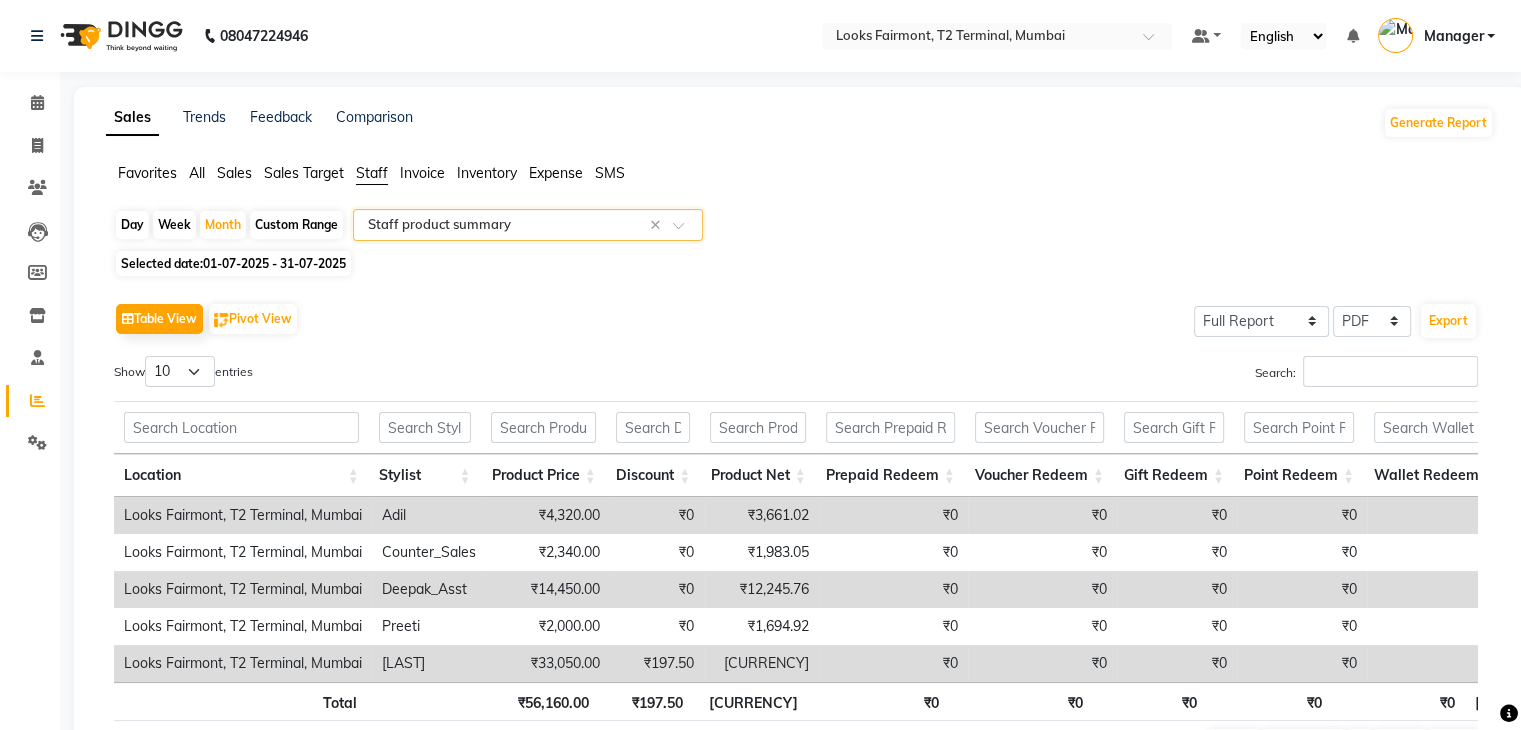 click 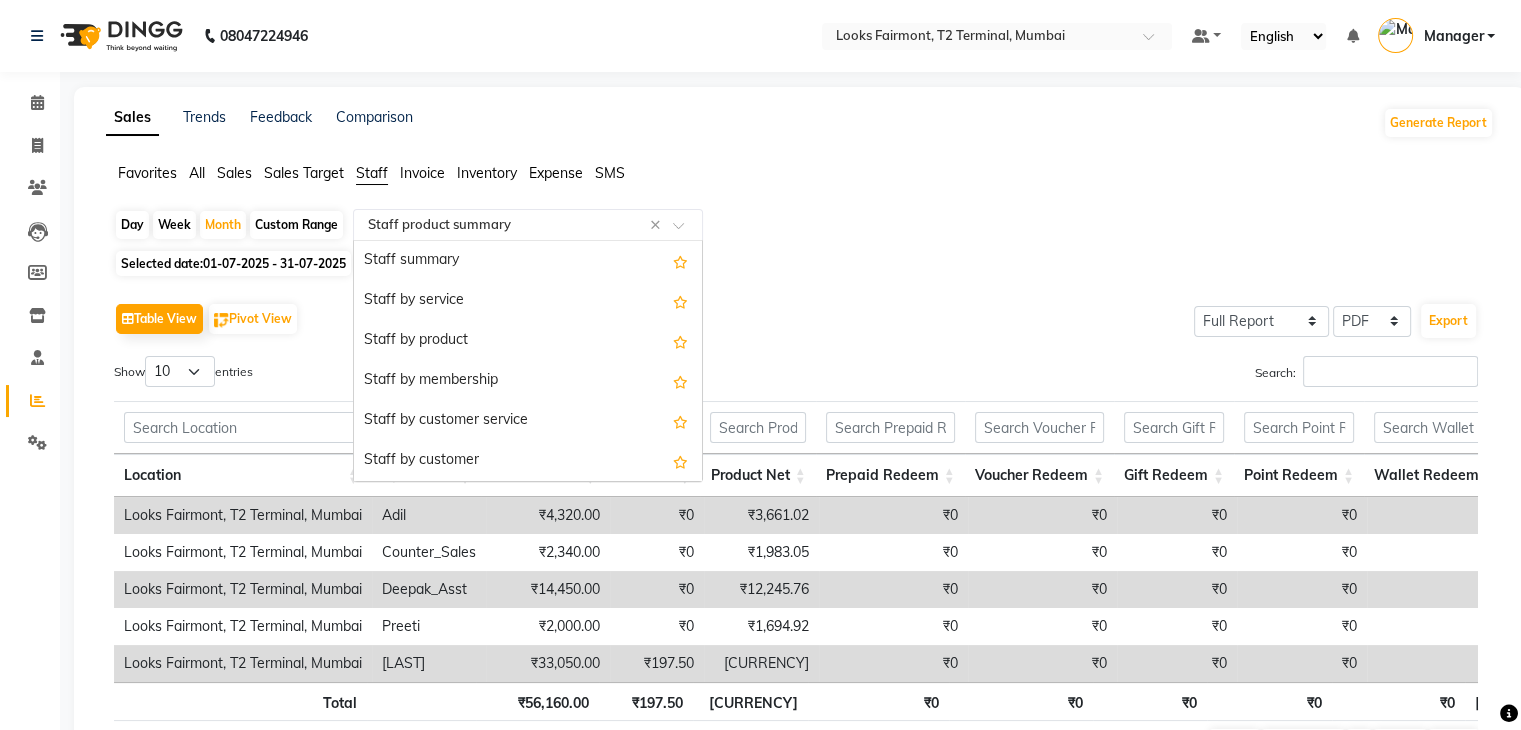 scroll, scrollTop: 520, scrollLeft: 0, axis: vertical 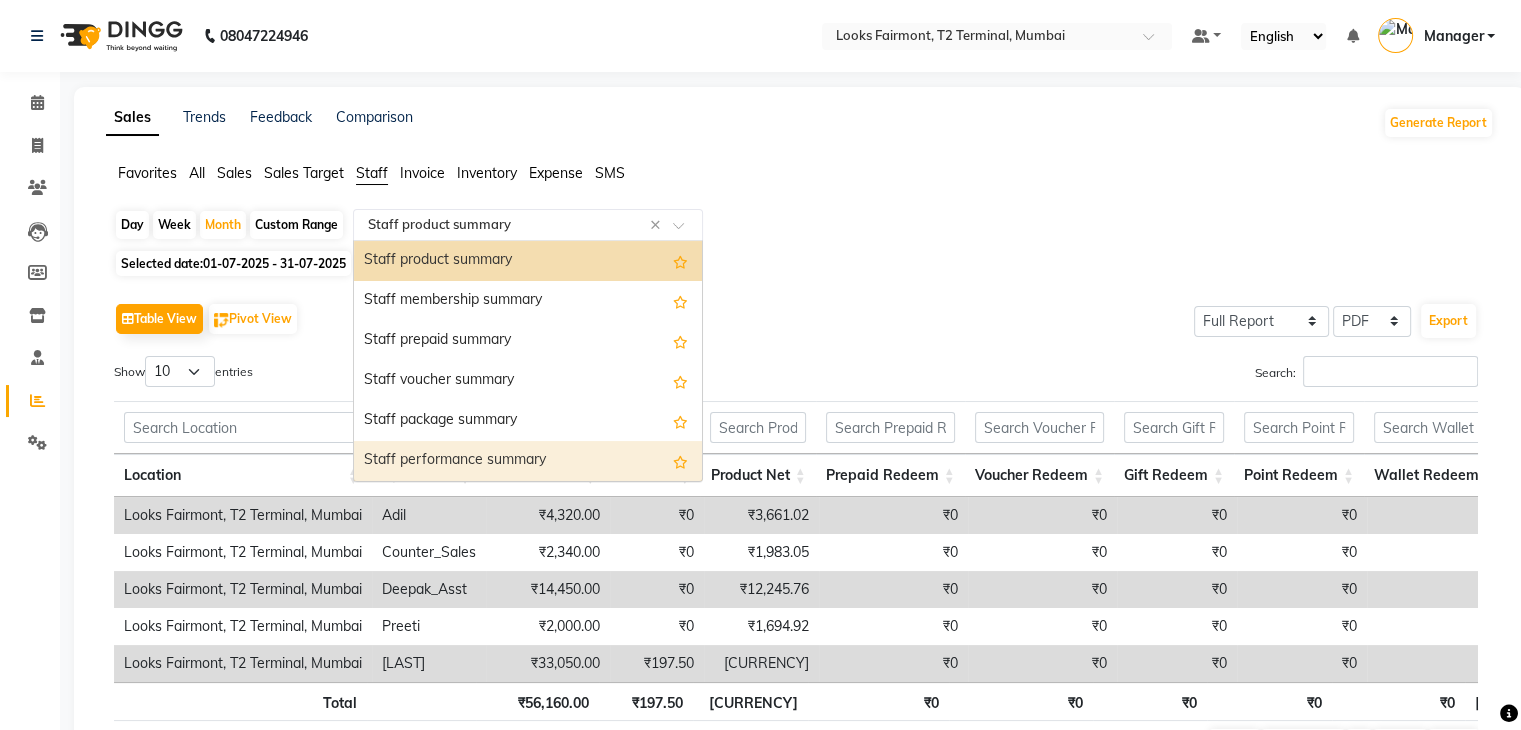 drag, startPoint x: 524, startPoint y: 452, endPoint x: 530, endPoint y: 441, distance: 12.529964 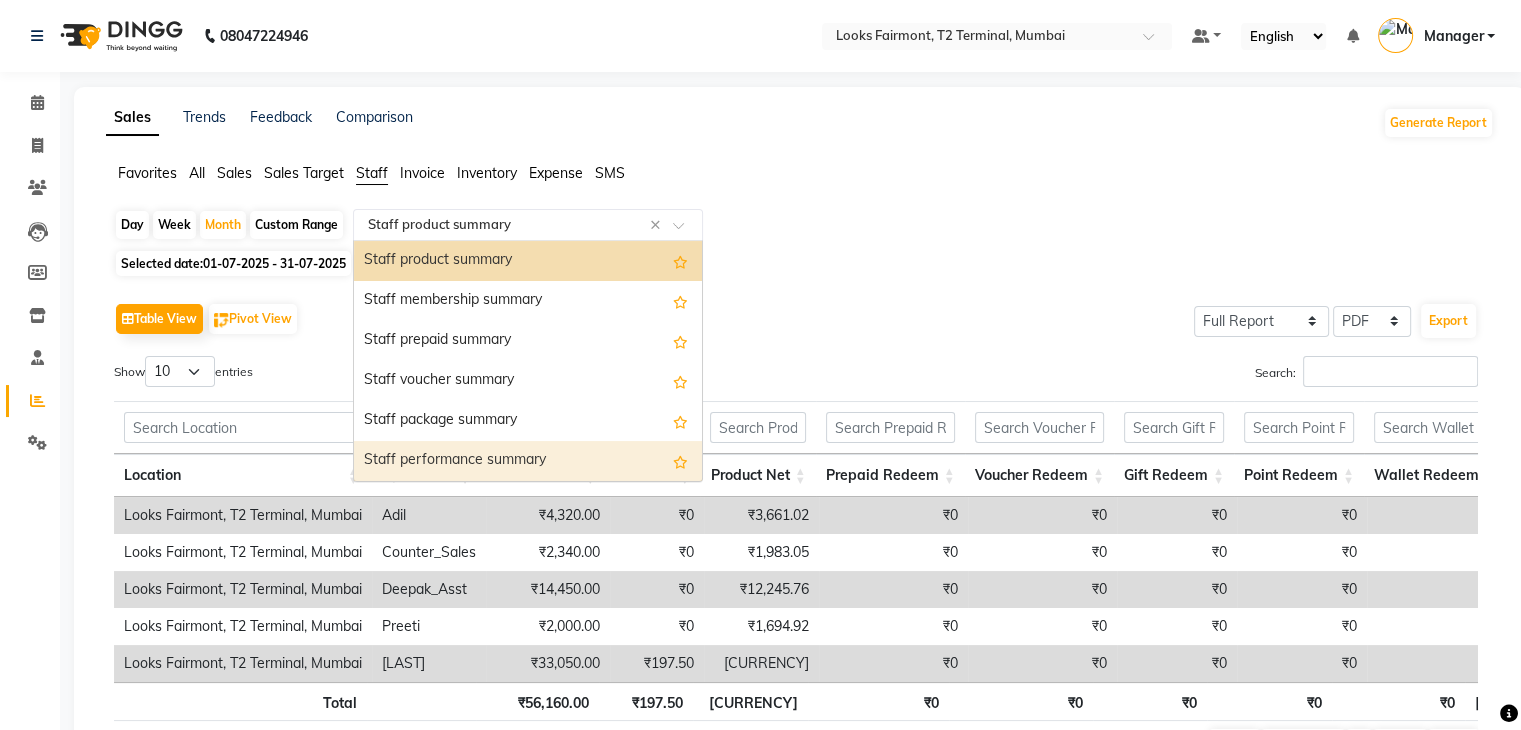 click on "Staff performance summary" at bounding box center [528, 461] 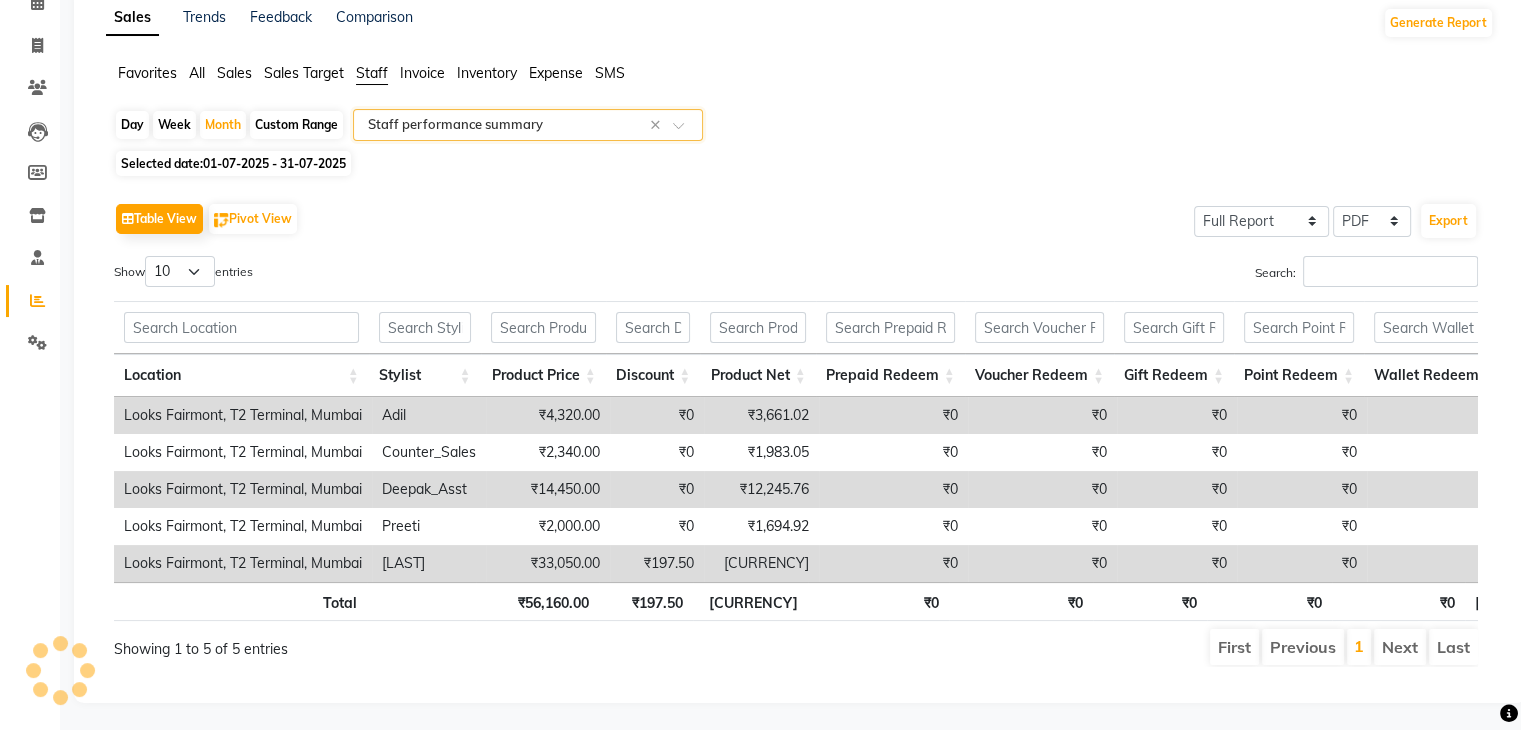 scroll, scrollTop: 132, scrollLeft: 0, axis: vertical 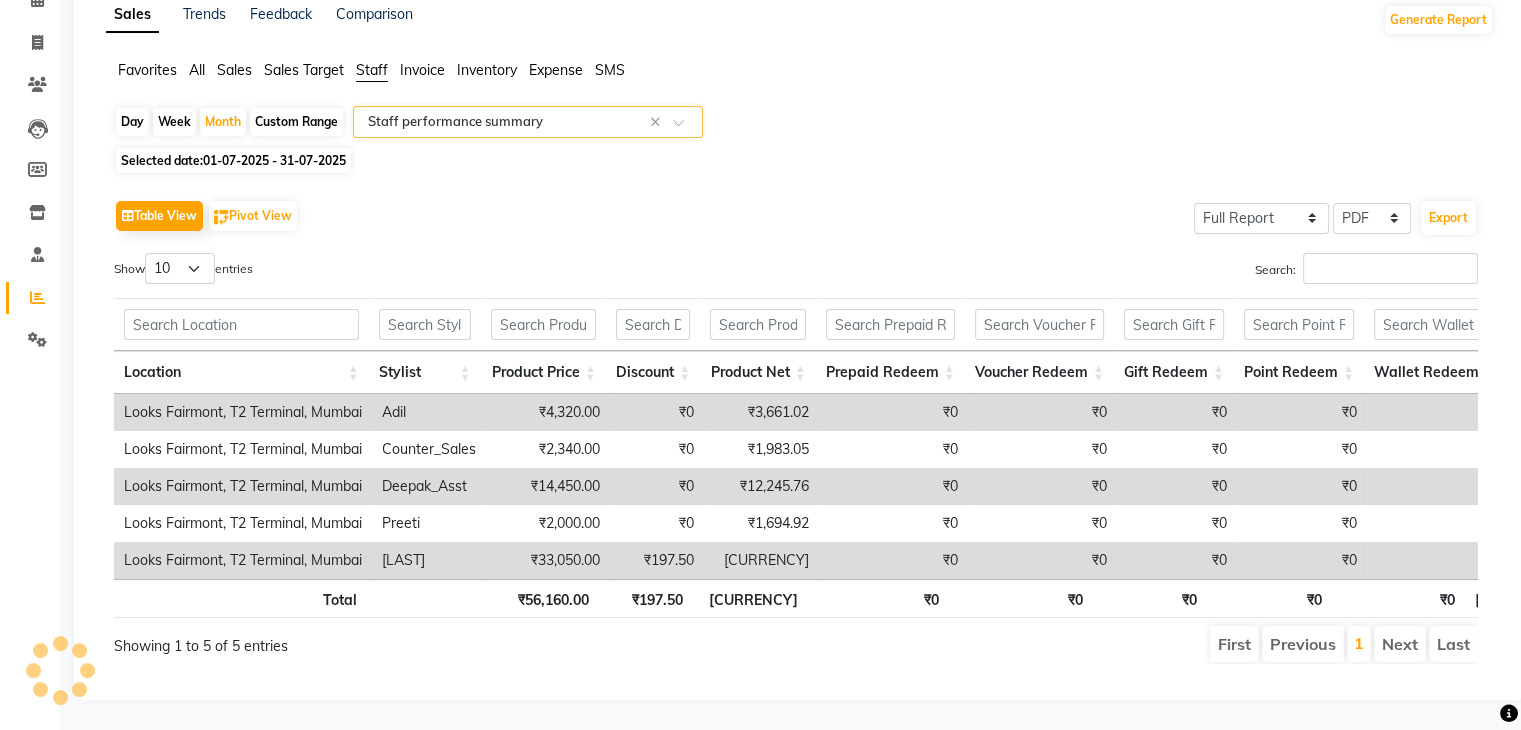 click 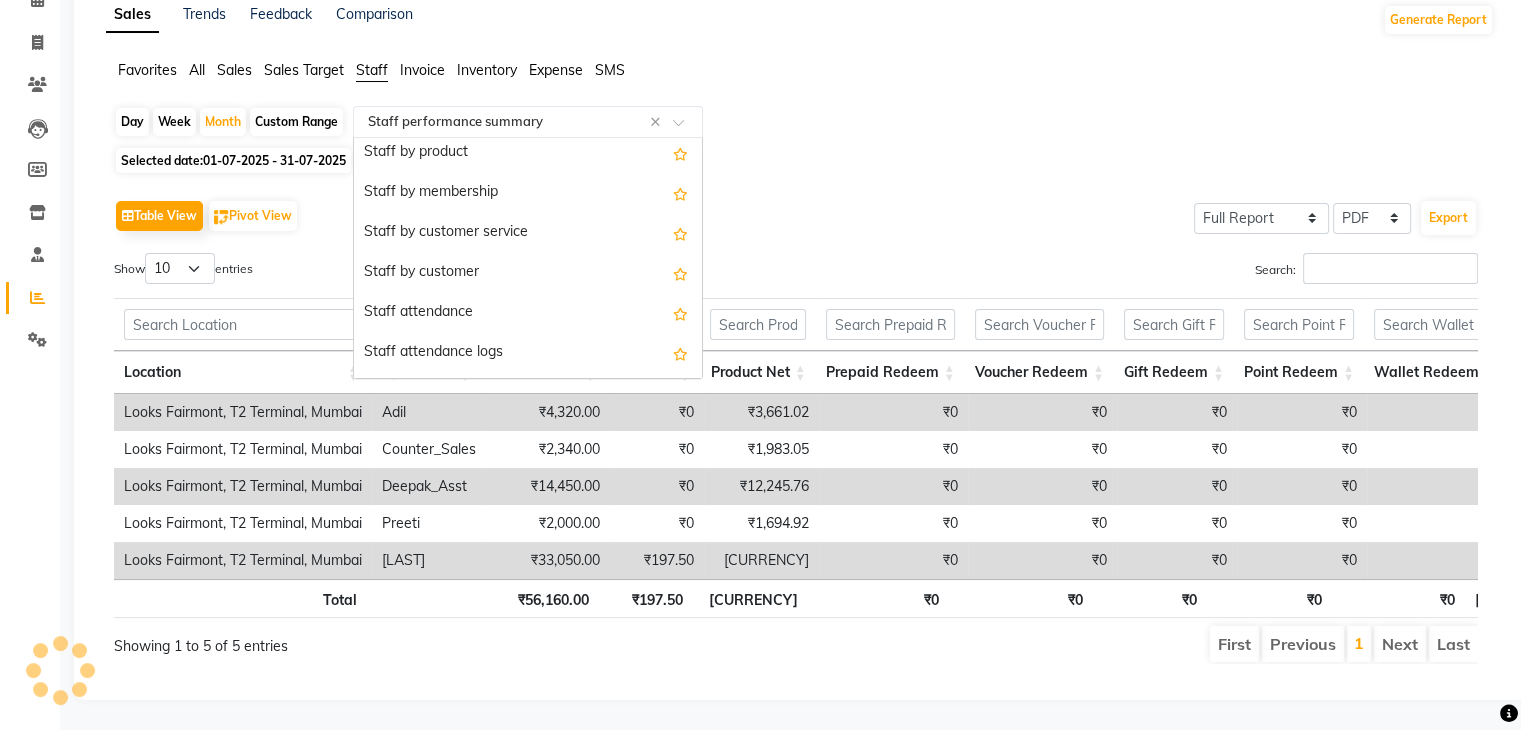 scroll, scrollTop: 0, scrollLeft: 0, axis: both 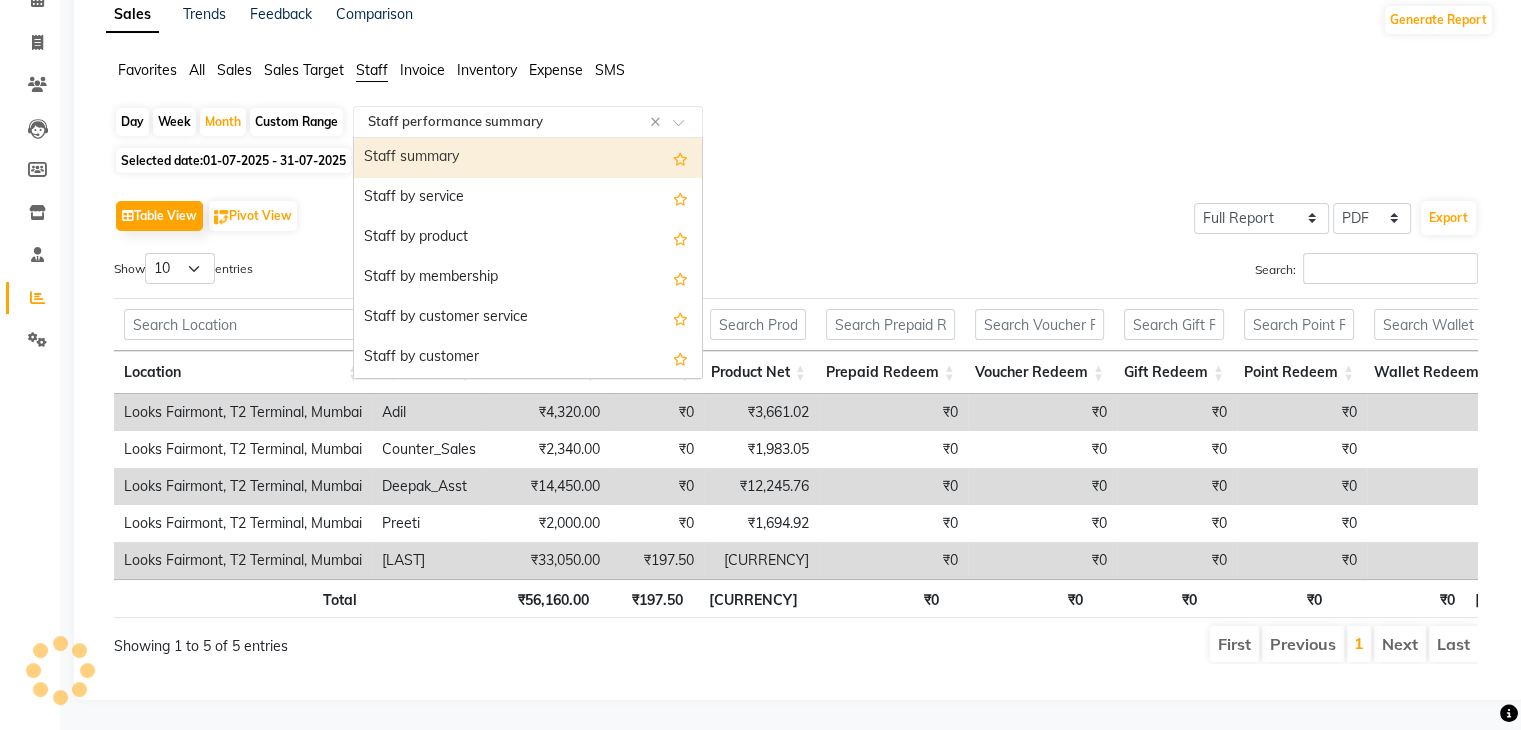 click on "Staff summary" at bounding box center [528, 158] 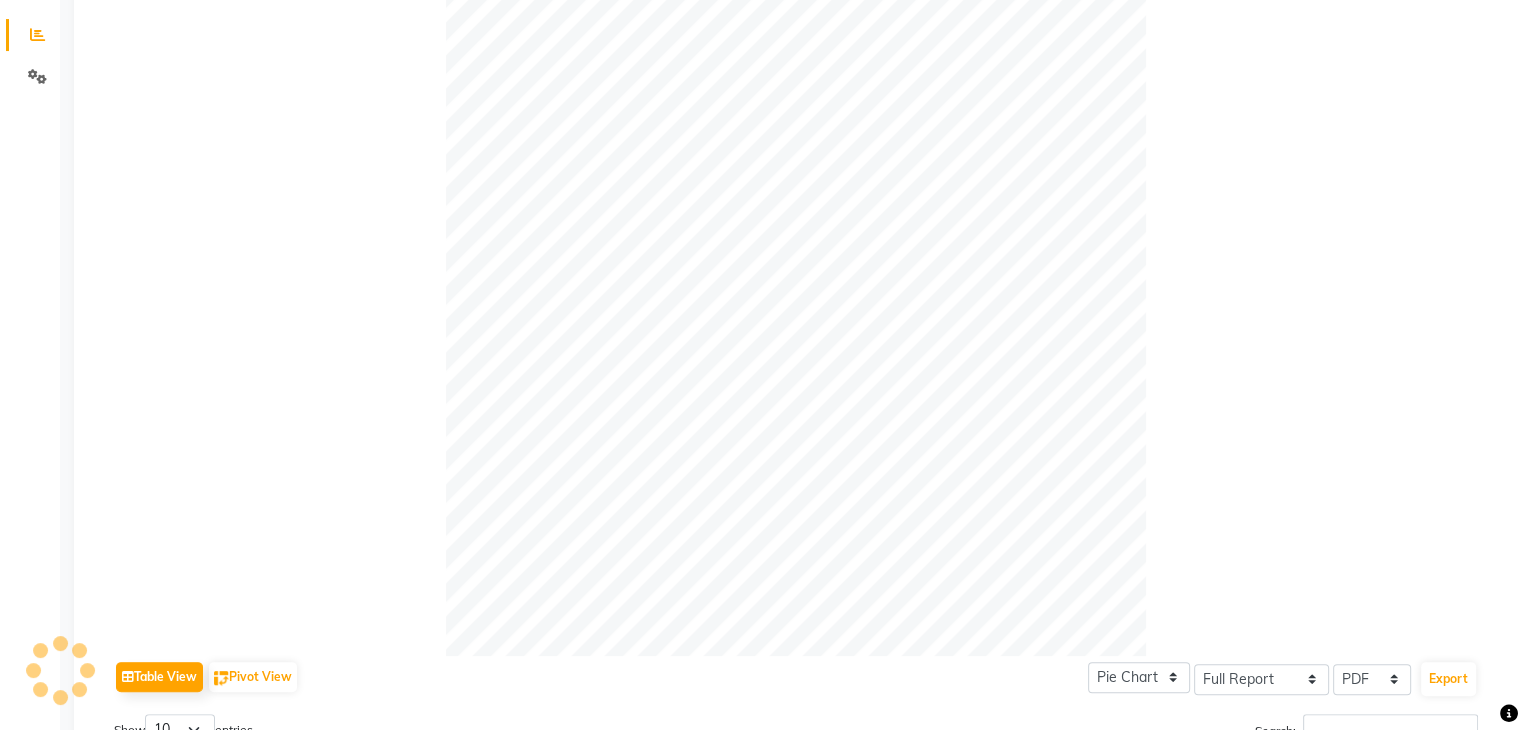 scroll, scrollTop: 30, scrollLeft: 0, axis: vertical 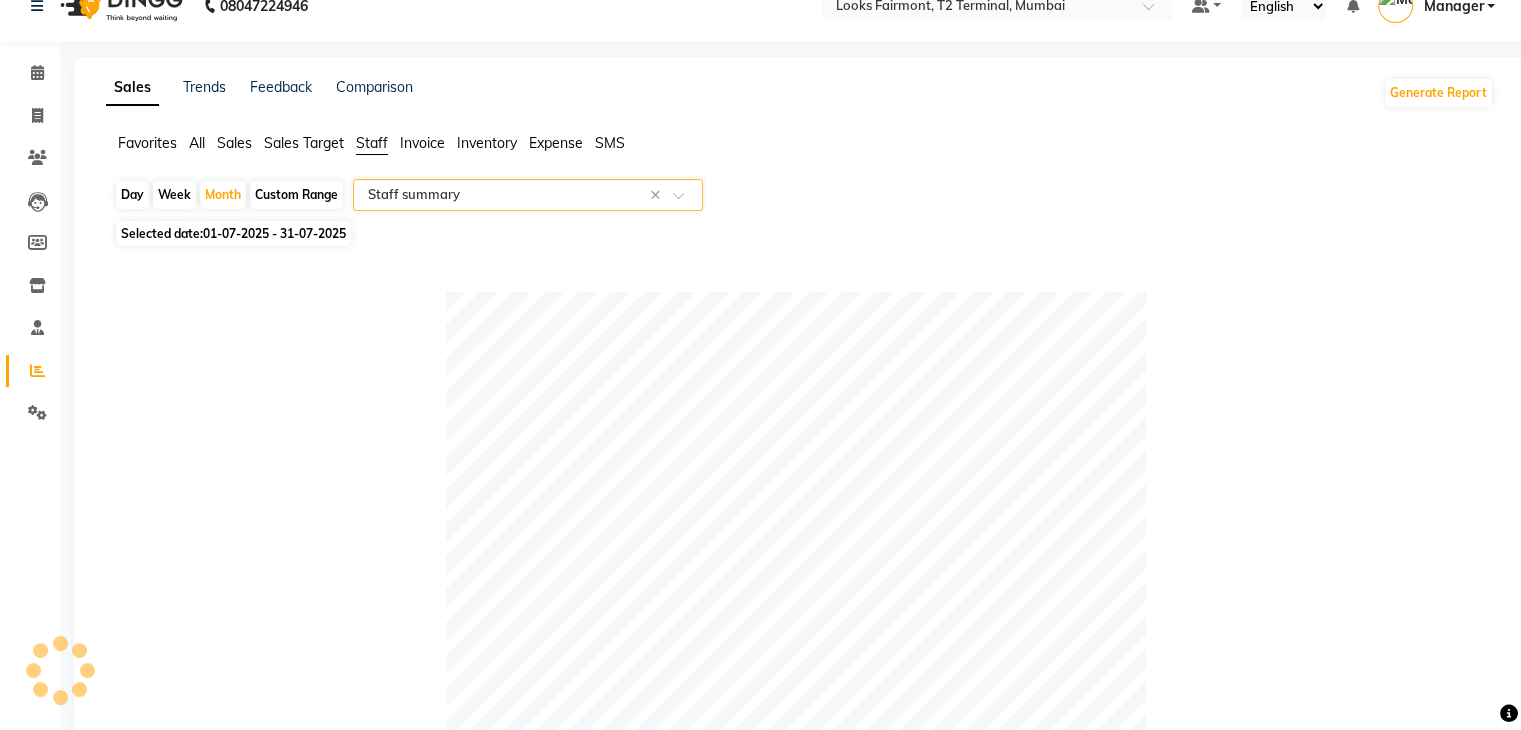 click on "Sales" 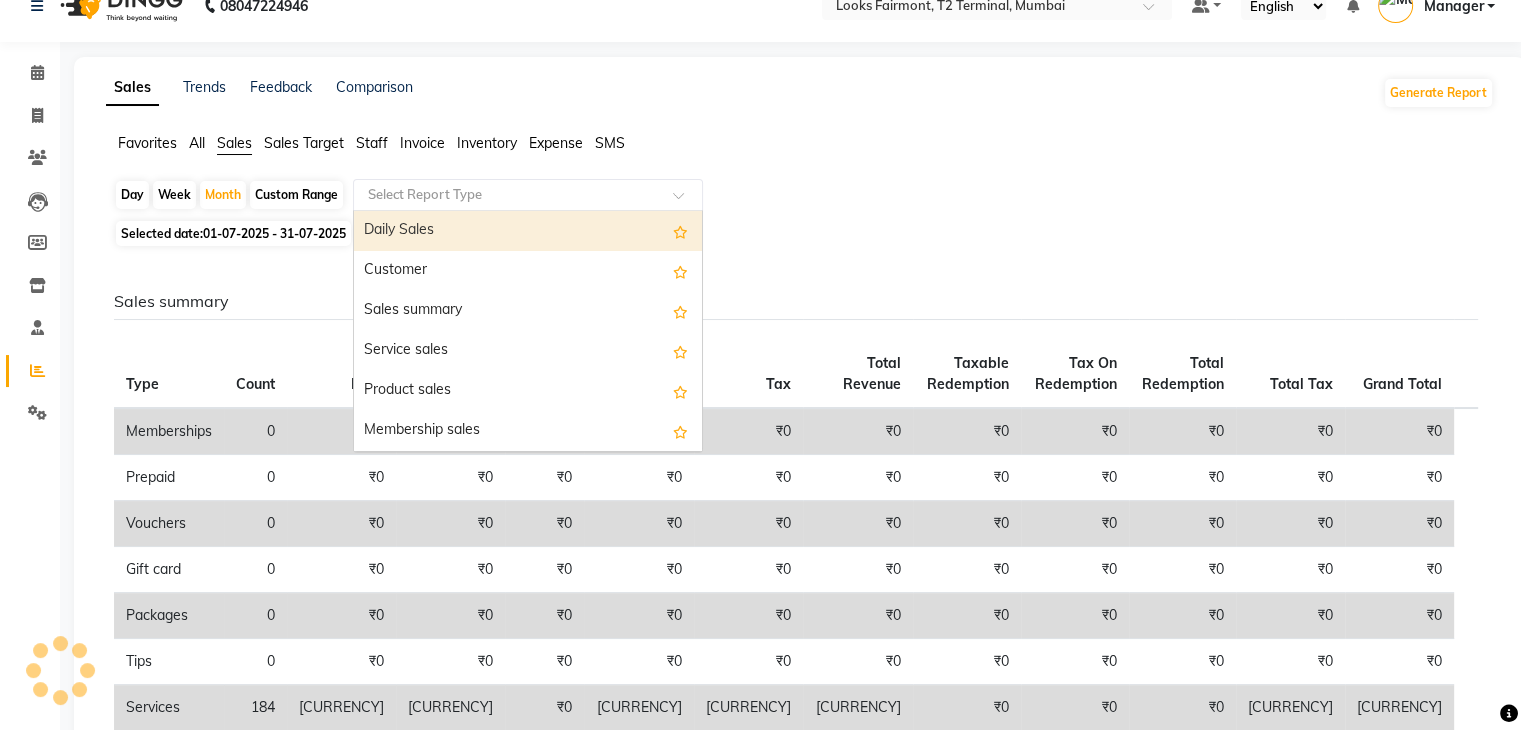 click 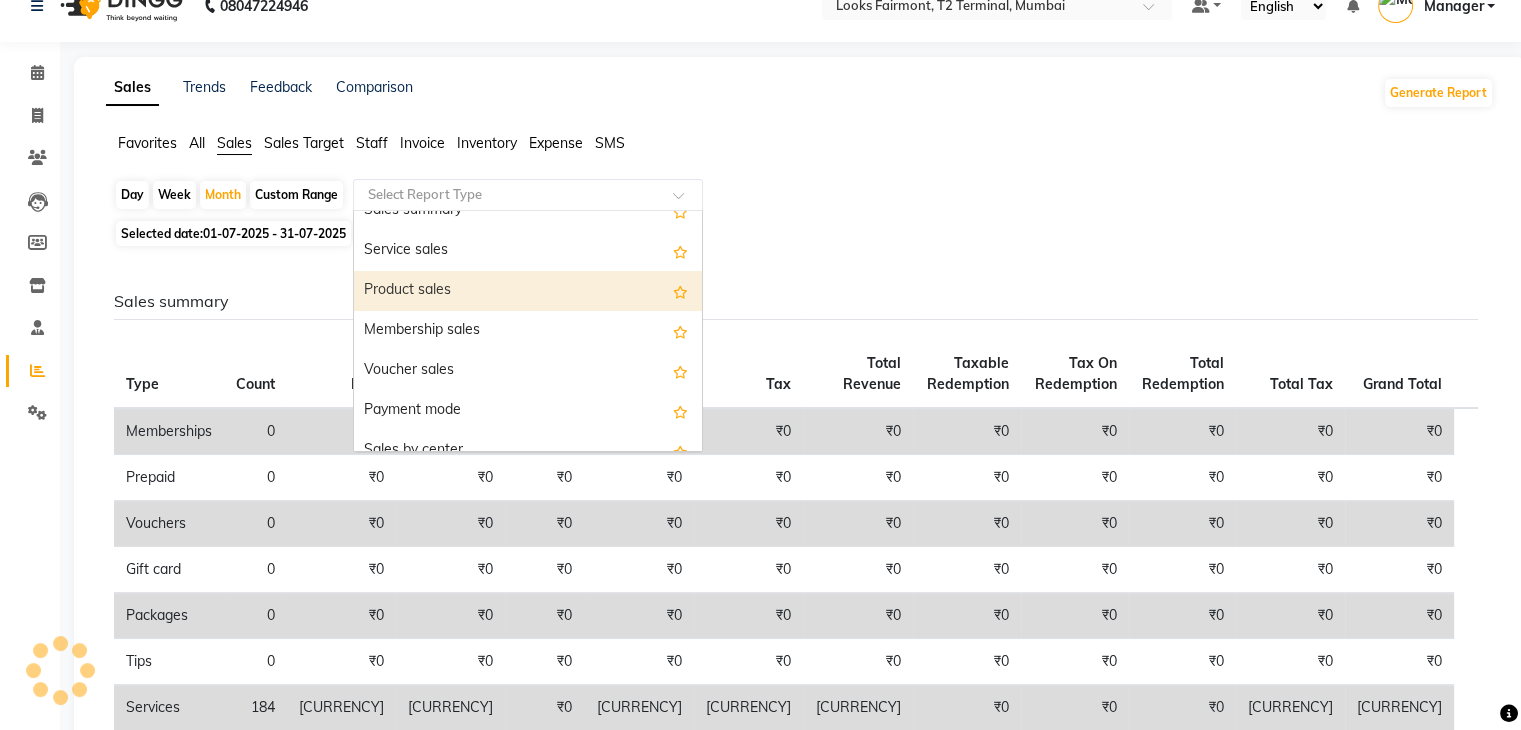 scroll, scrollTop: 160, scrollLeft: 0, axis: vertical 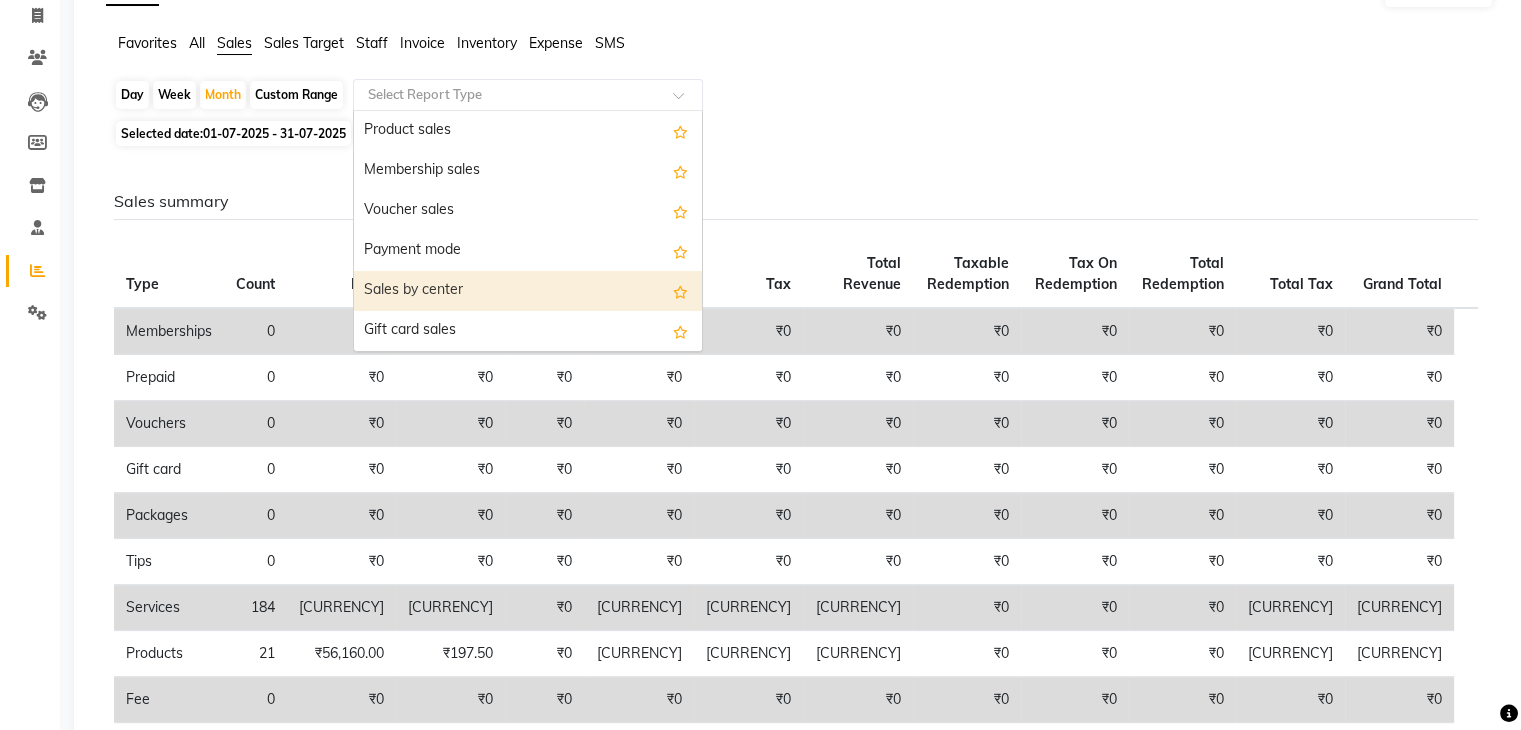 click on "Sales by center" at bounding box center (528, 291) 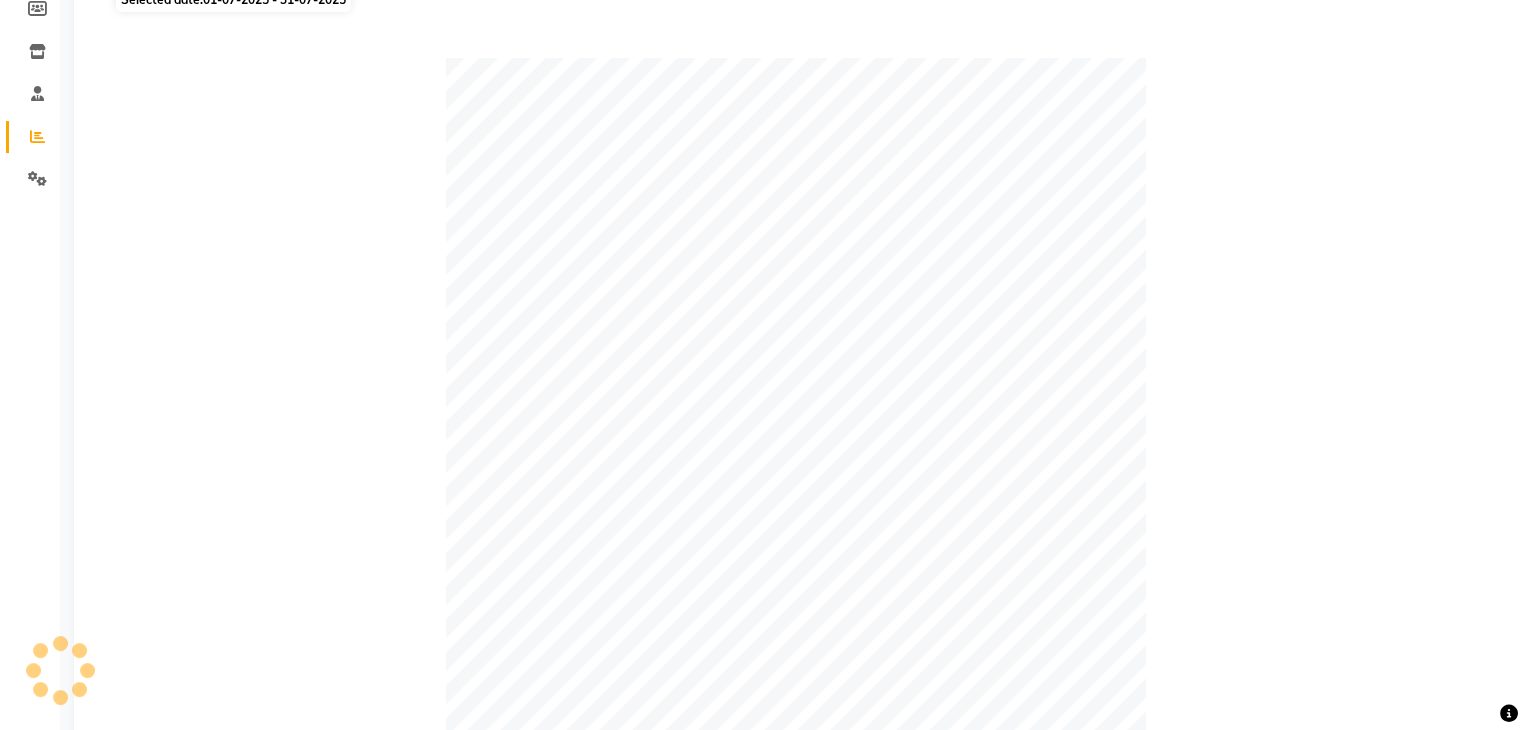 scroll, scrollTop: 0, scrollLeft: 0, axis: both 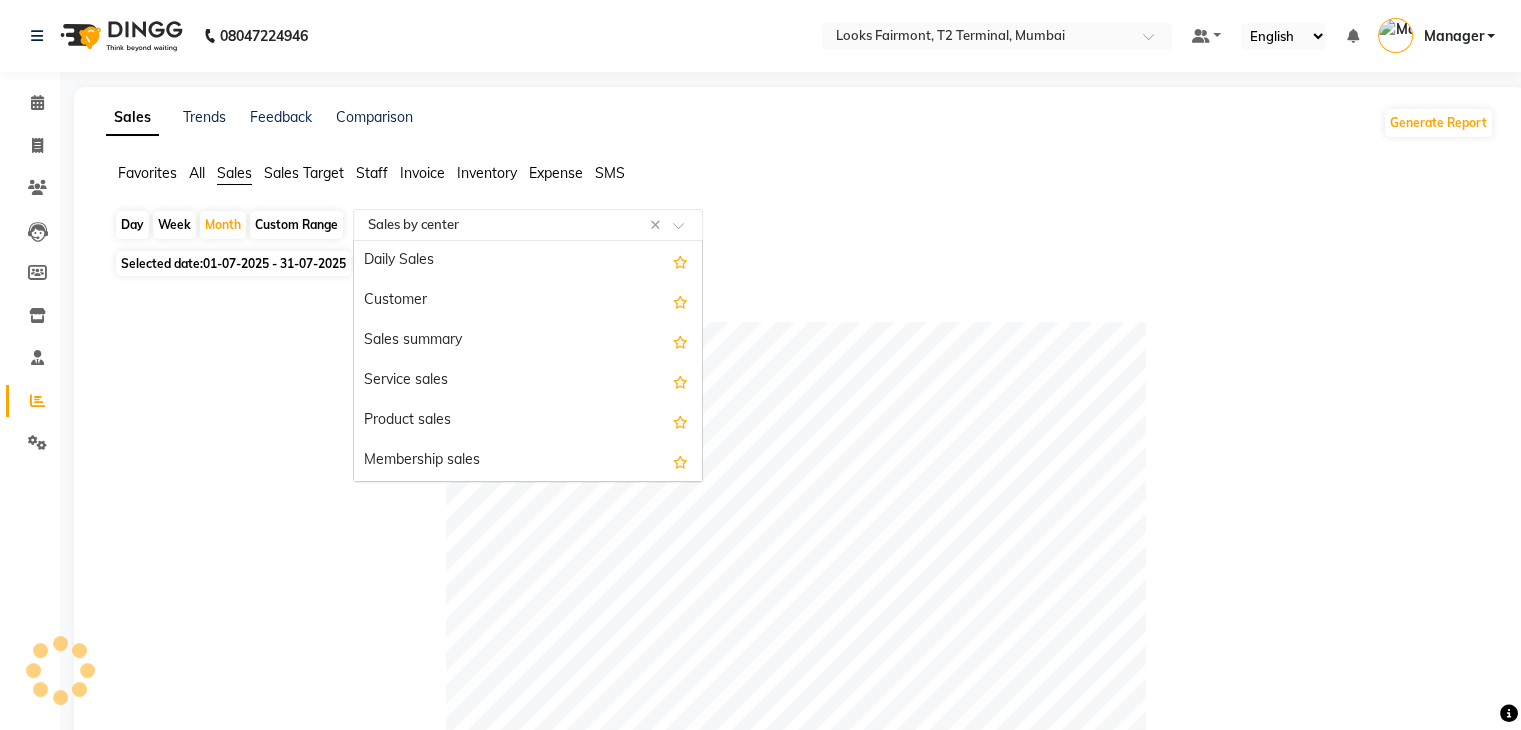 click 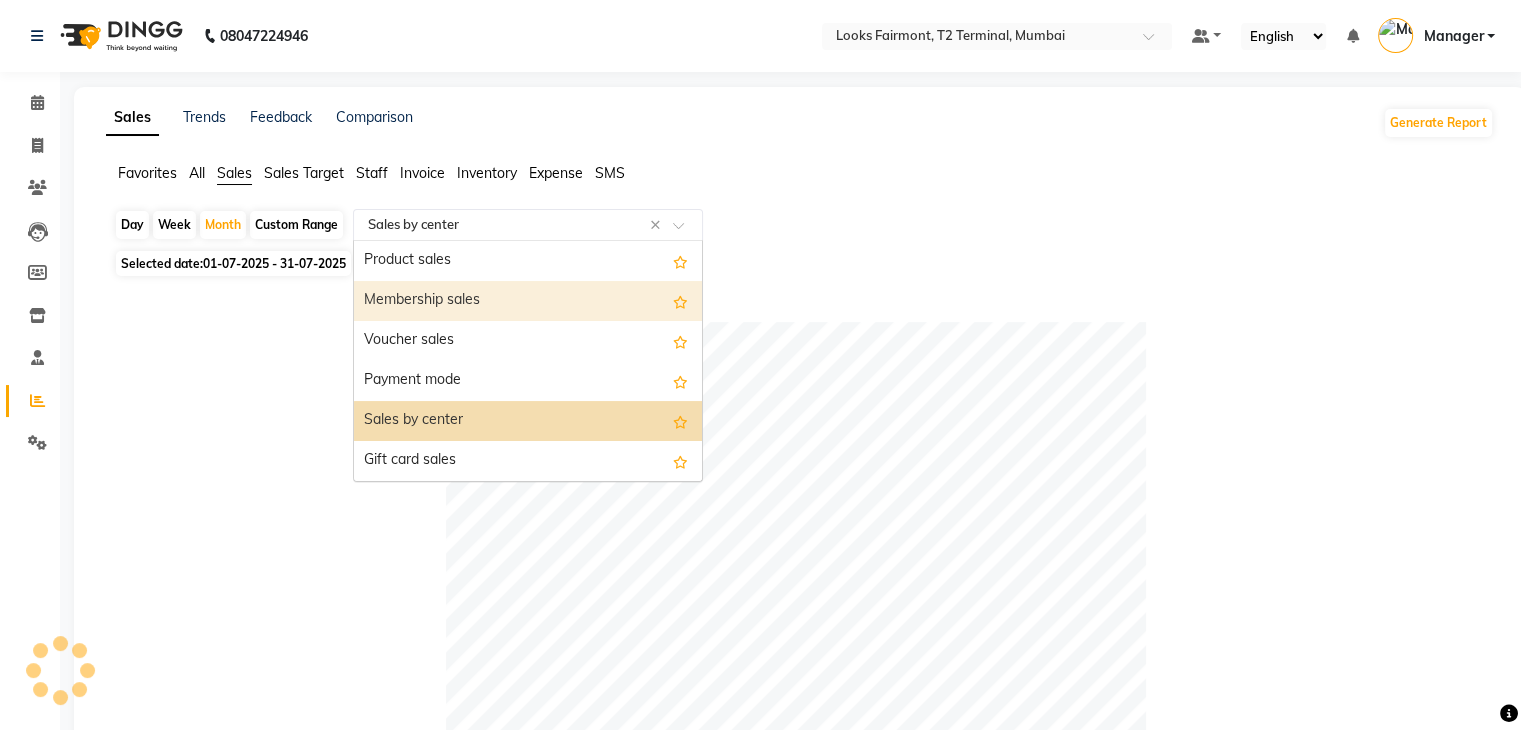 scroll, scrollTop: 0, scrollLeft: 0, axis: both 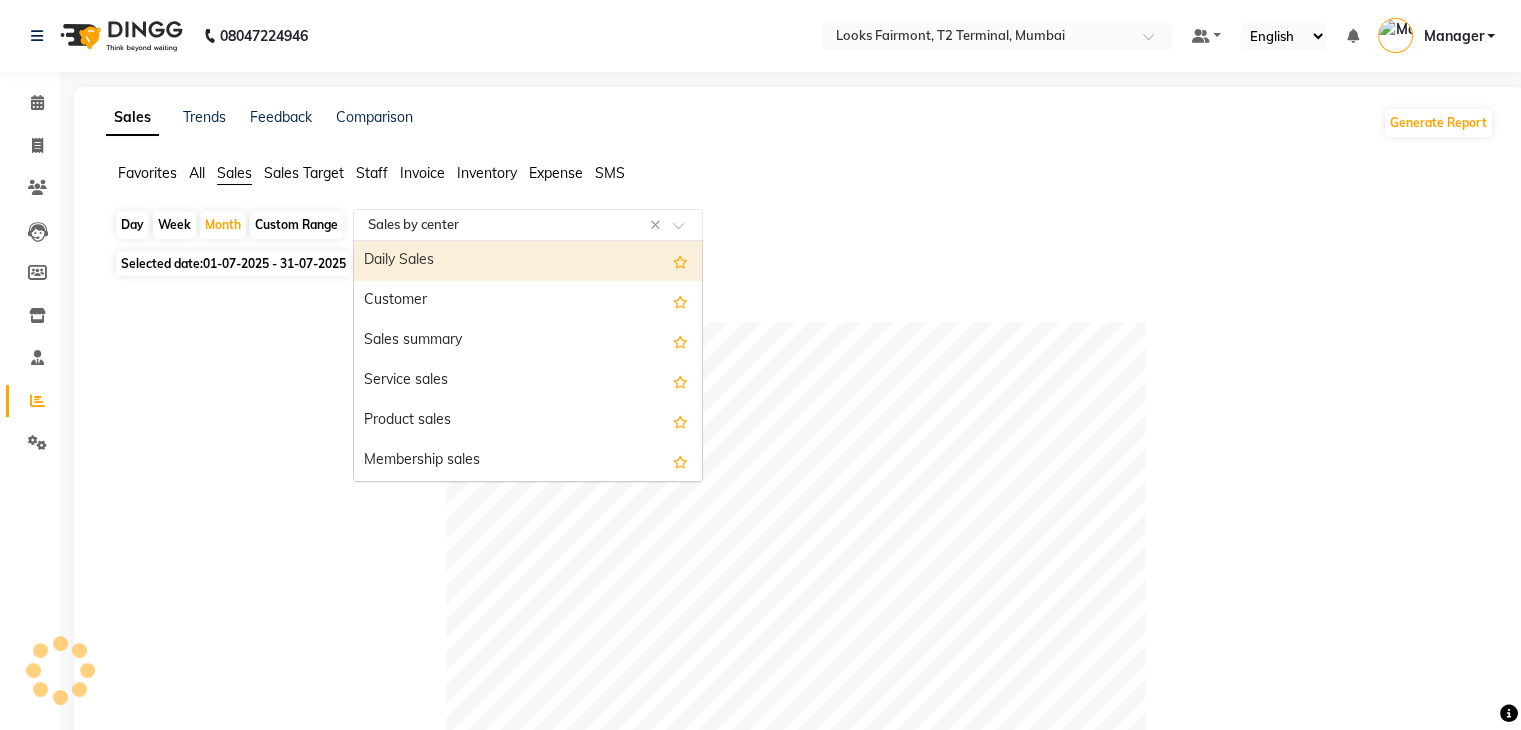 click on "Daily Sales" at bounding box center [528, 261] 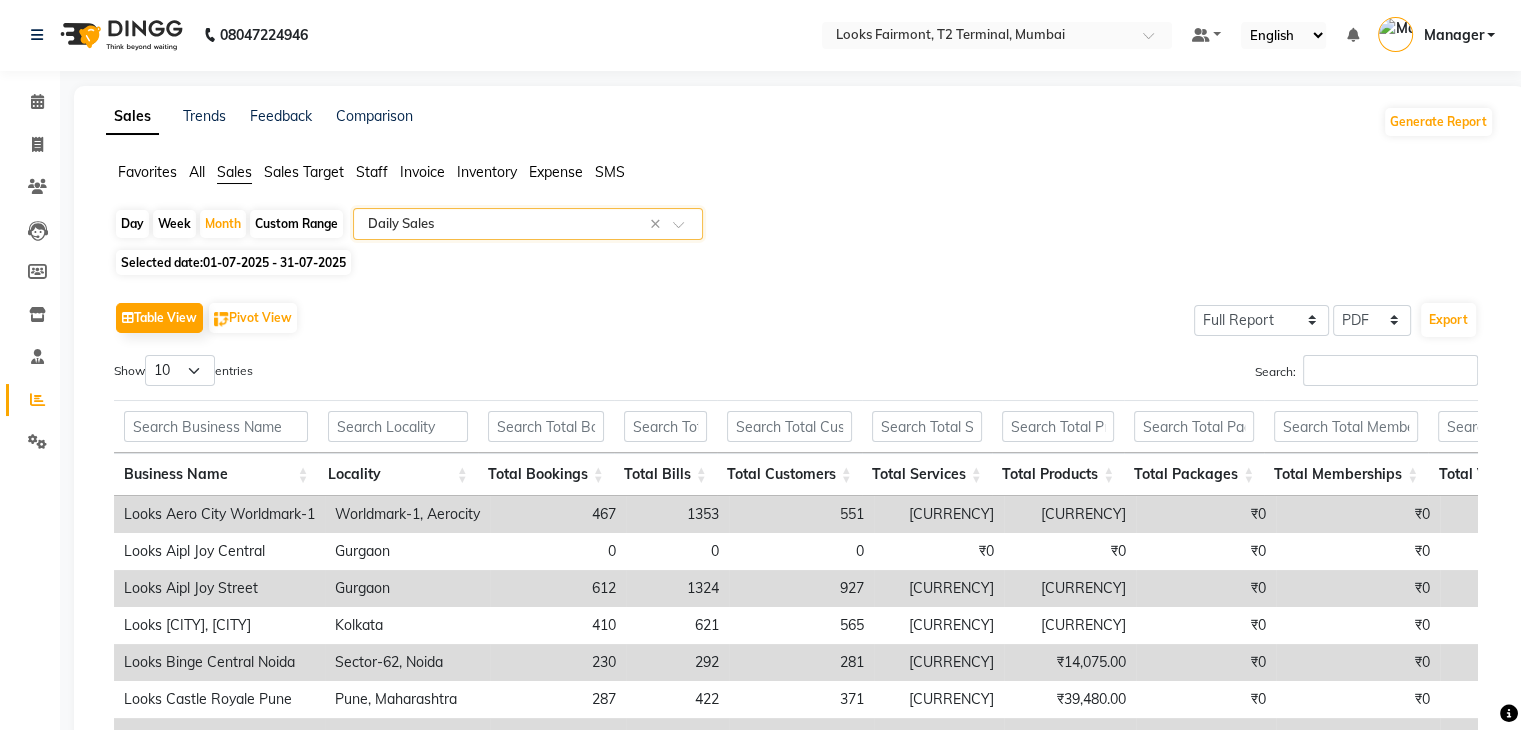 scroll, scrollTop: 0, scrollLeft: 0, axis: both 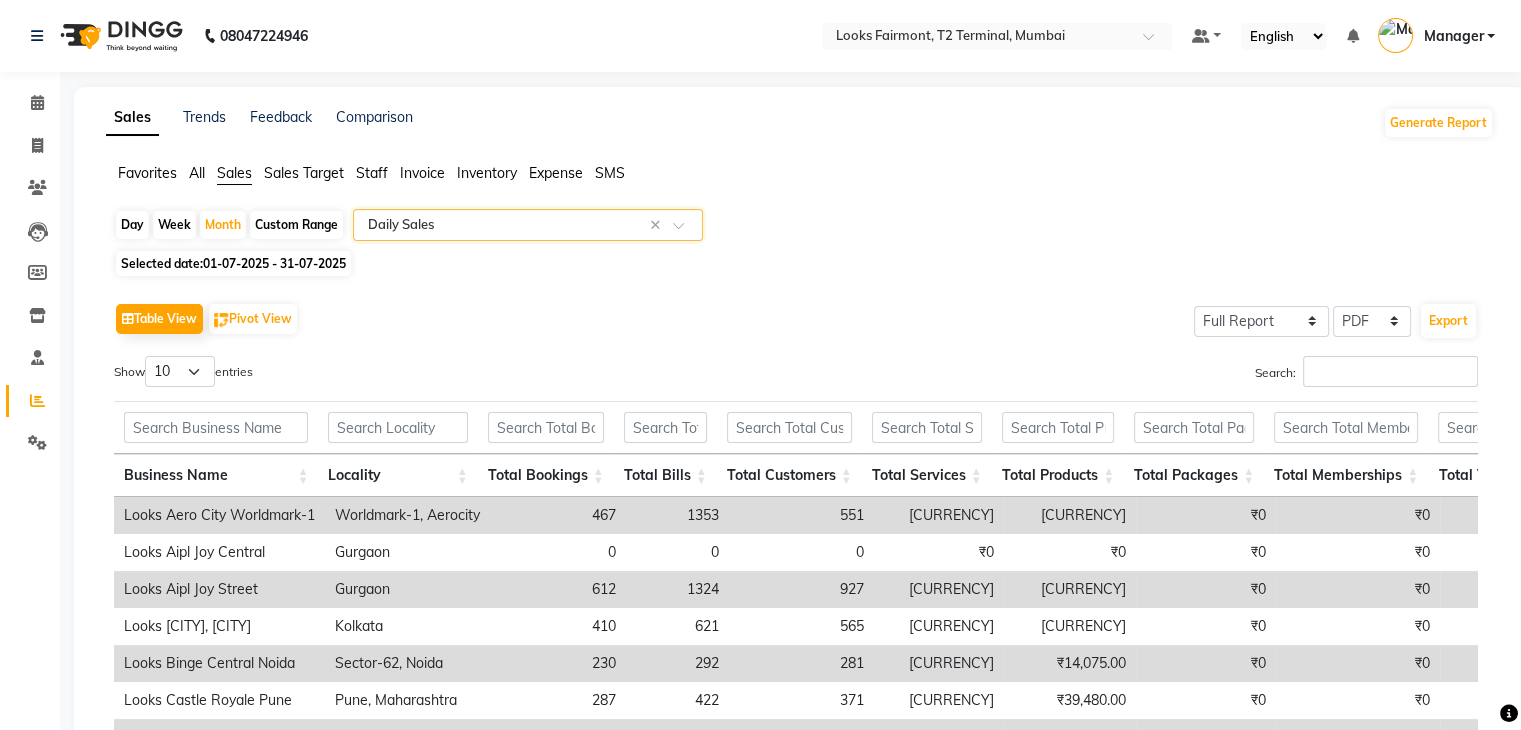 click 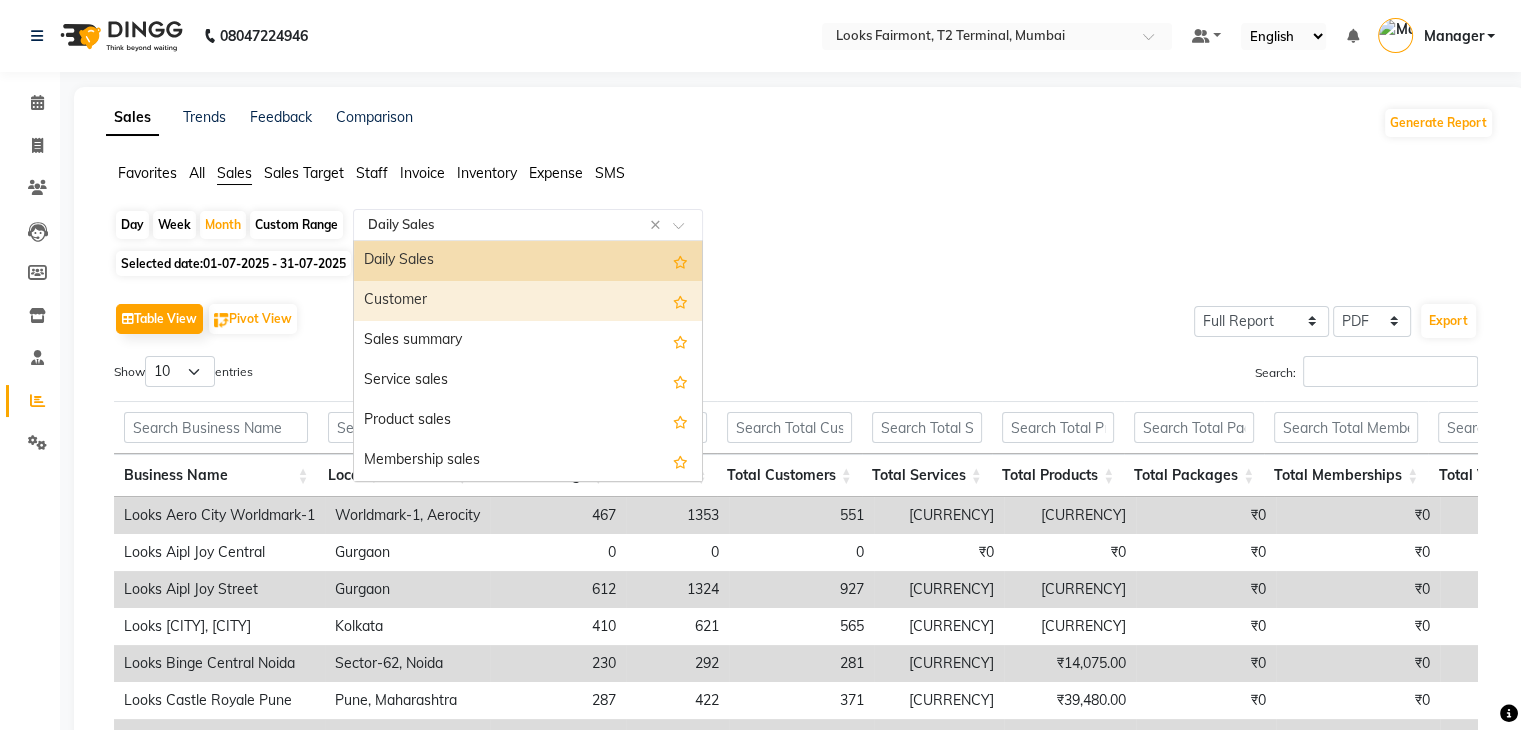 click on "Customer" at bounding box center [528, 301] 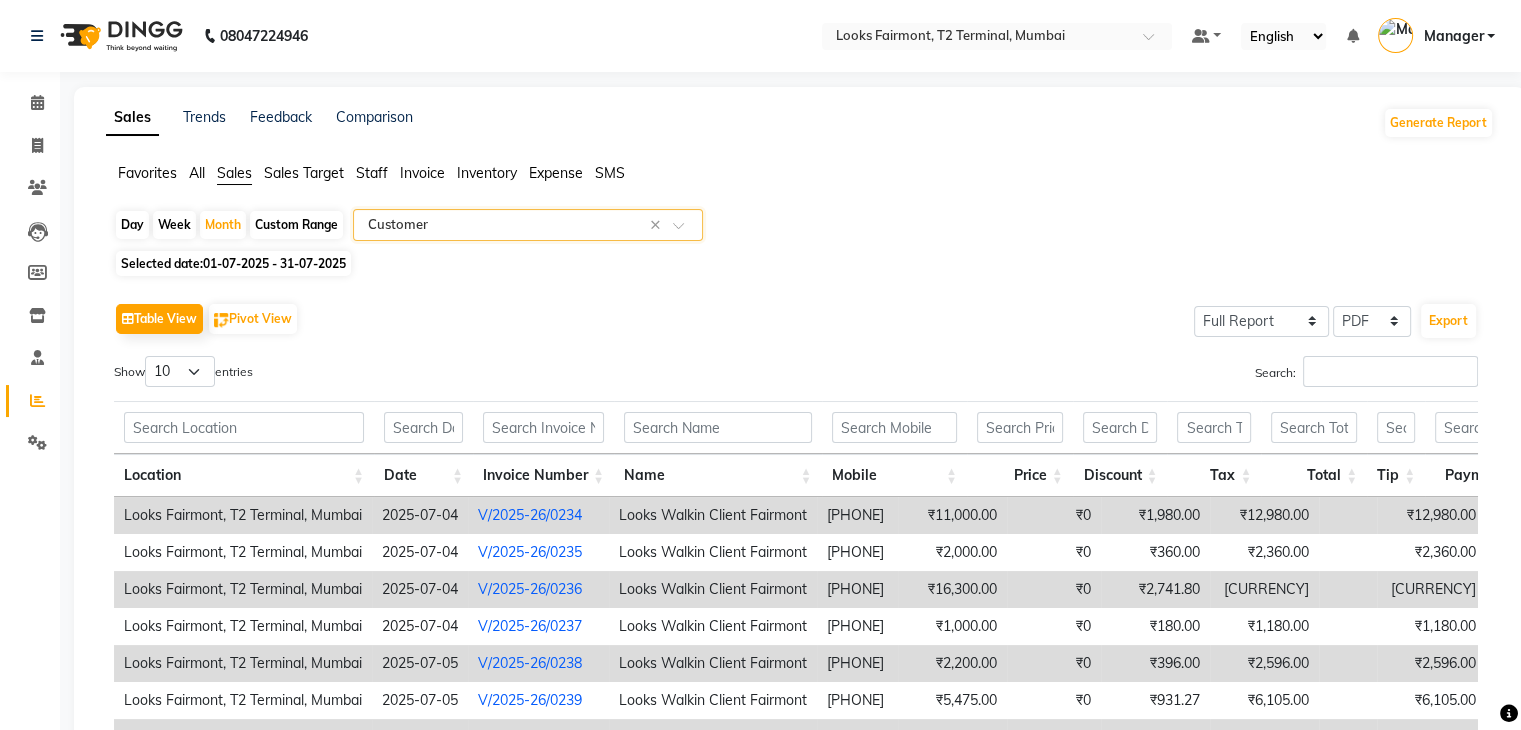 click 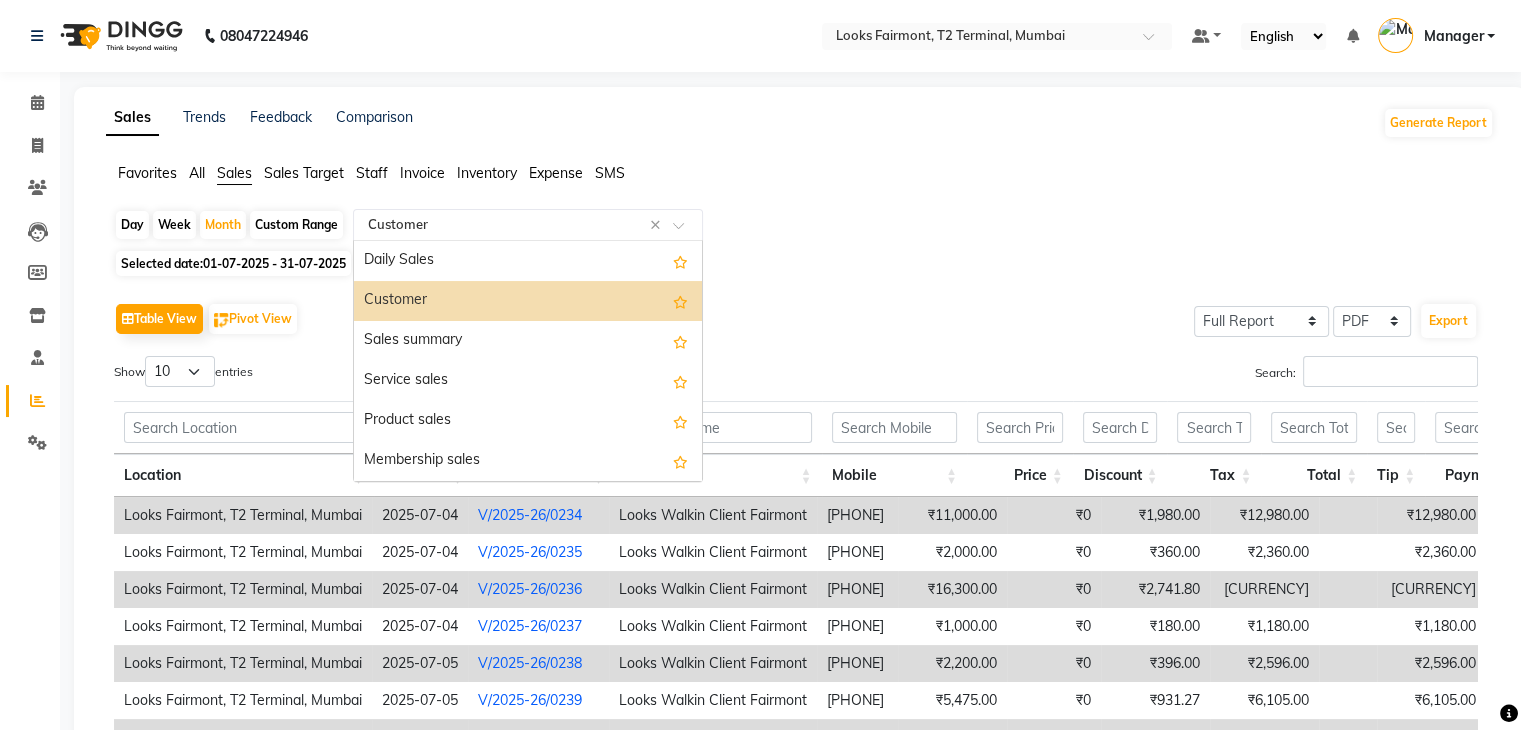 click on "Day Week Month Custom Range Select Report Type × Customer × Daily Sales Customer Sales summary Service sales Product sales Membership sales Voucher sales Payment mode Sales by center Gift card sales" 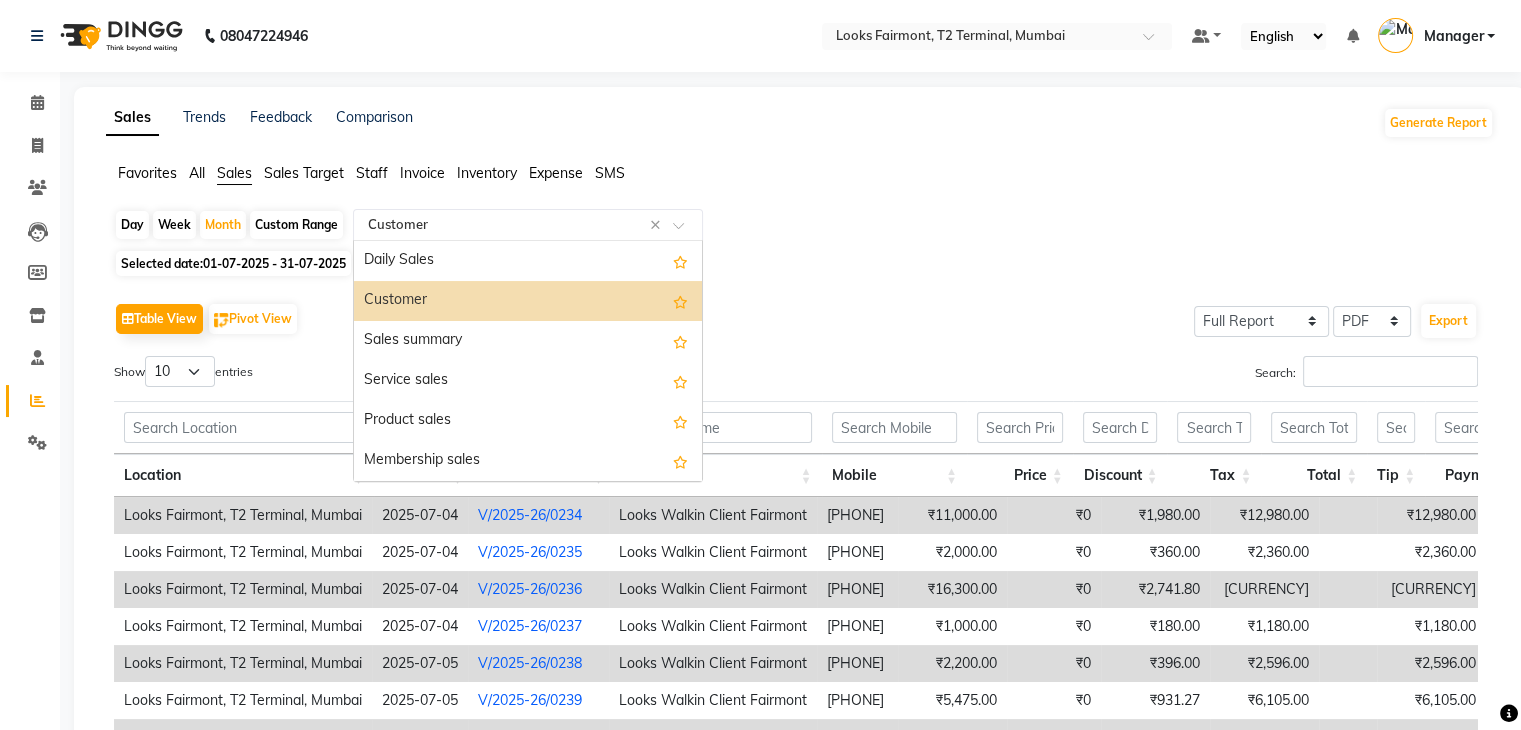 drag, startPoint x: 692, startPoint y: 222, endPoint x: 703, endPoint y: 213, distance: 14.21267 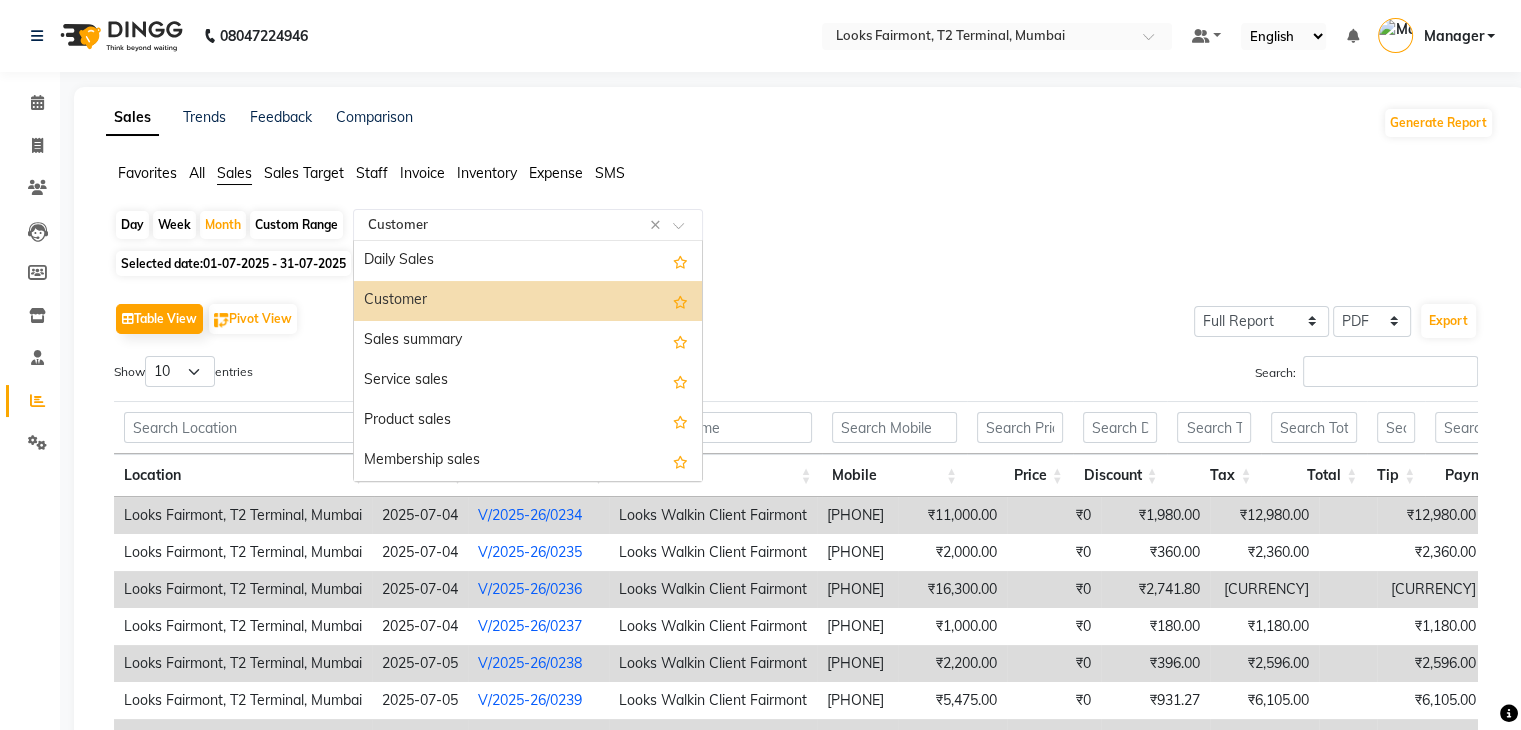 click 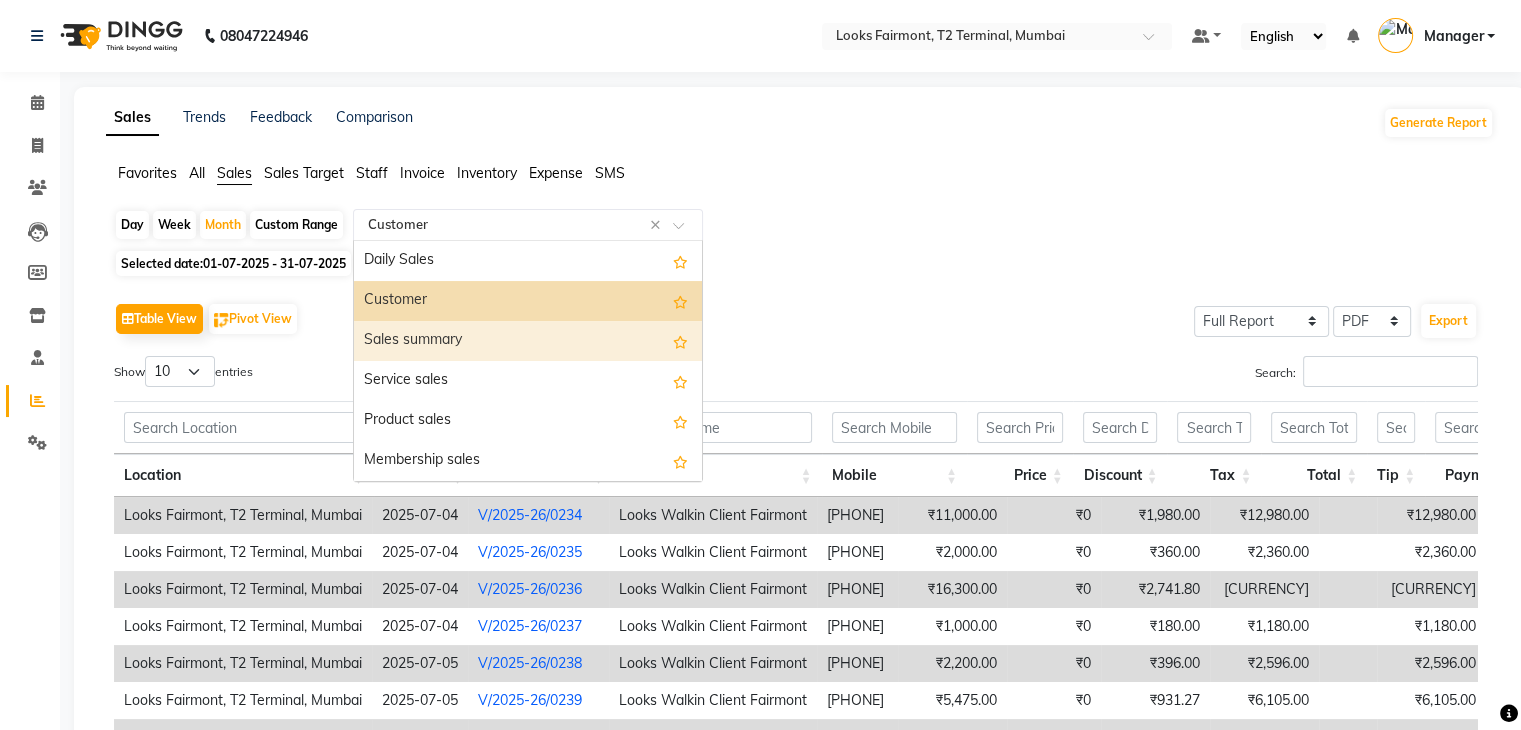 click on "Sales summary" at bounding box center (528, 341) 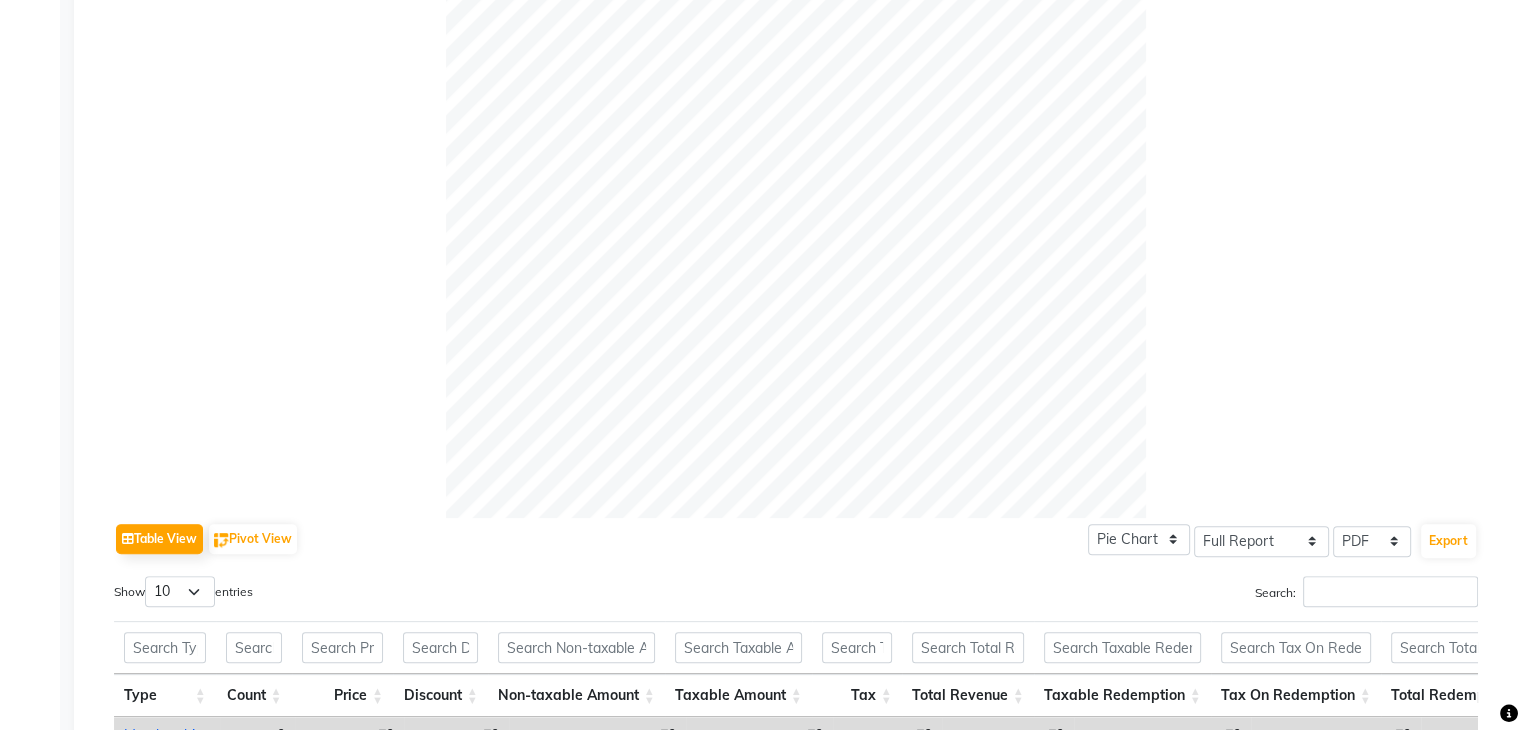 scroll, scrollTop: 104, scrollLeft: 0, axis: vertical 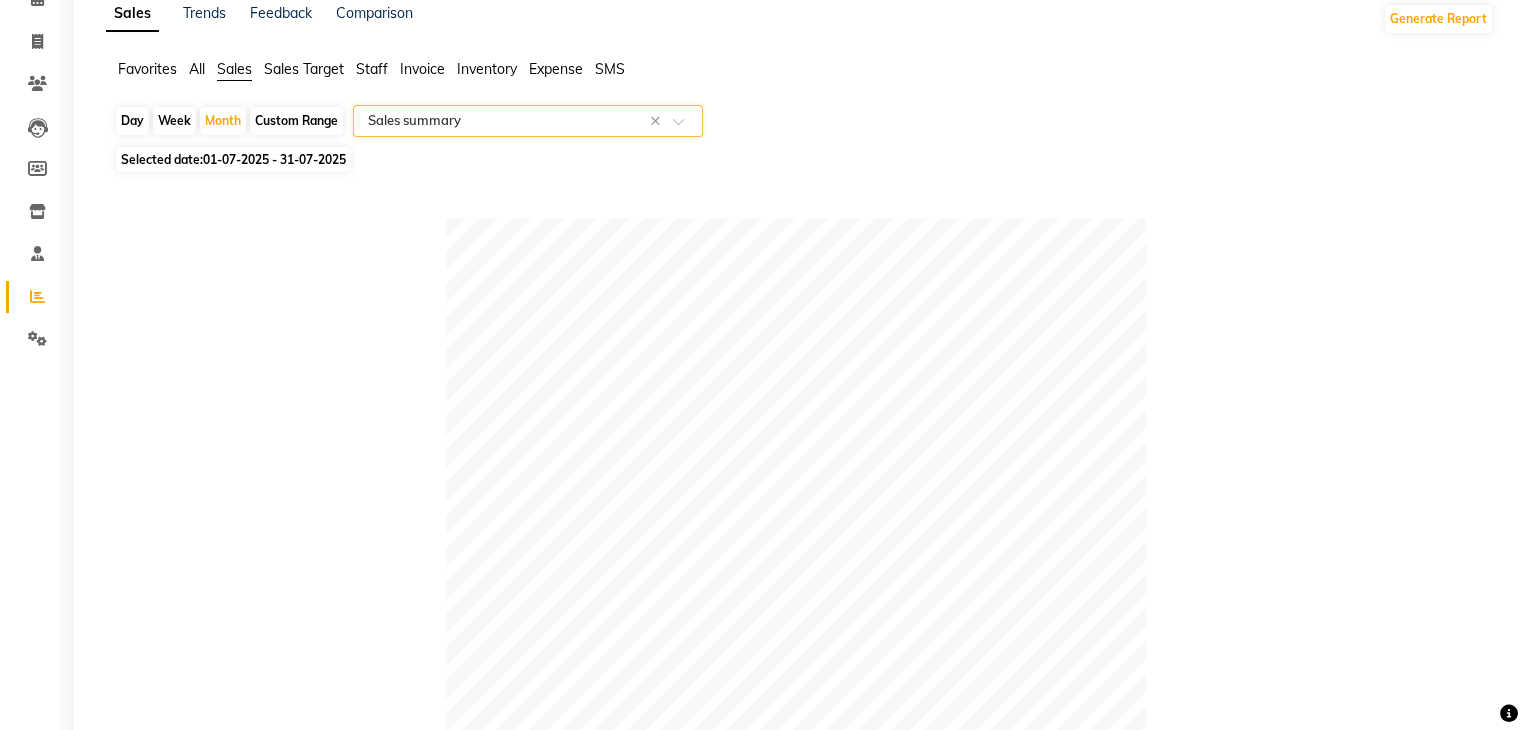 click 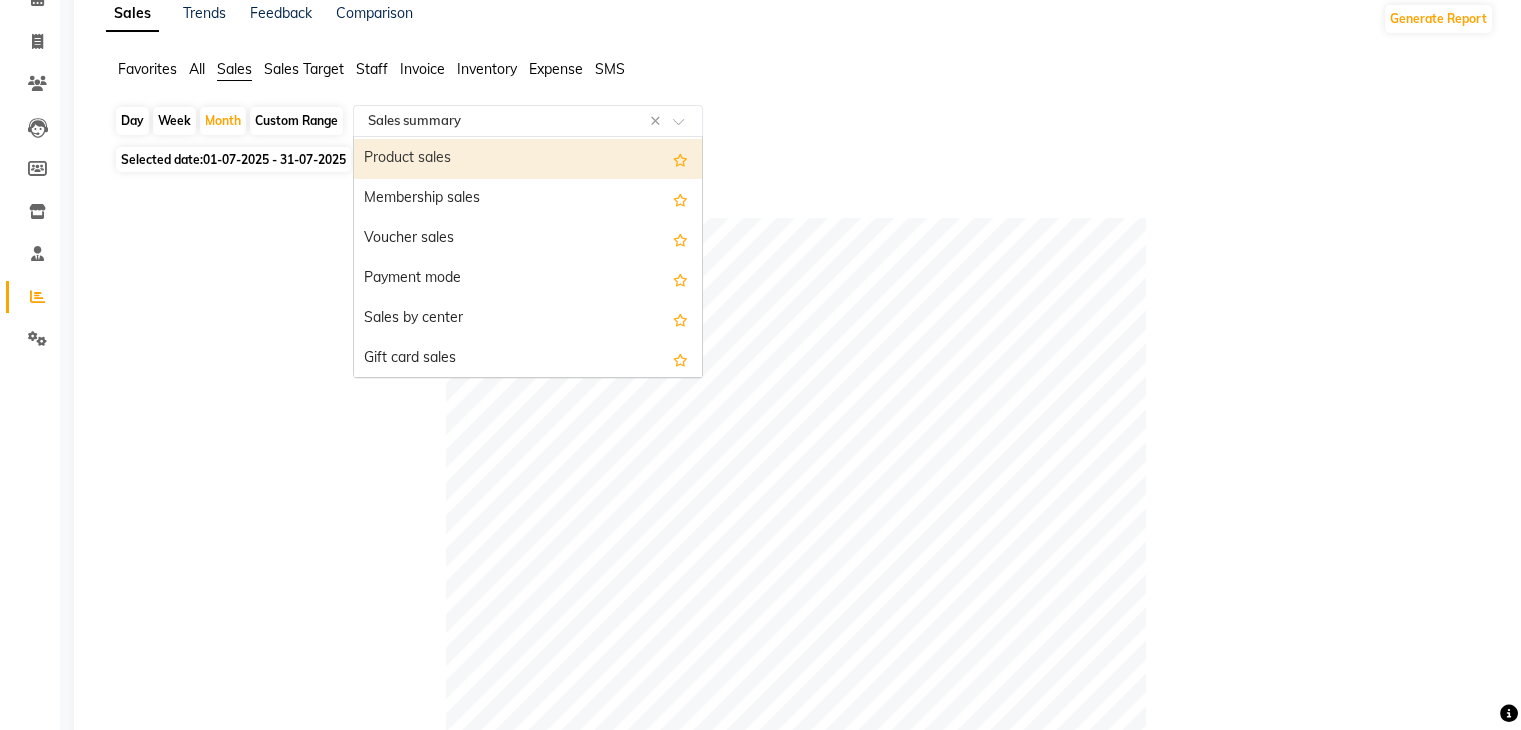 scroll, scrollTop: 160, scrollLeft: 0, axis: vertical 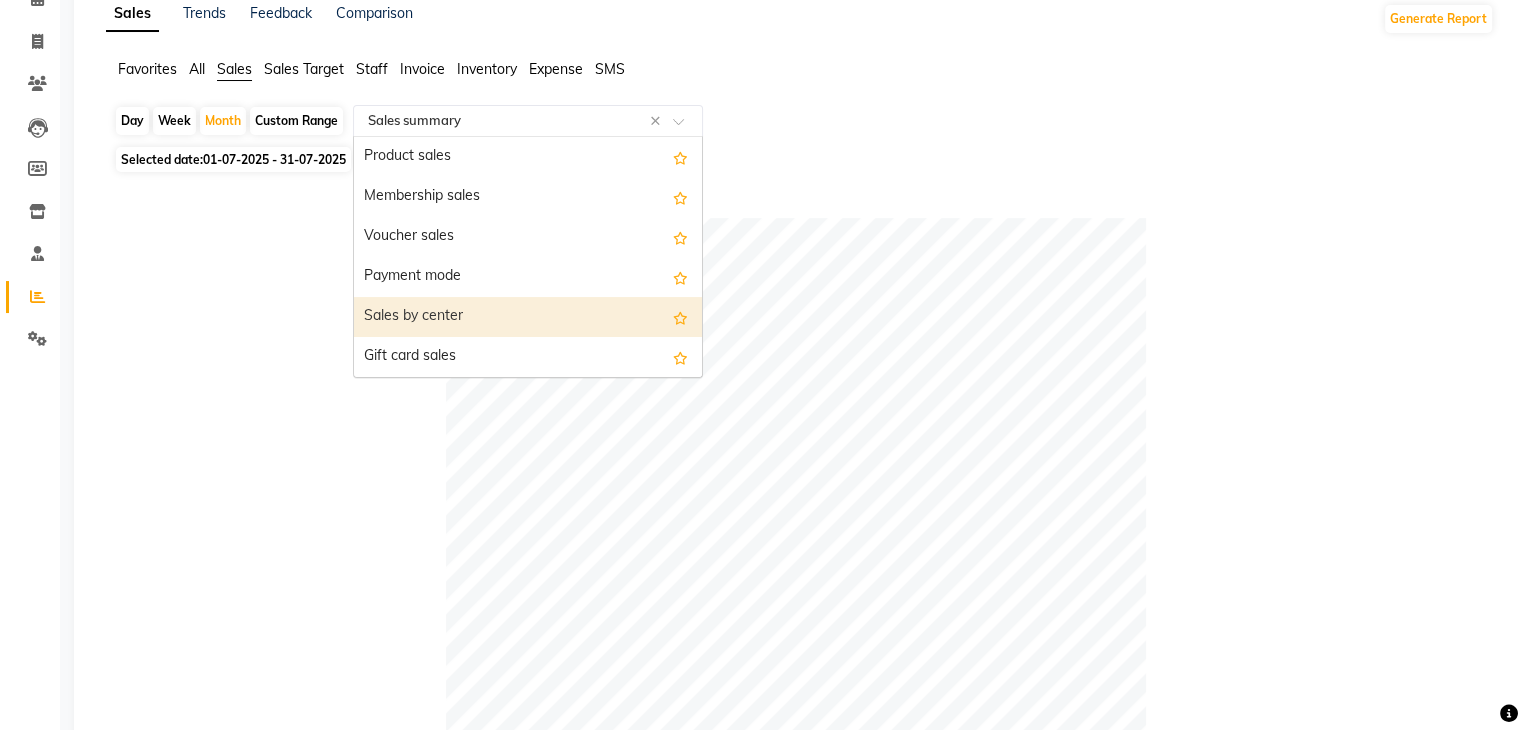 click on "Sales by center" at bounding box center (528, 317) 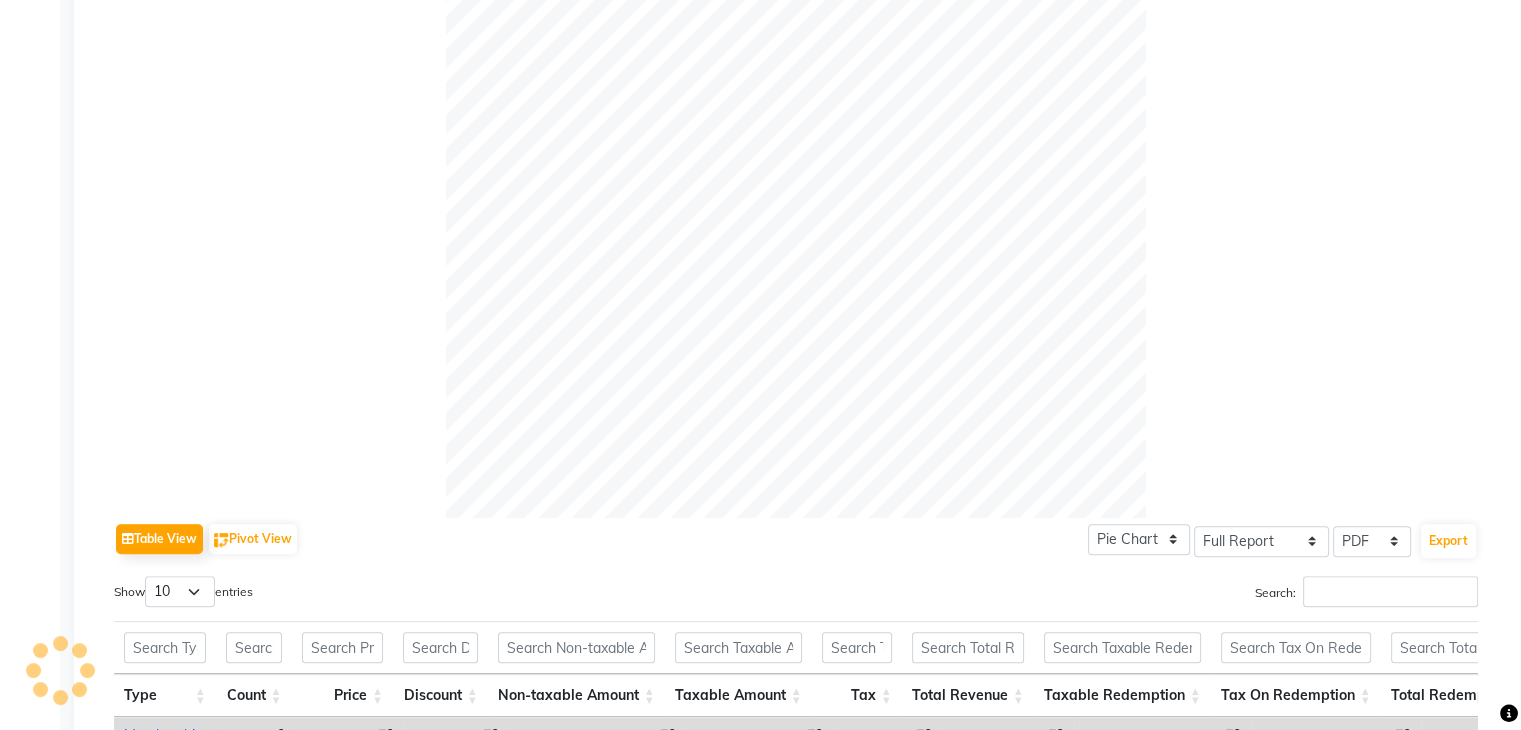 scroll, scrollTop: 4, scrollLeft: 0, axis: vertical 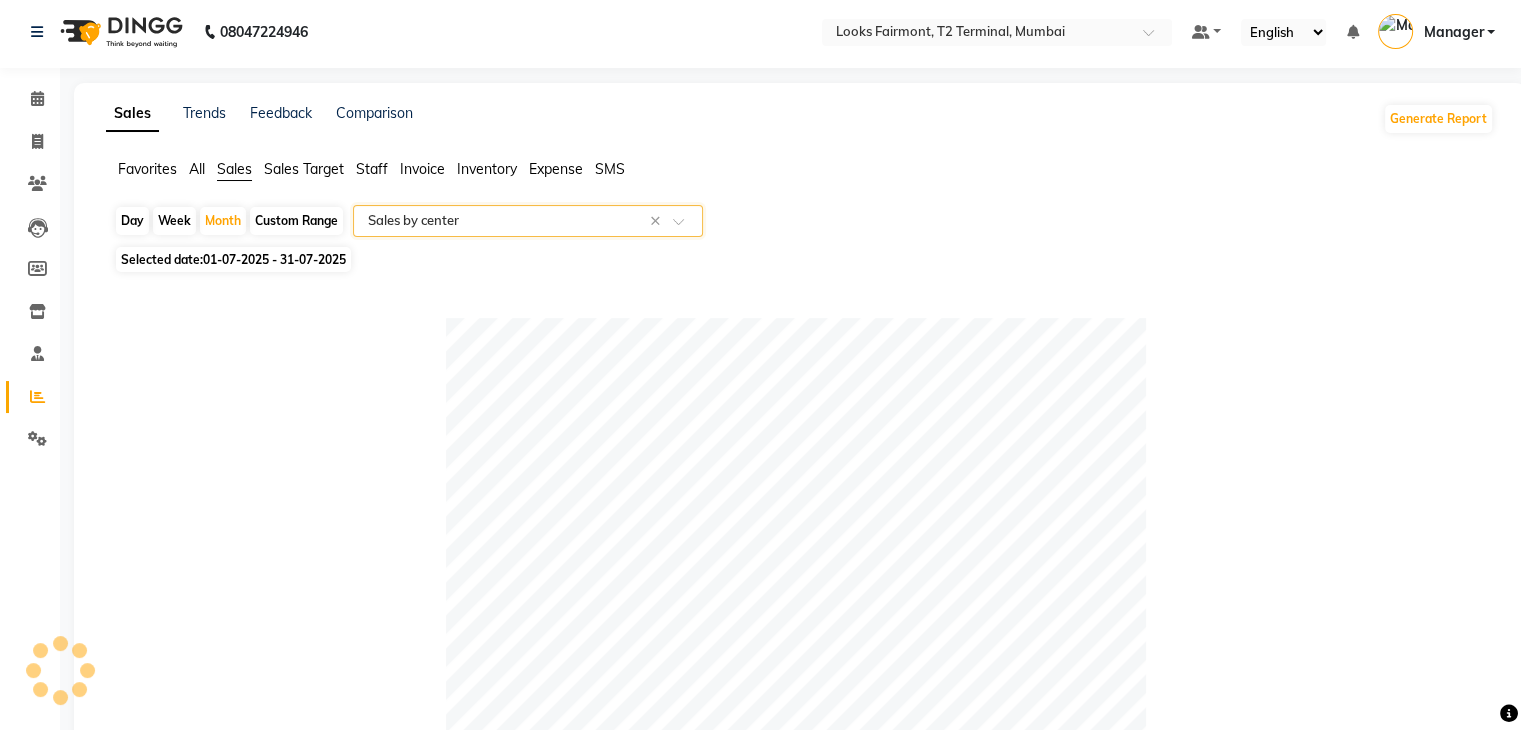 click on "Day   Week   Month   Custom Range  Select Report Type × Sales by center ×" 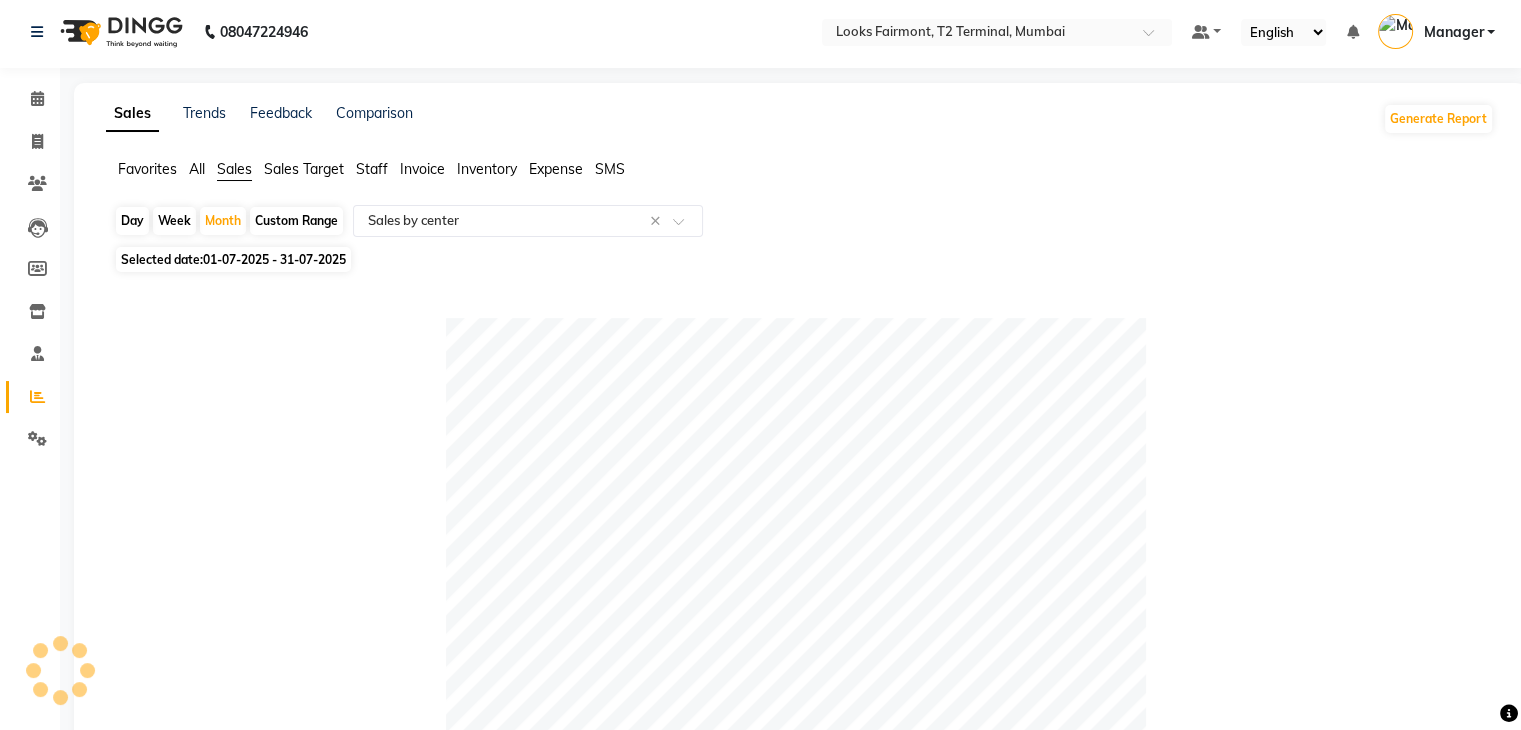 click on "All" 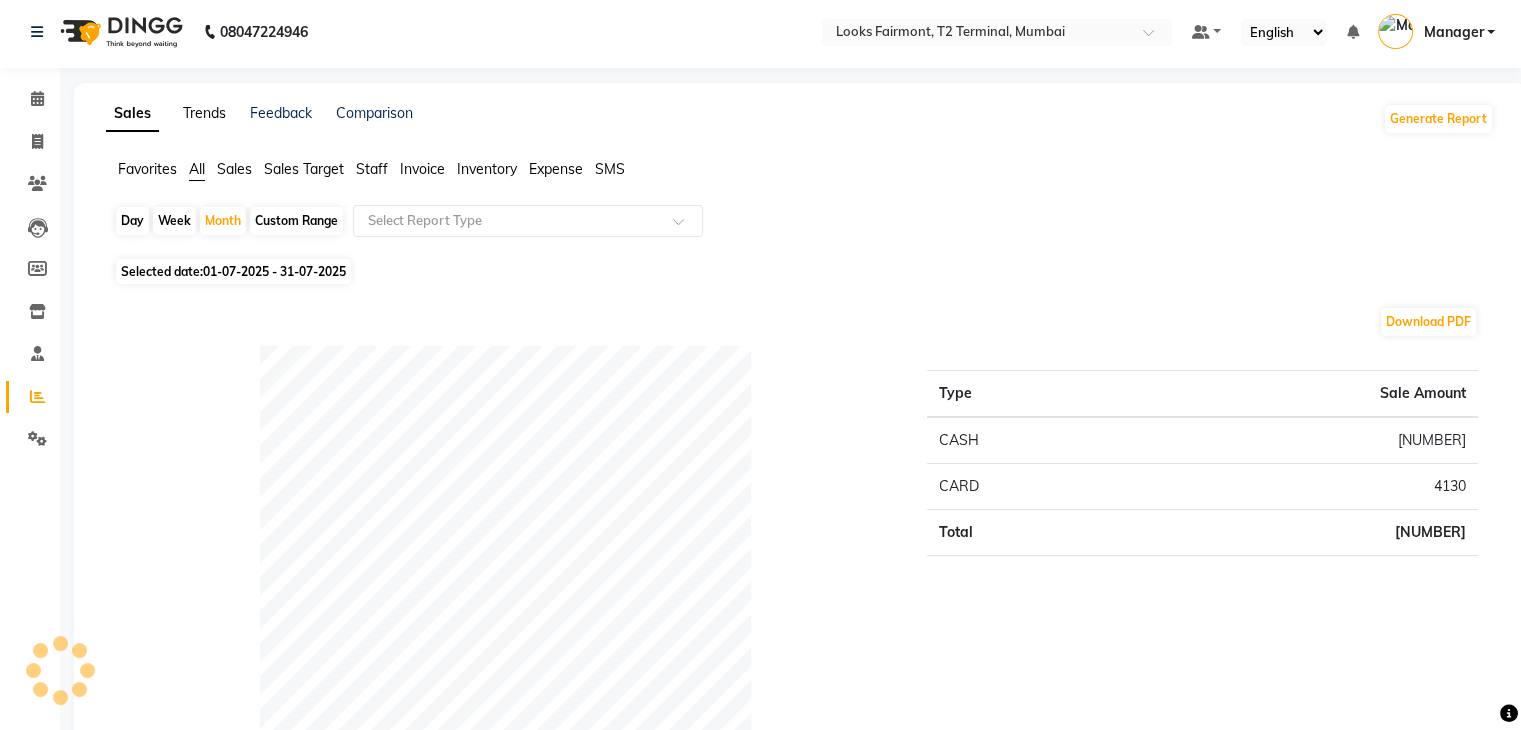 click on "Trends" 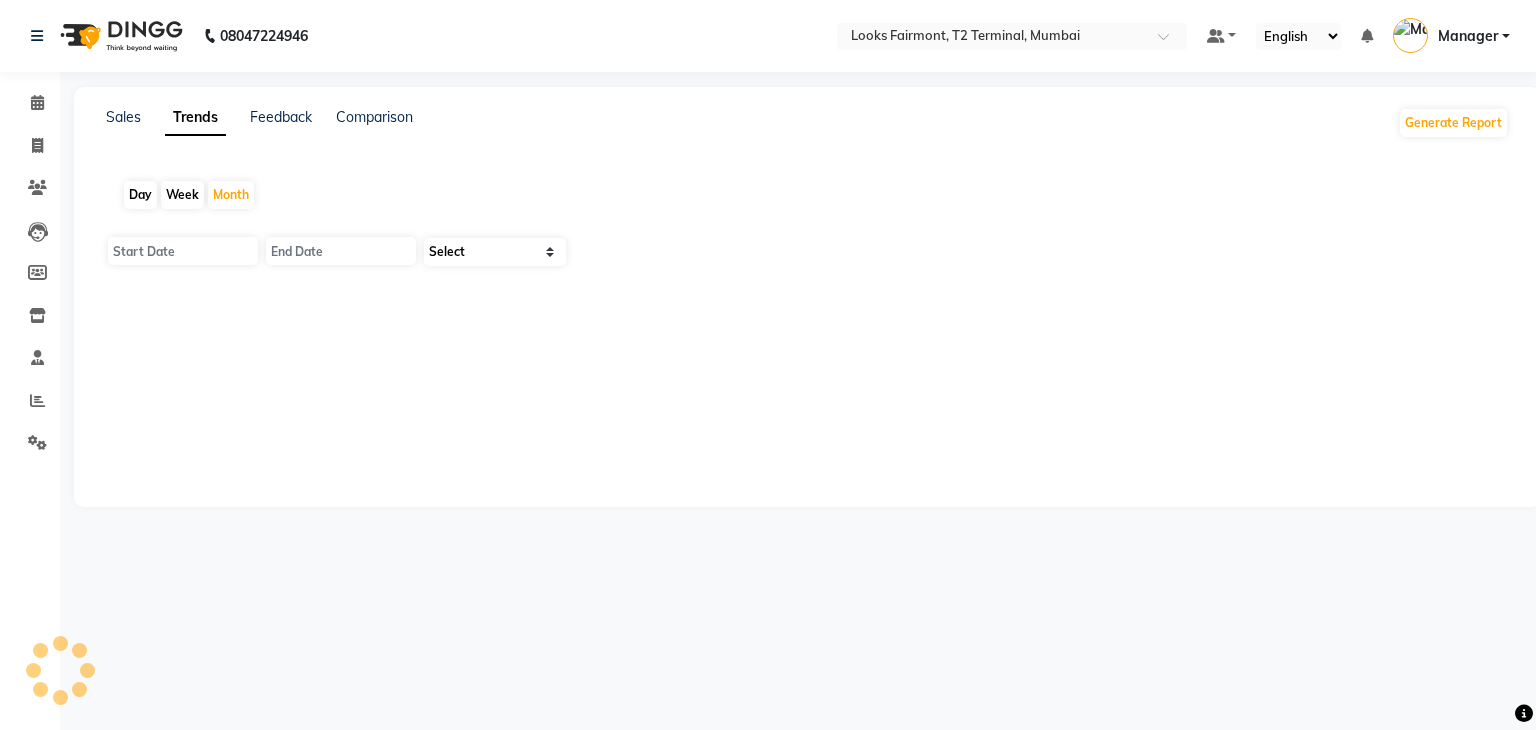 type on "01-08-2025" 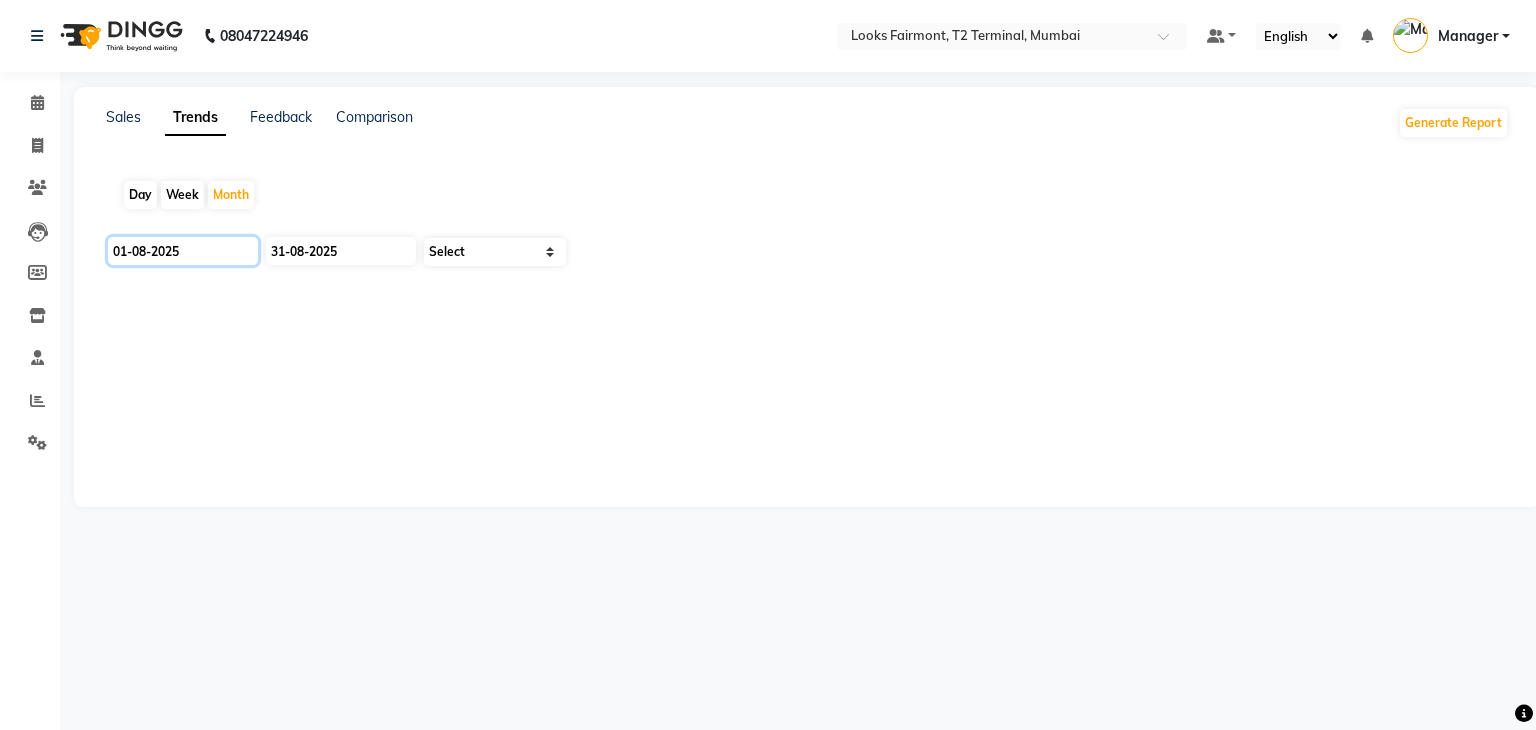 click on "01-08-2025" 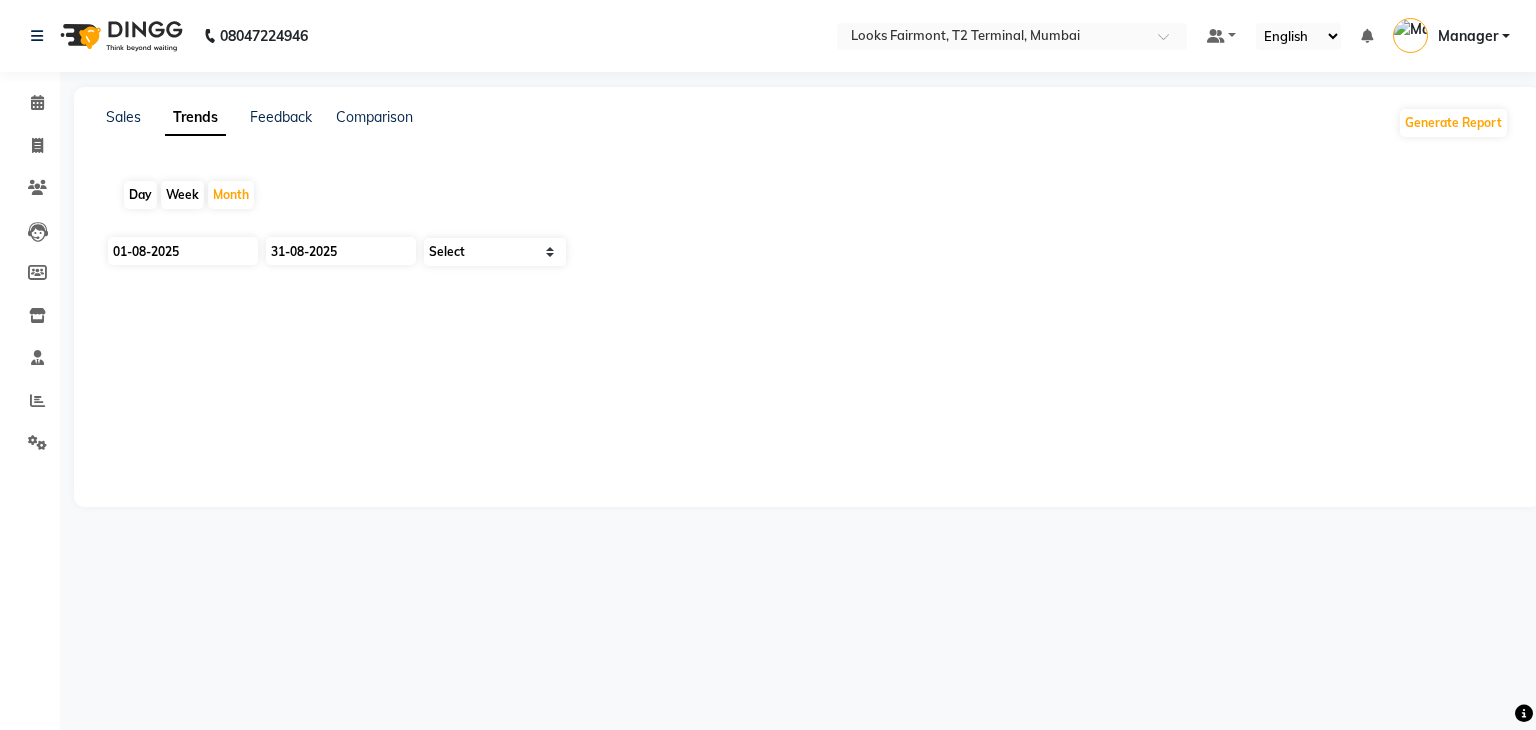 select on "8" 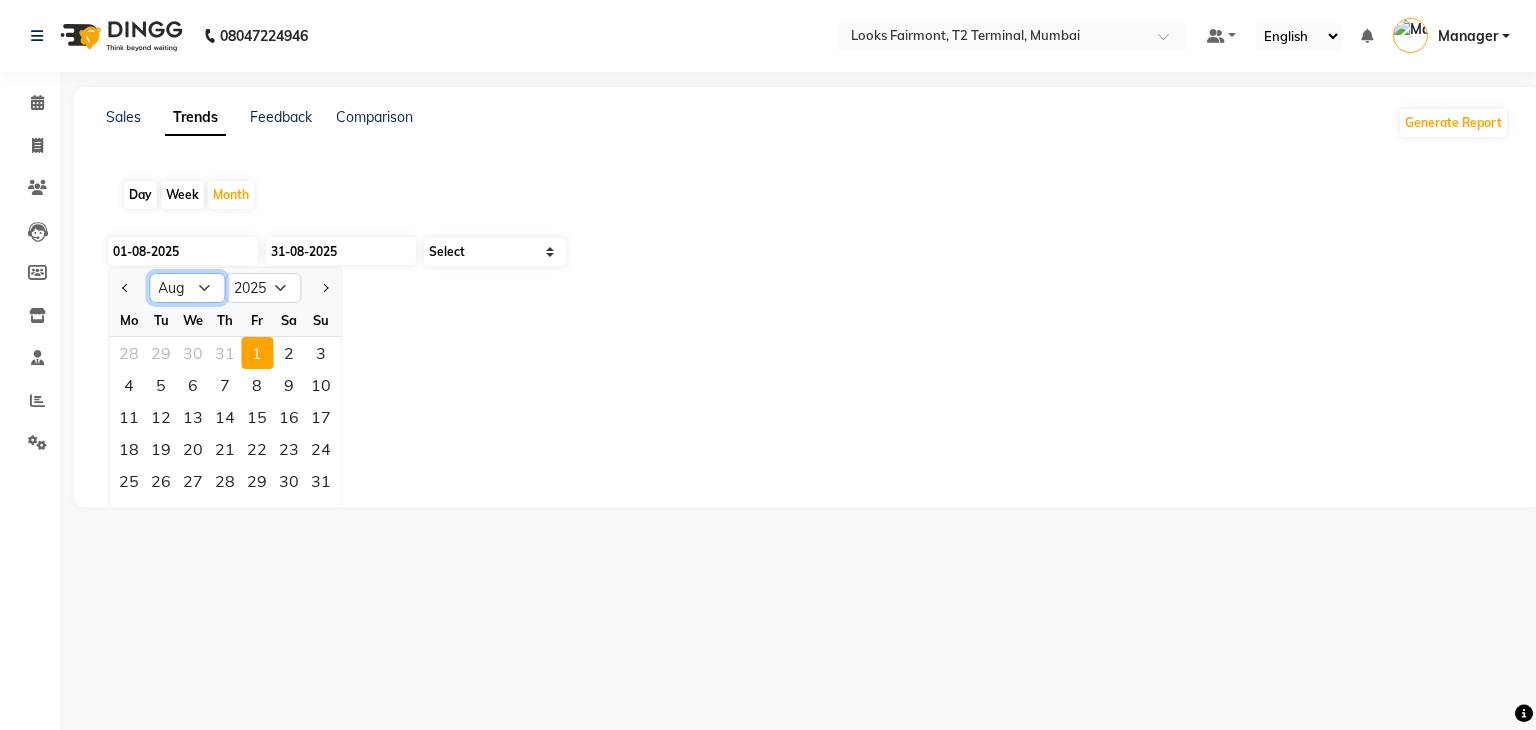 click on "Jan Feb Mar Apr May Jun Jul Aug Sep Oct Nov Dec" 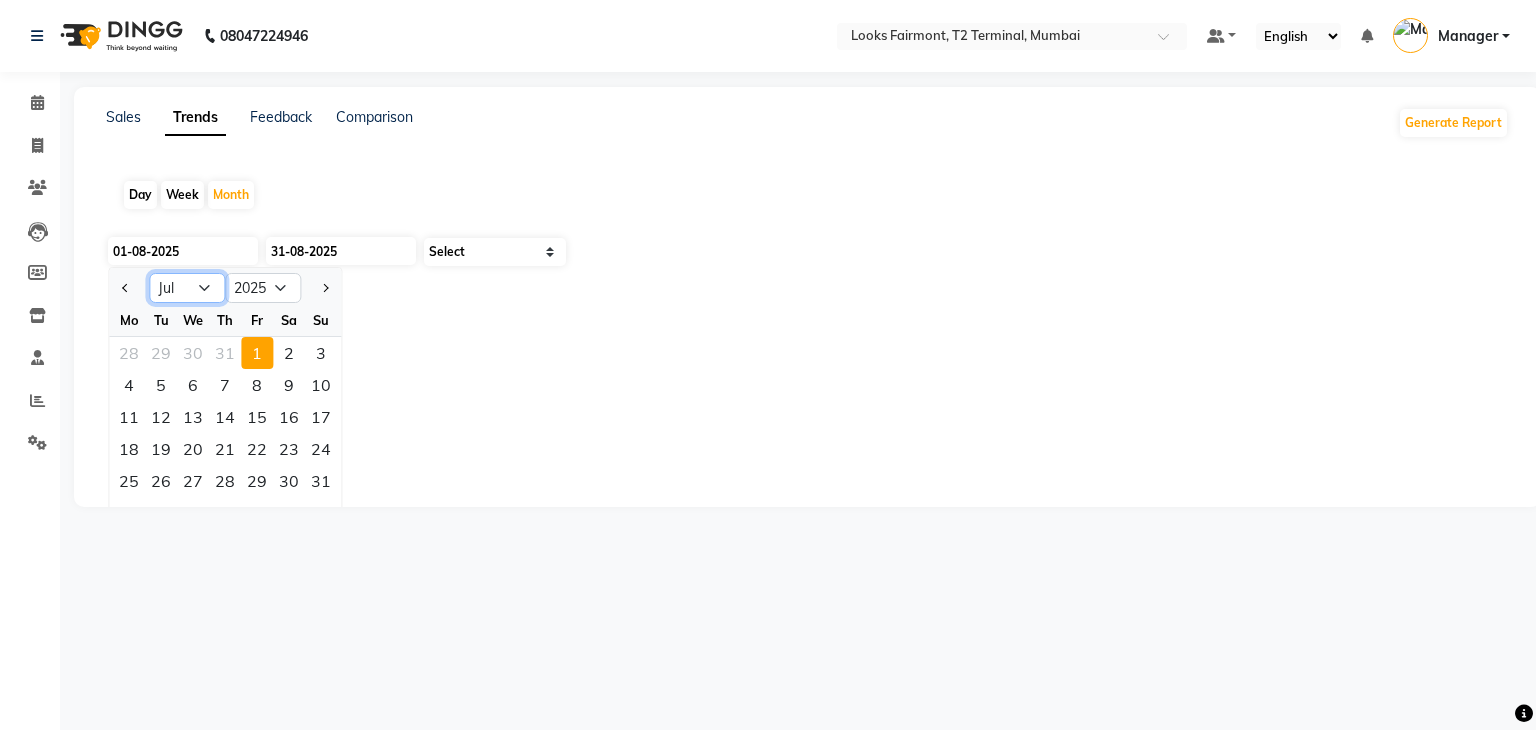 click on "Jan Feb Mar Apr May Jun Jul Aug Sep Oct Nov Dec" 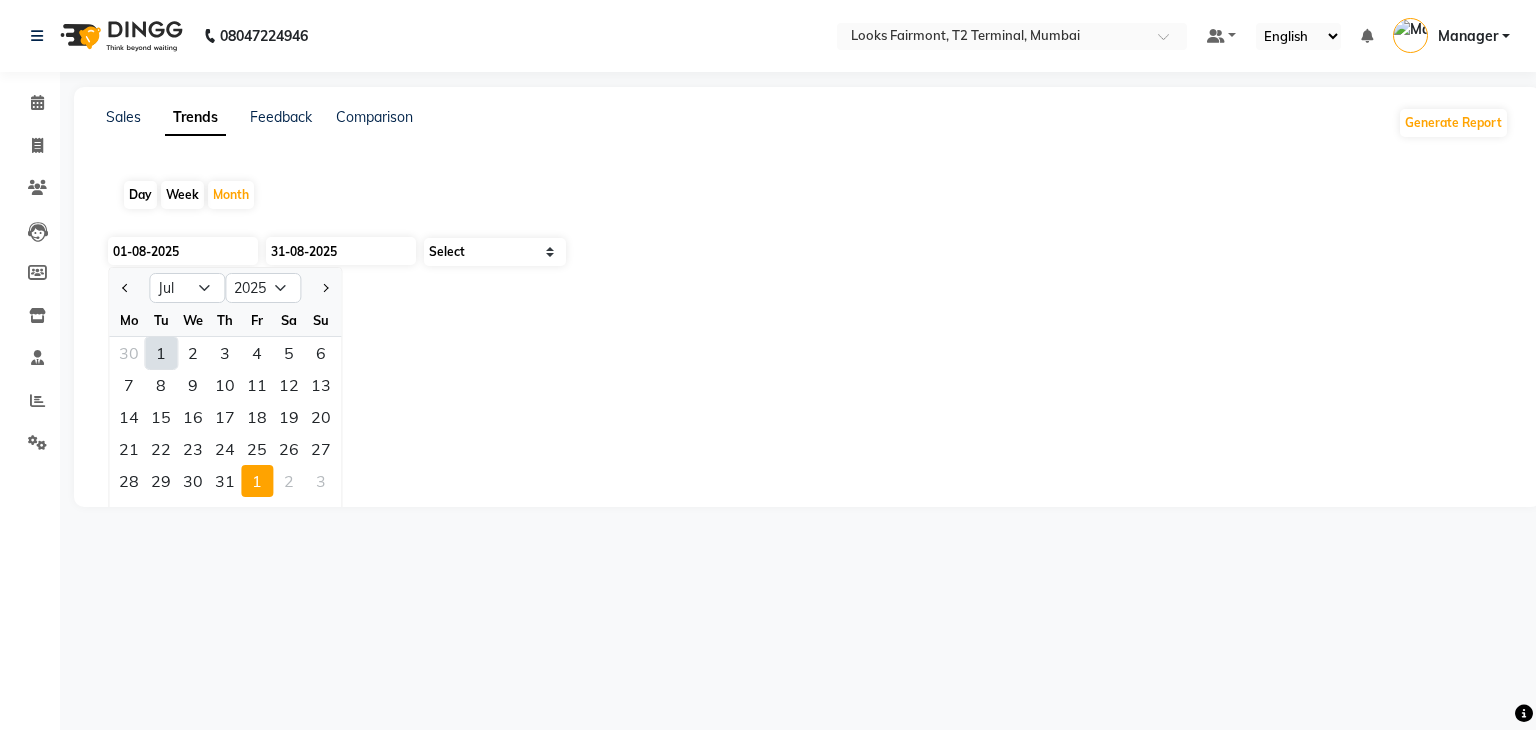 click on "1" 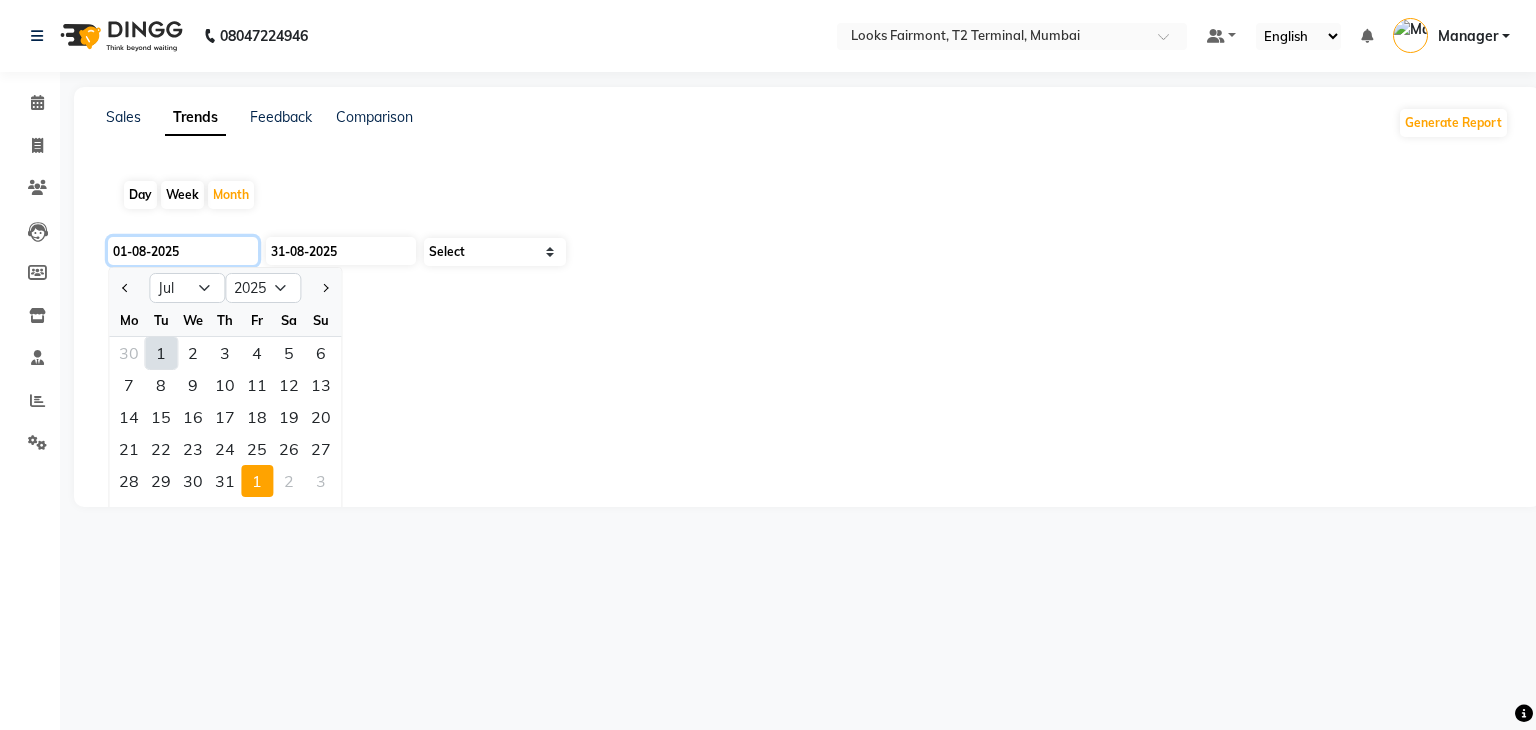 type on "01-07-2025" 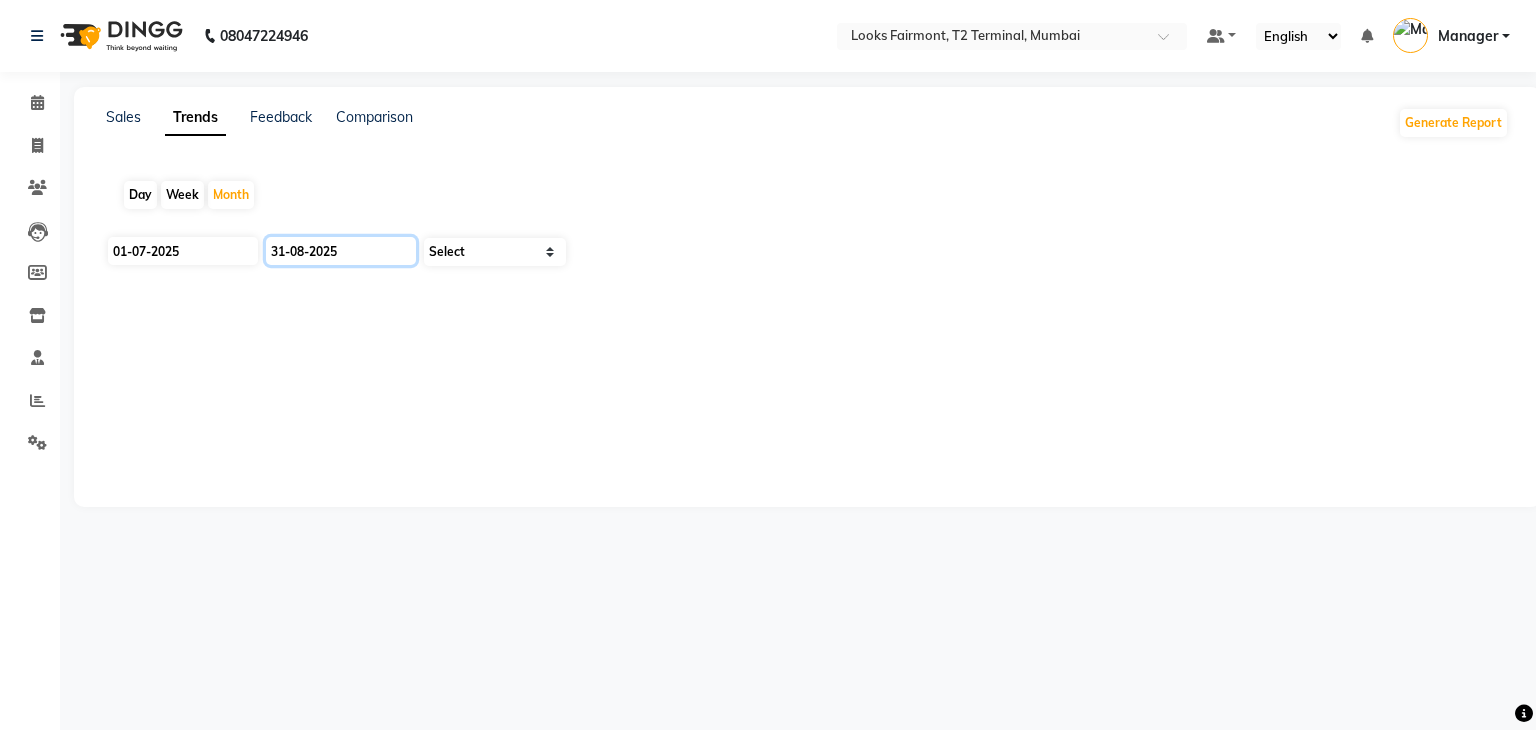 click on "31-08-2025" 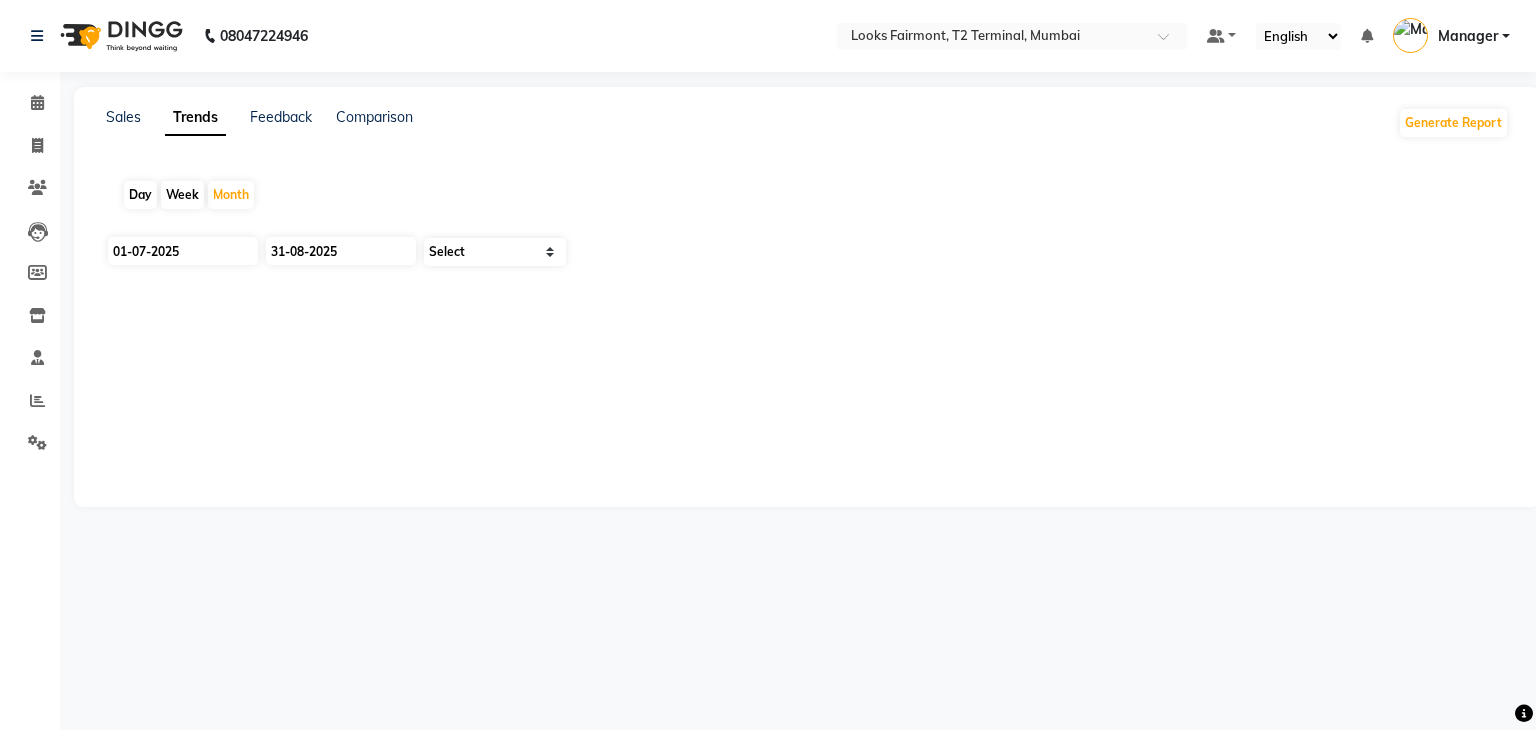 select on "8" 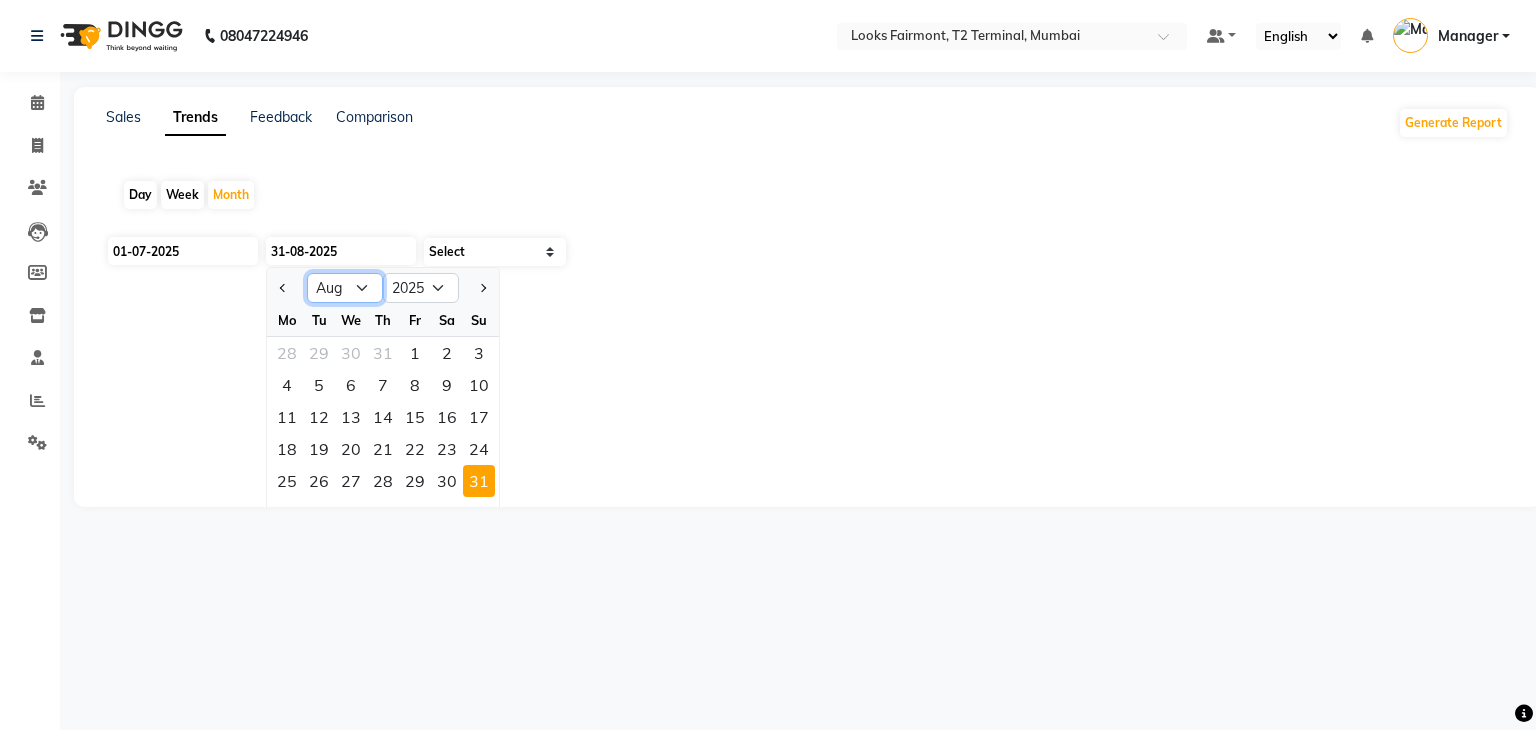 click on "Jan Feb Mar Apr May Jun Jul Aug Sep Oct Nov Dec" 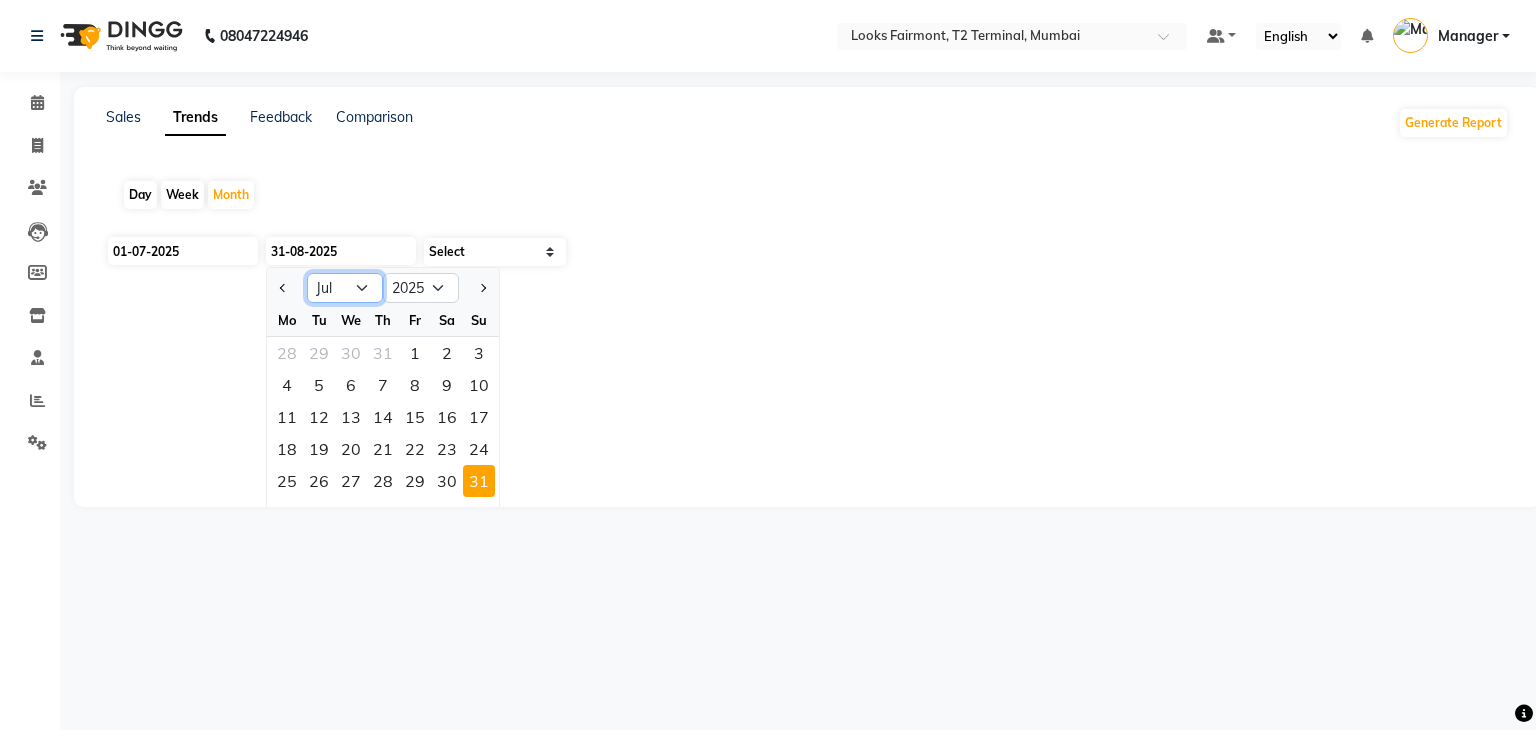 click on "Jan Feb Mar Apr May Jun Jul Aug Sep Oct Nov Dec" 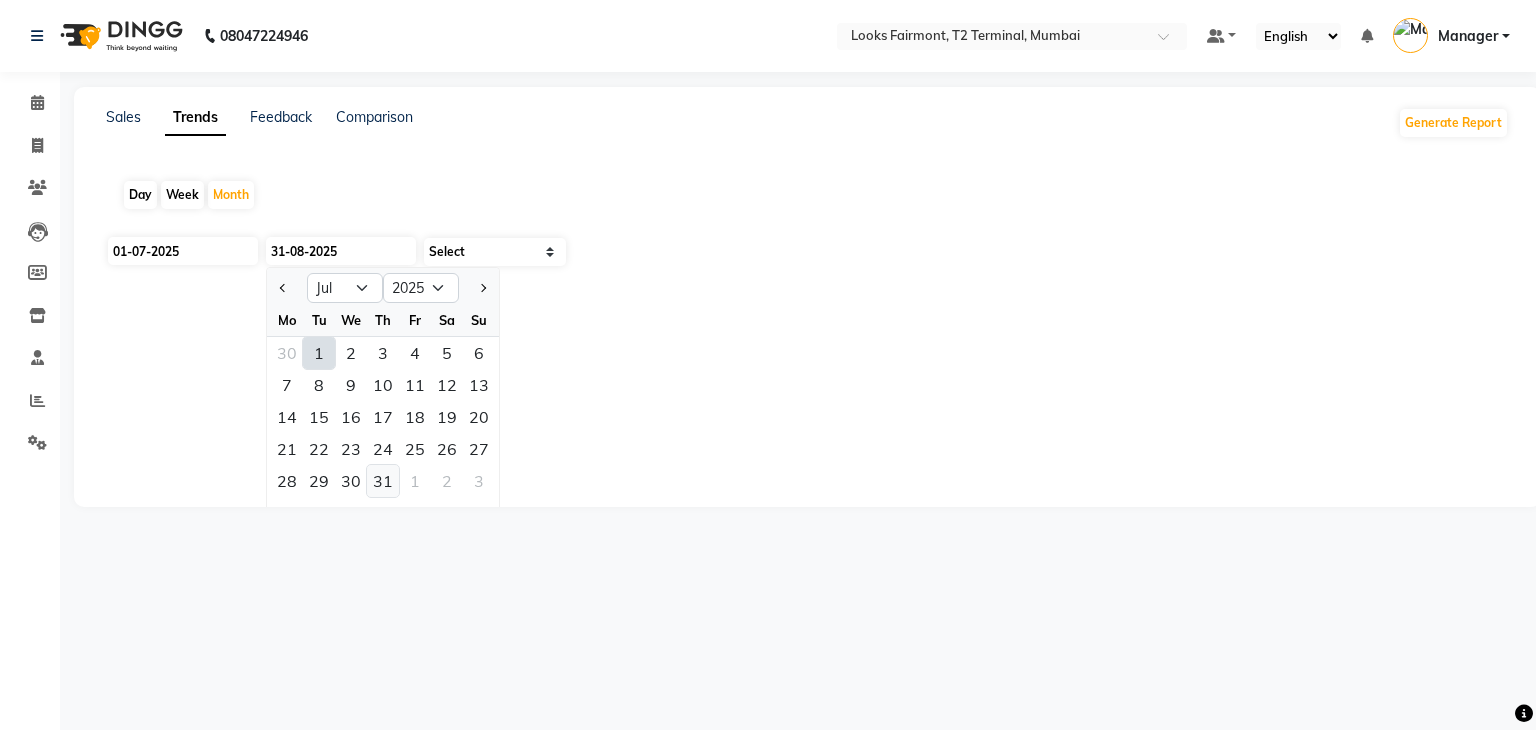click on "31" 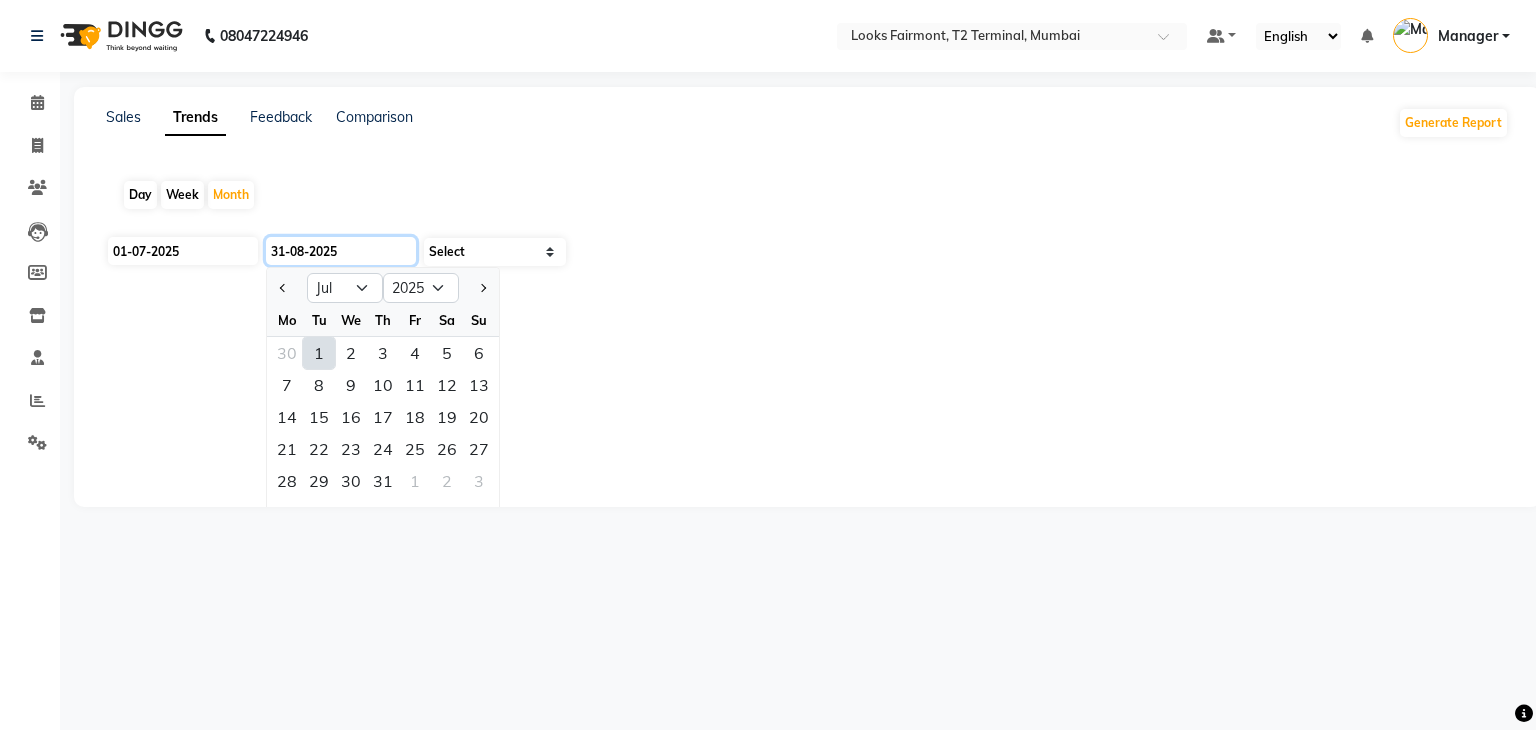 type on "31-07-2025" 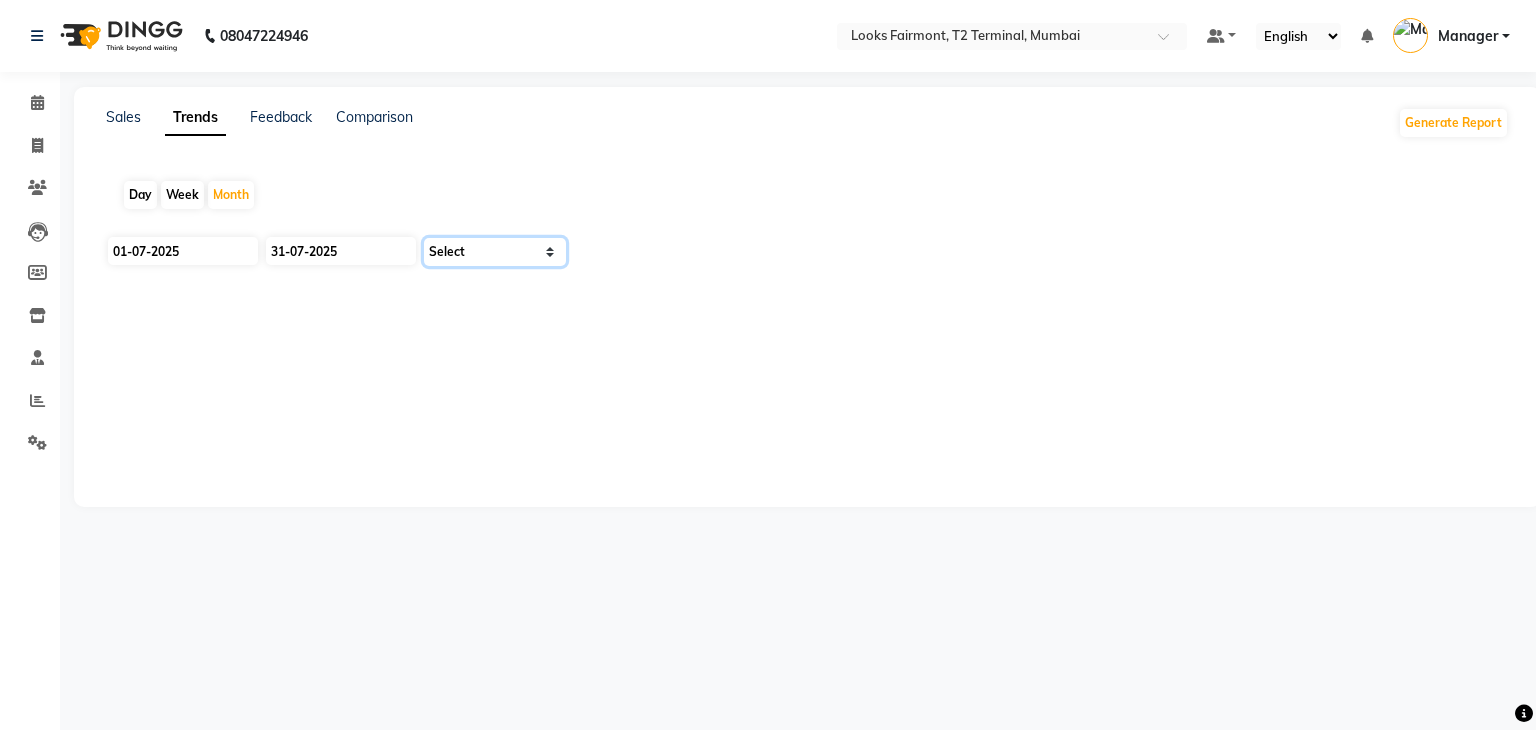 click on "Select Clients" 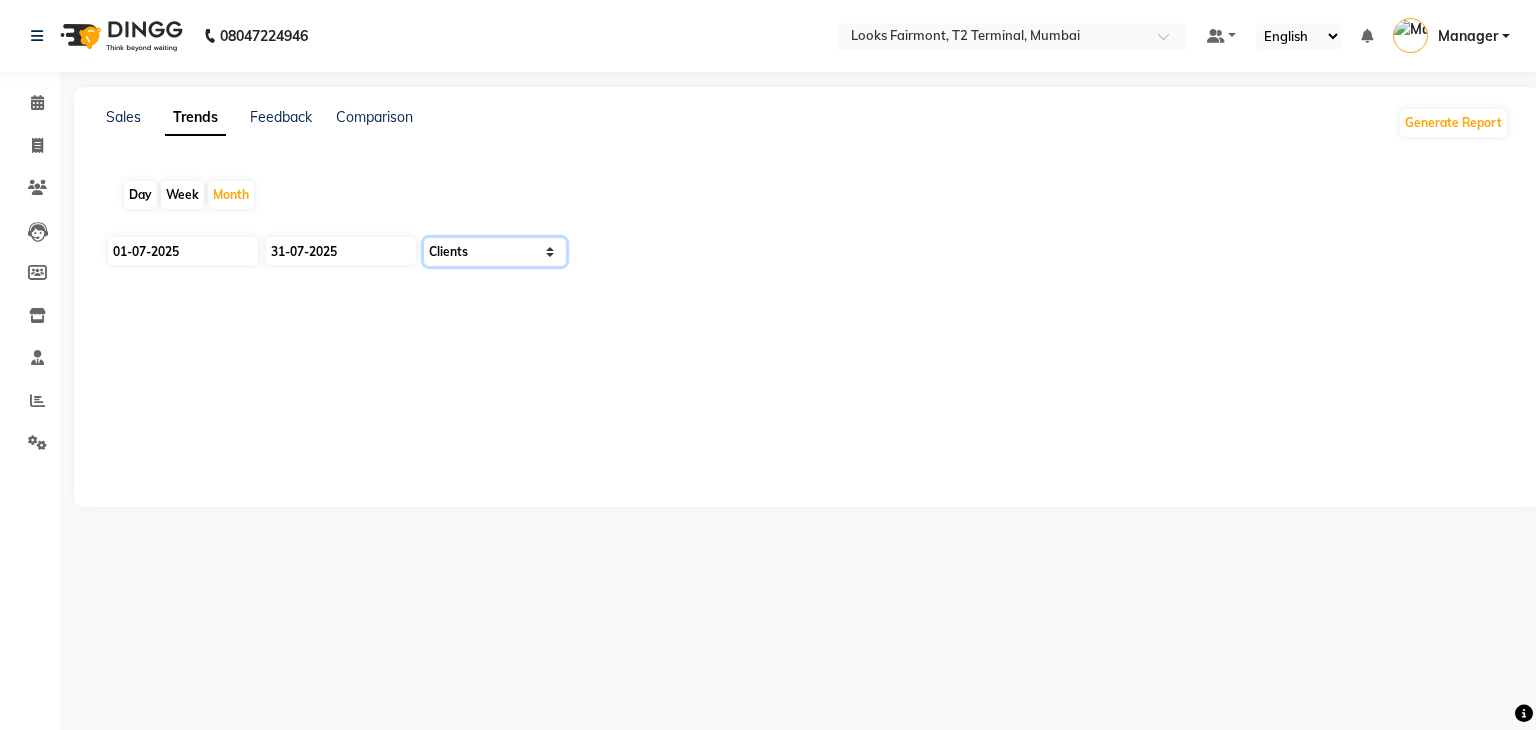 click on "Select Clients" 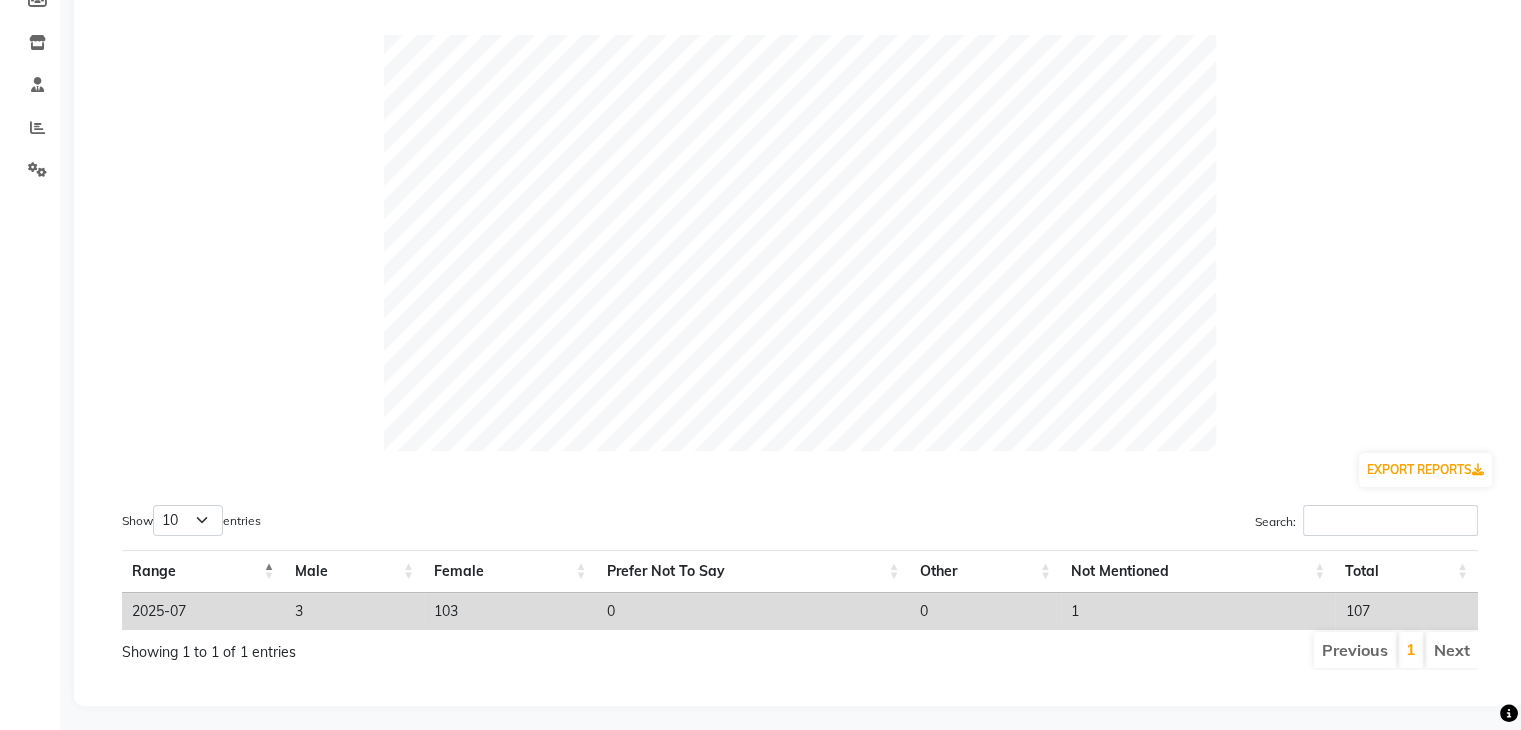 scroll, scrollTop: 293, scrollLeft: 0, axis: vertical 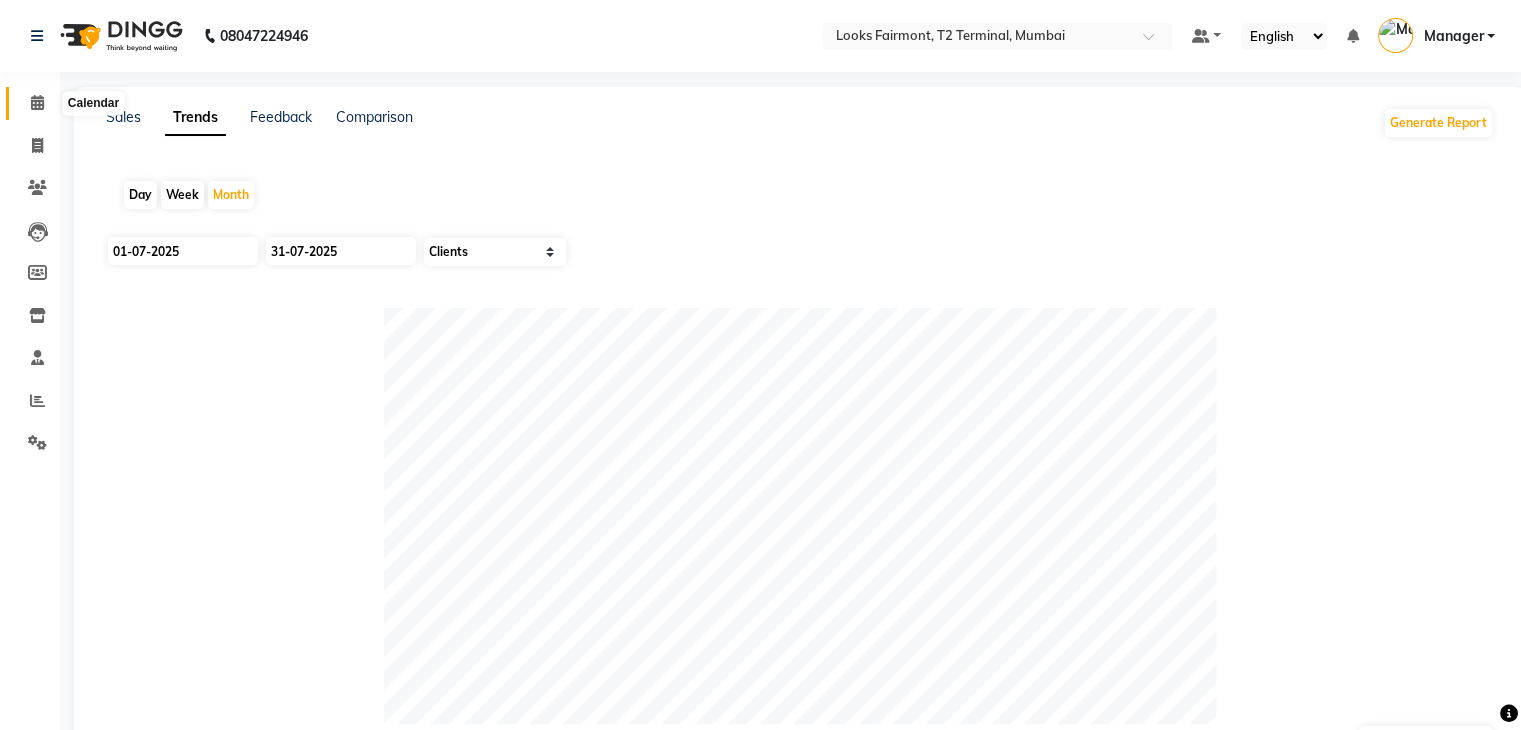 click 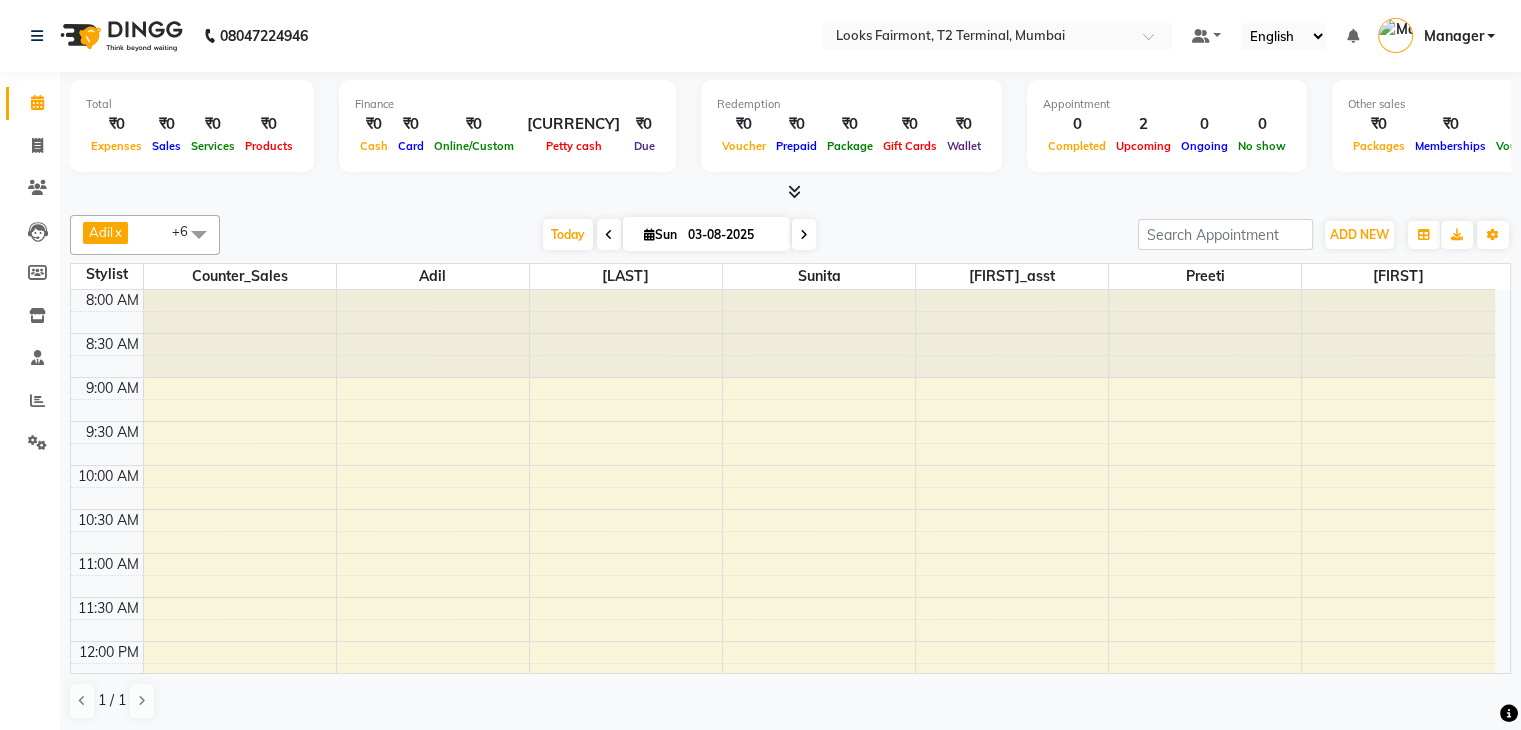 click at bounding box center [790, 192] 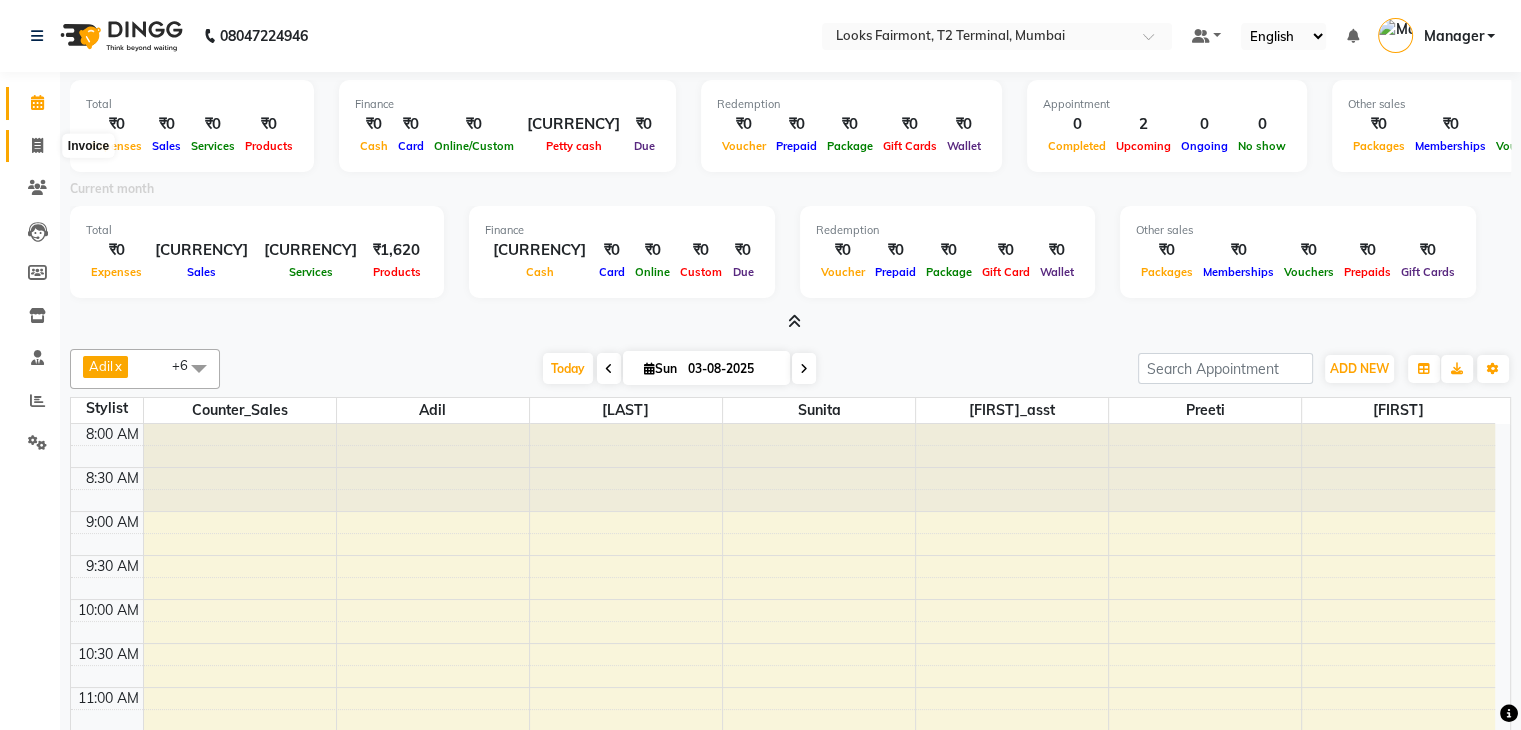 click 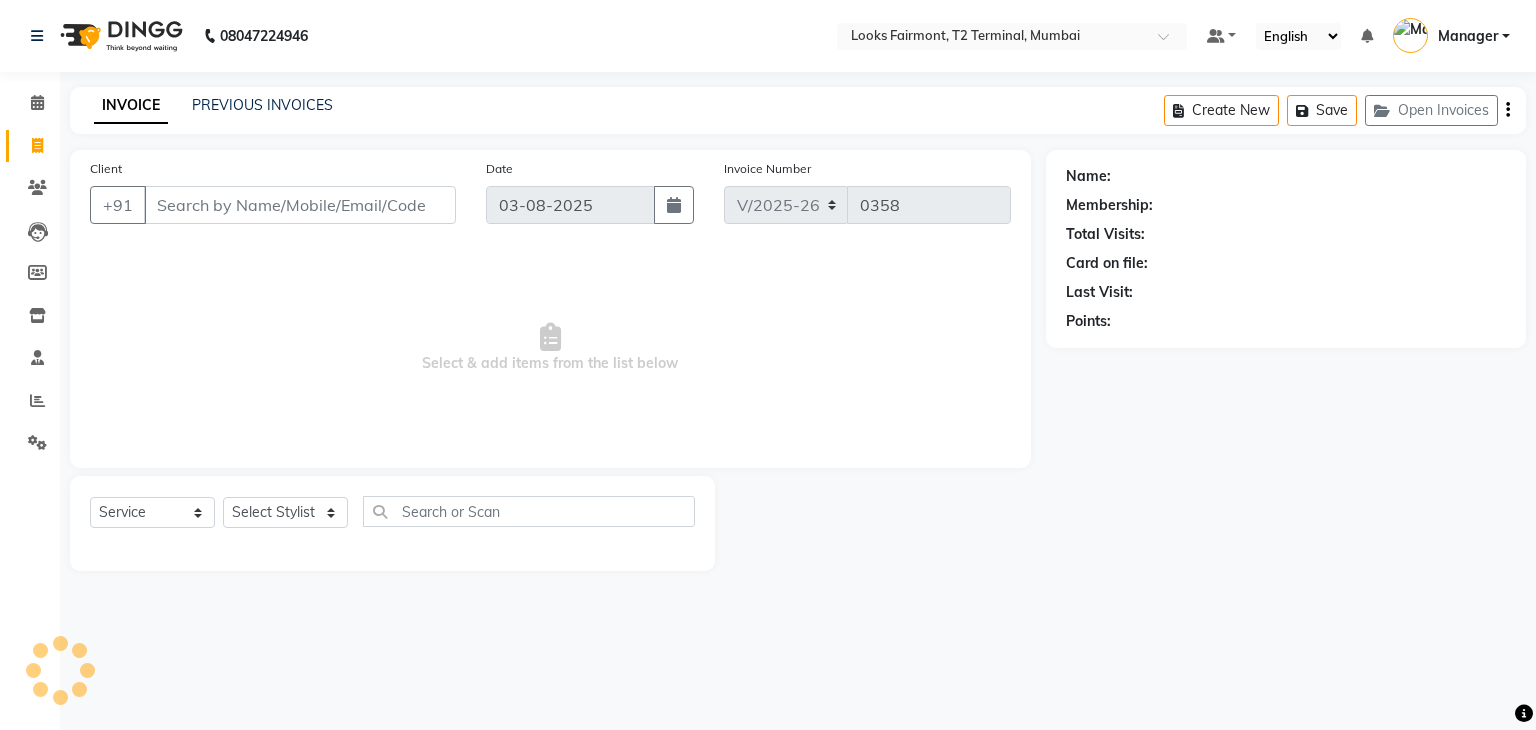 click on "Client" at bounding box center [300, 205] 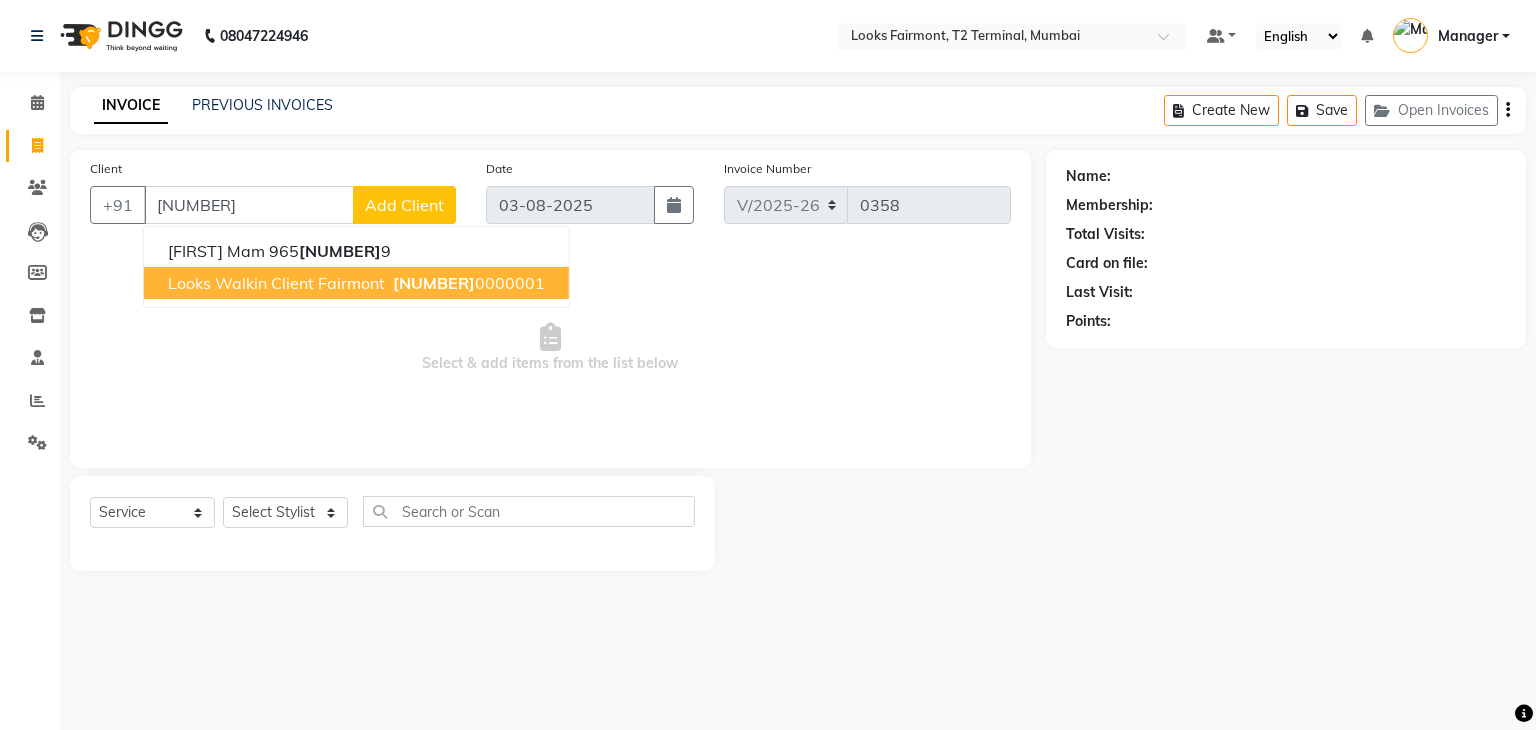 click on "[NUMBER]" at bounding box center (434, 283) 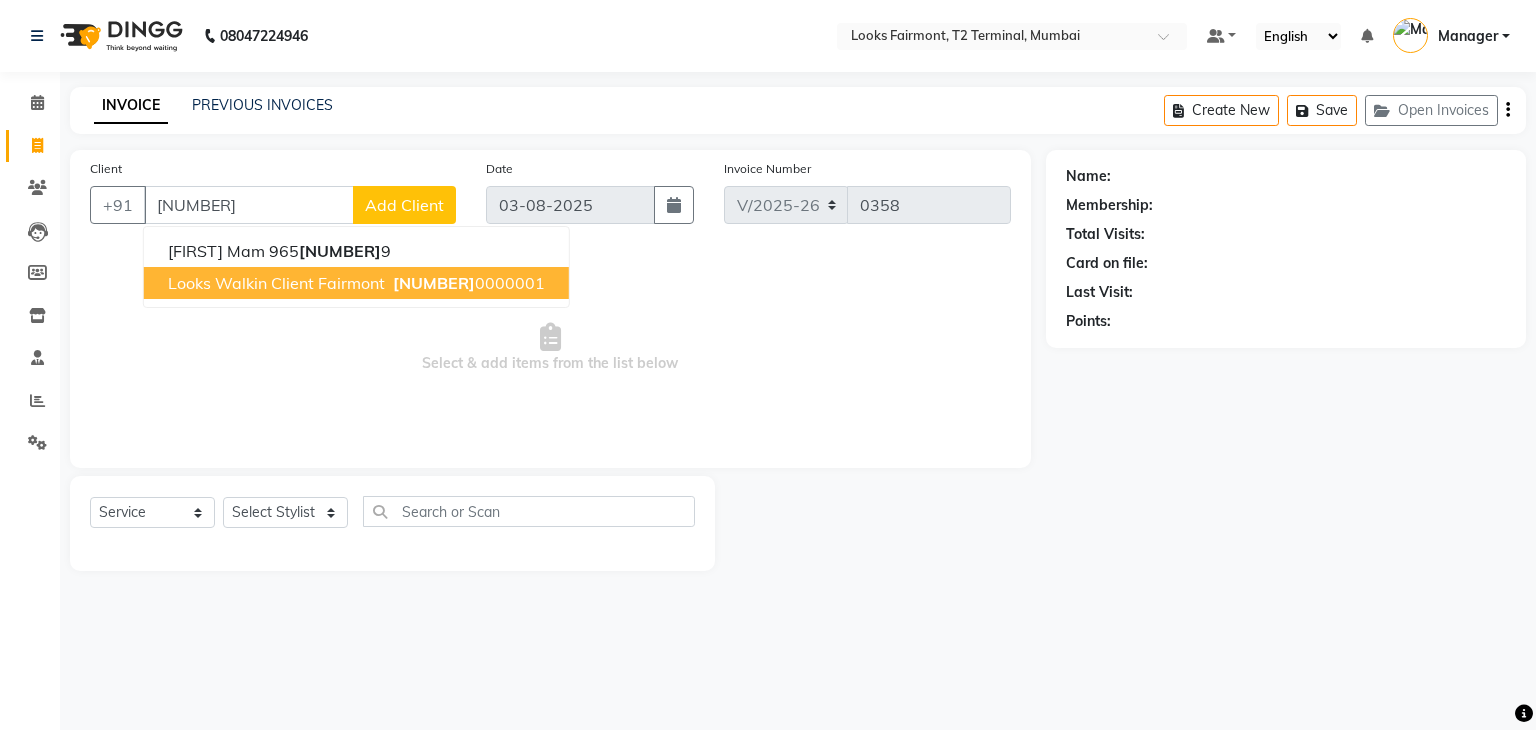 type on "[NUMBER]" 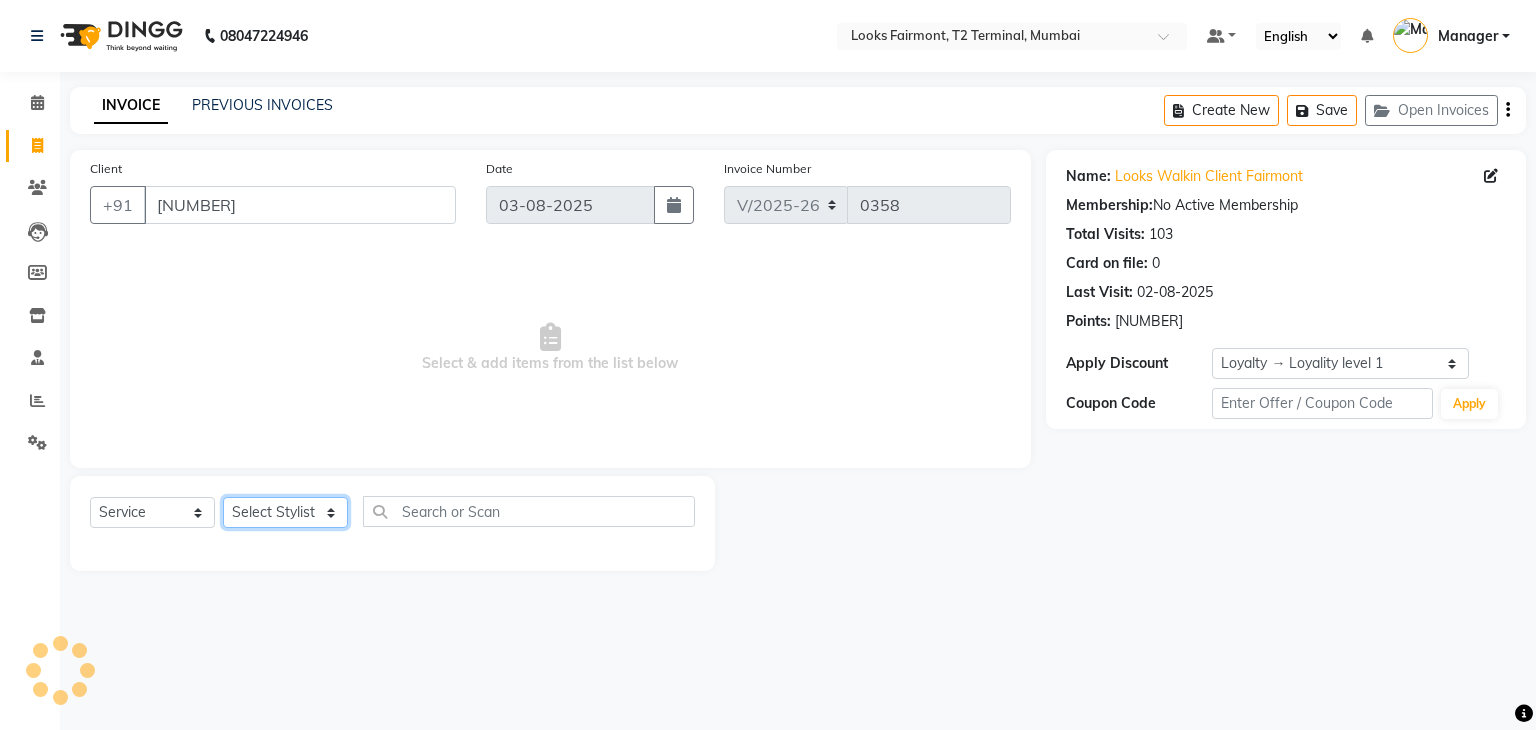 click on "Select Stylist [FIRST] [LAST] Counter_Sales [FIRST]_asst Manager [FIRST] [FIRST] Soring_mgr [FIRST] [FIRST]" 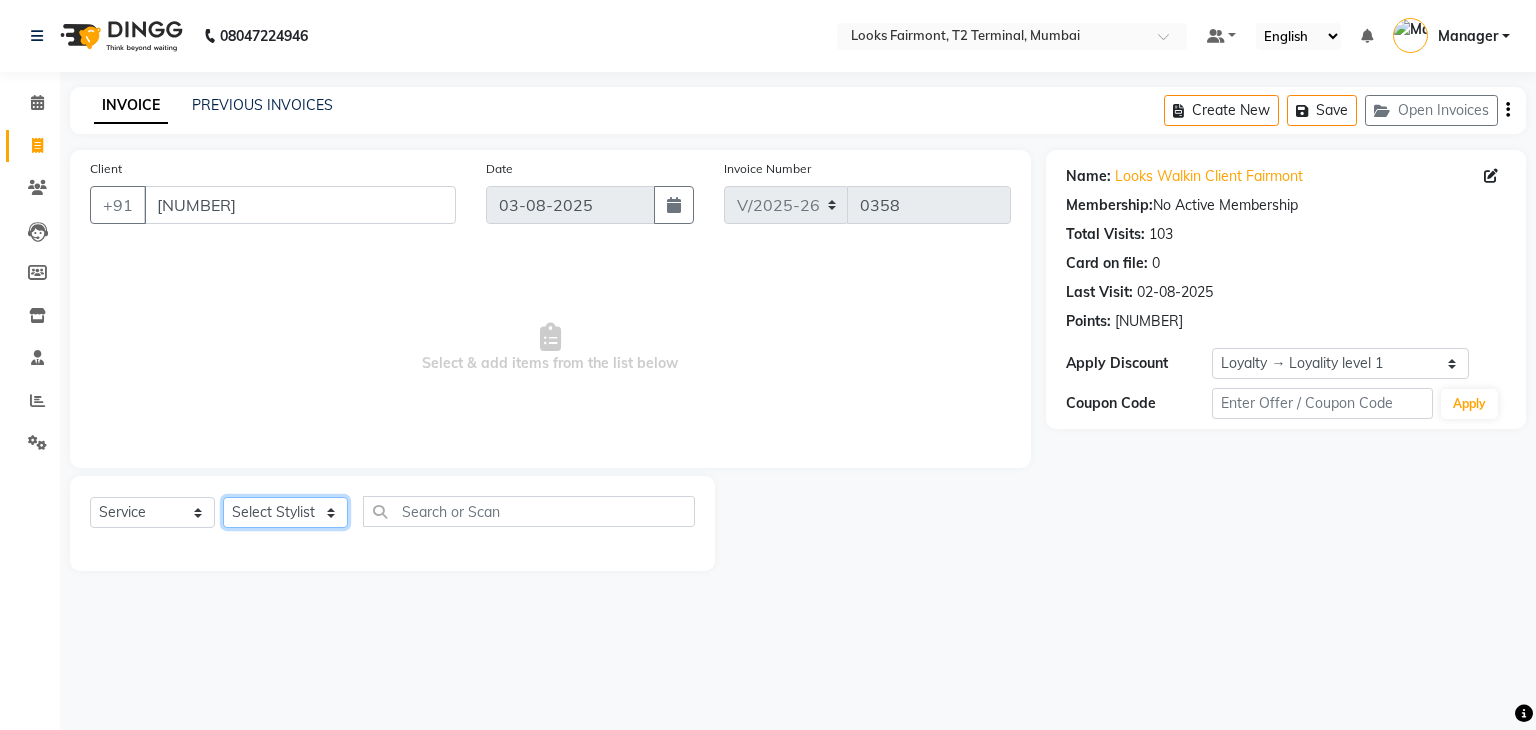 select on "[NUMBER]" 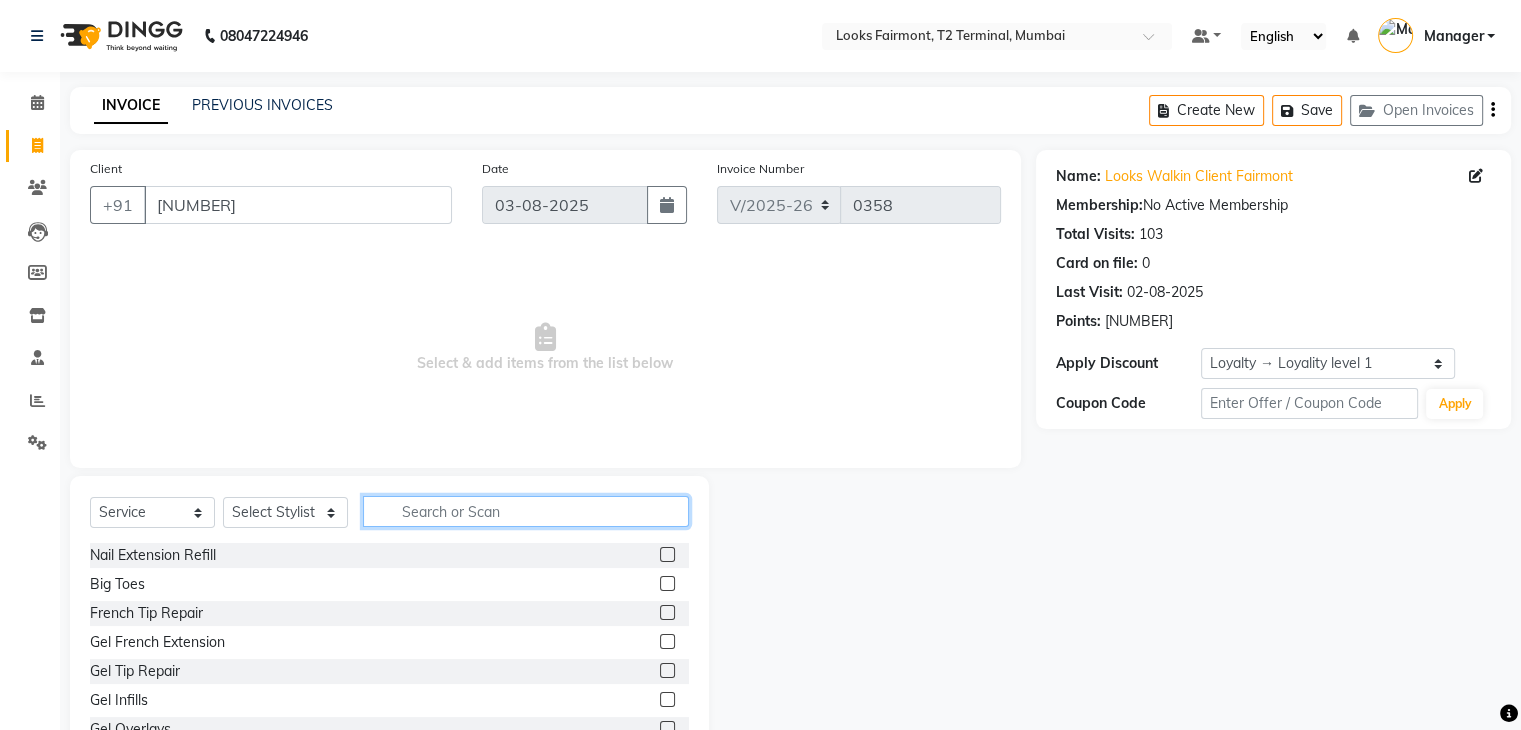 click 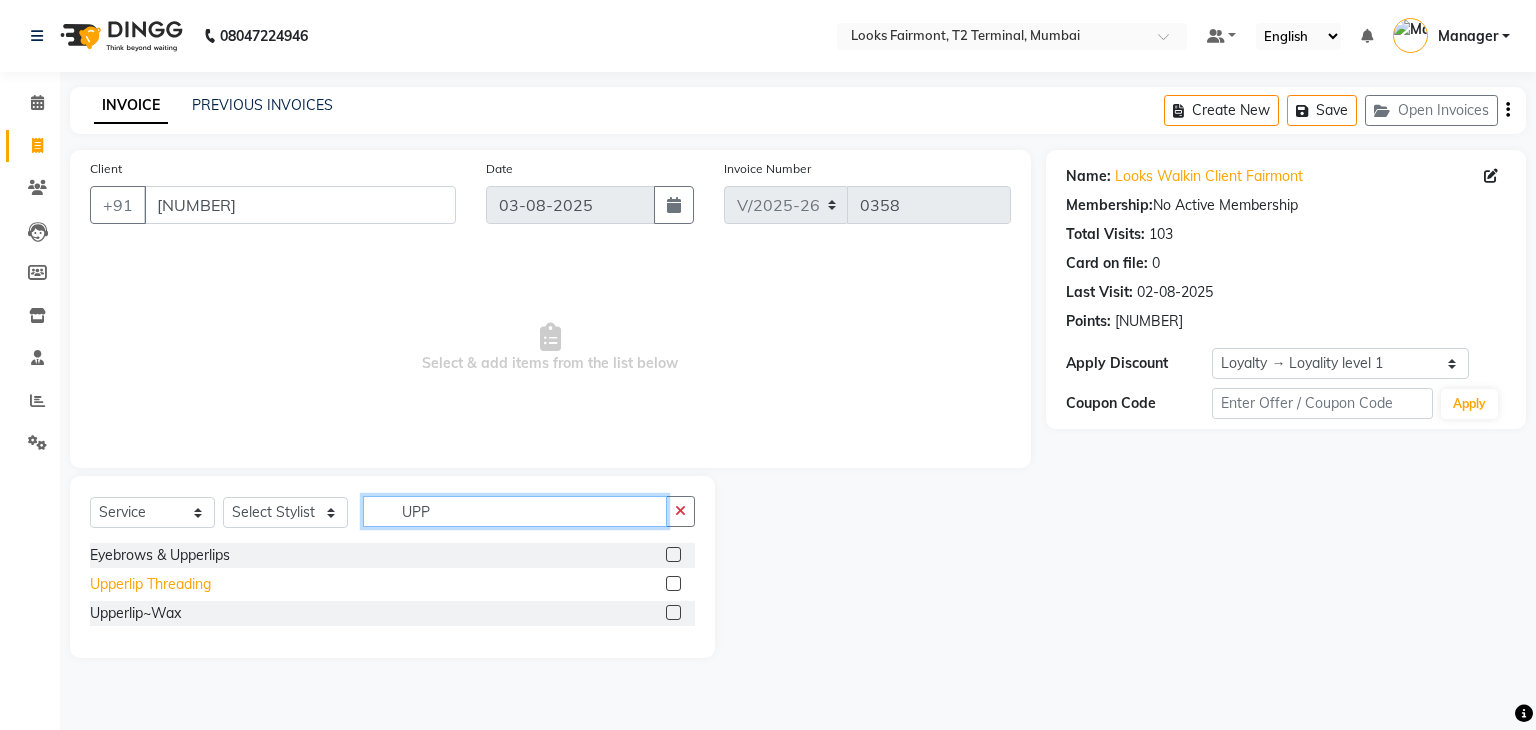 type on "UPP" 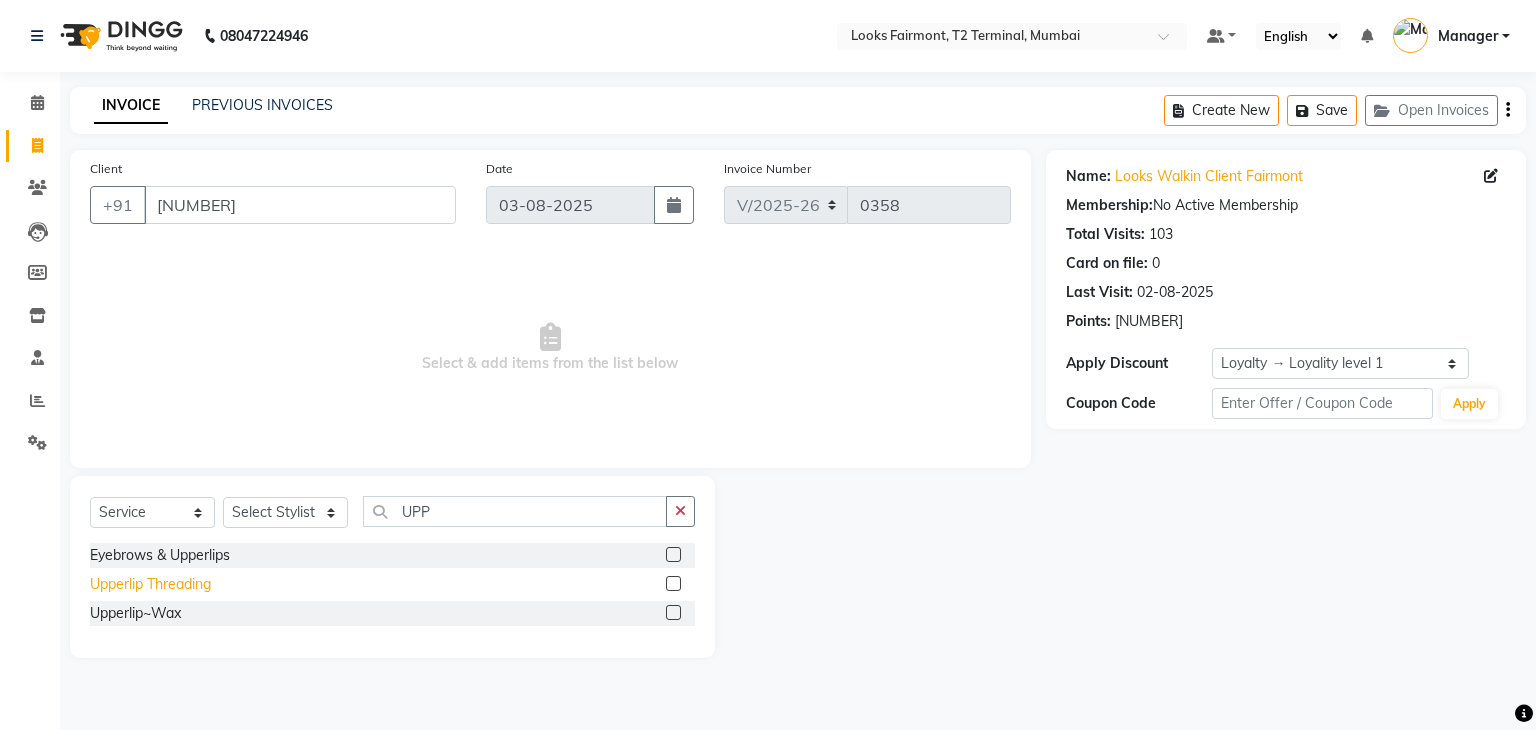 click on "Upperlip Threading" 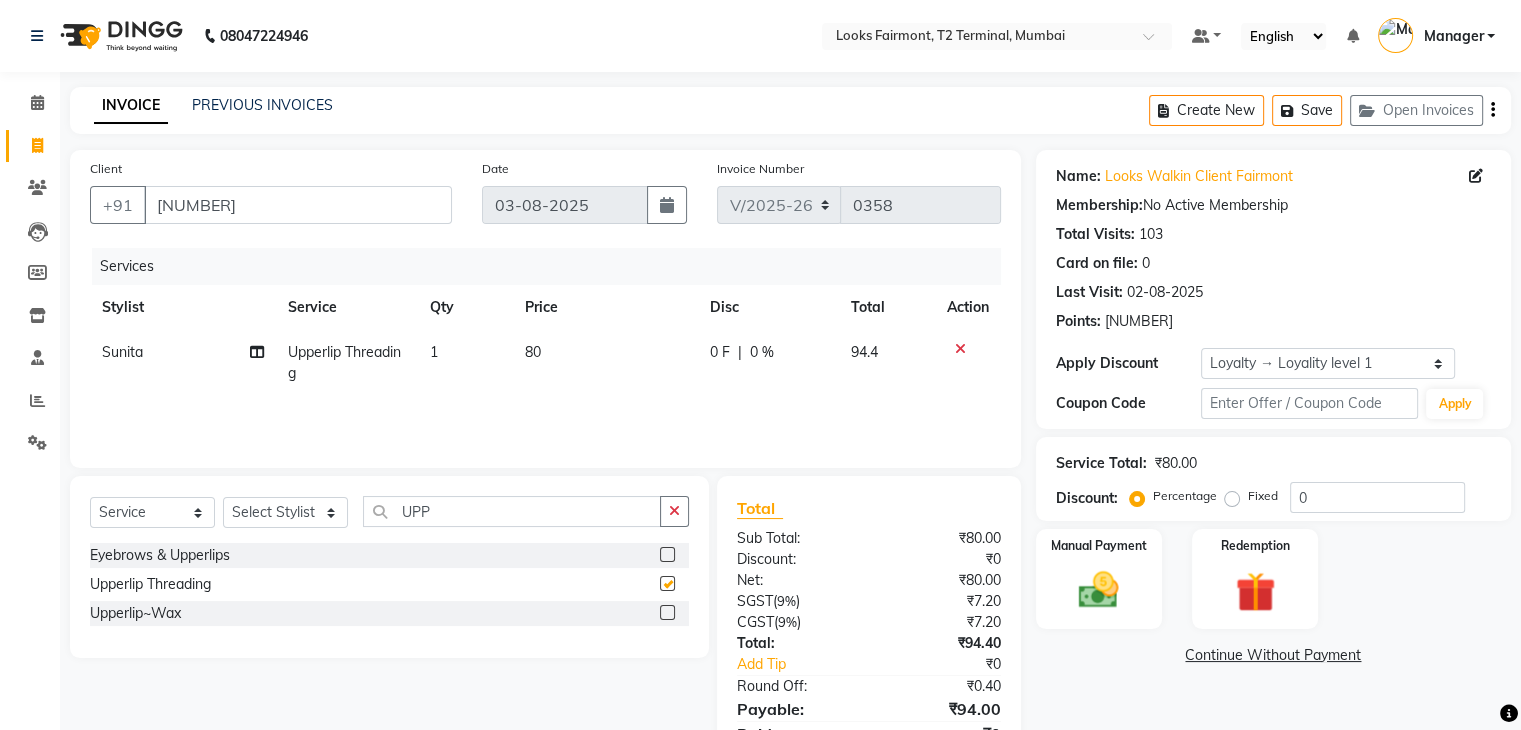checkbox on "false" 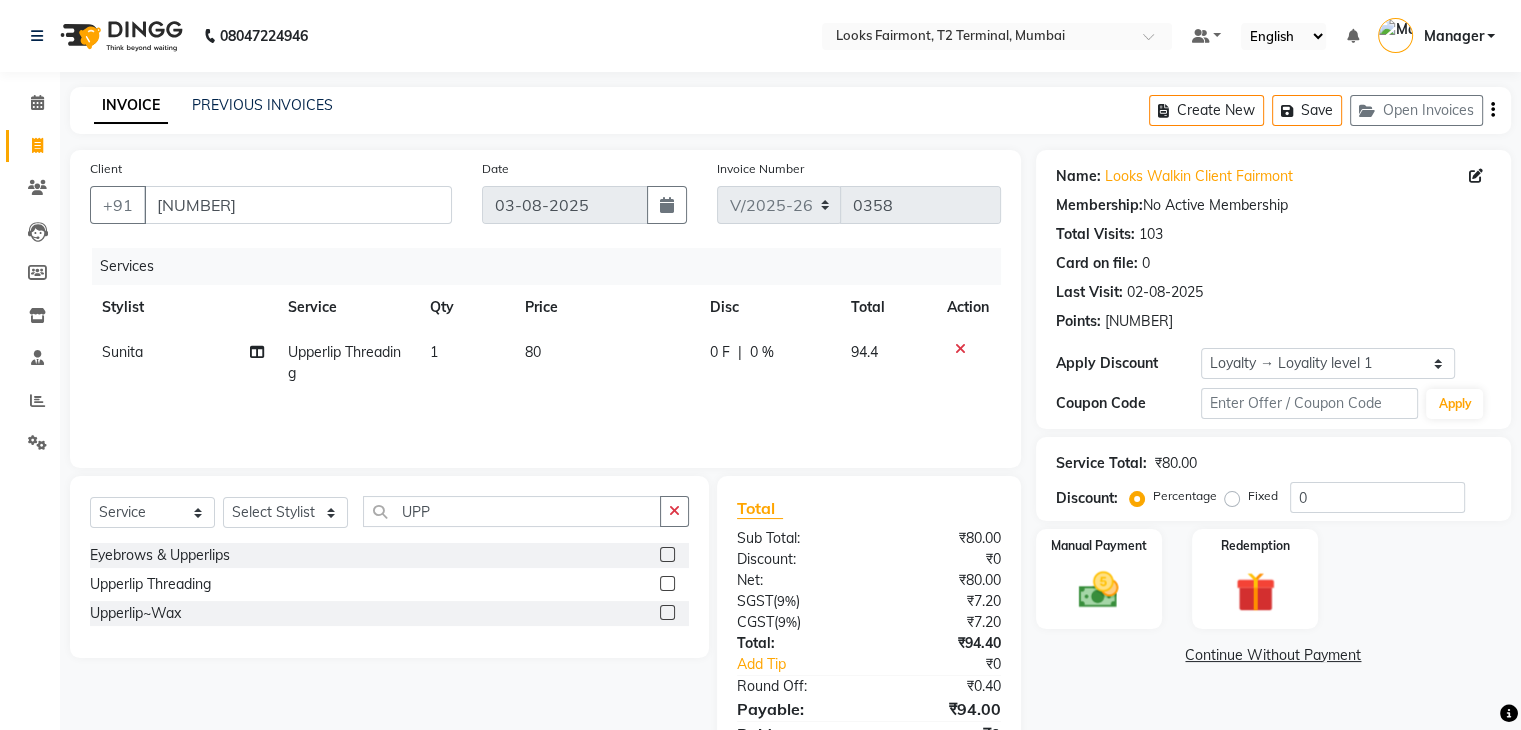 click on "80" 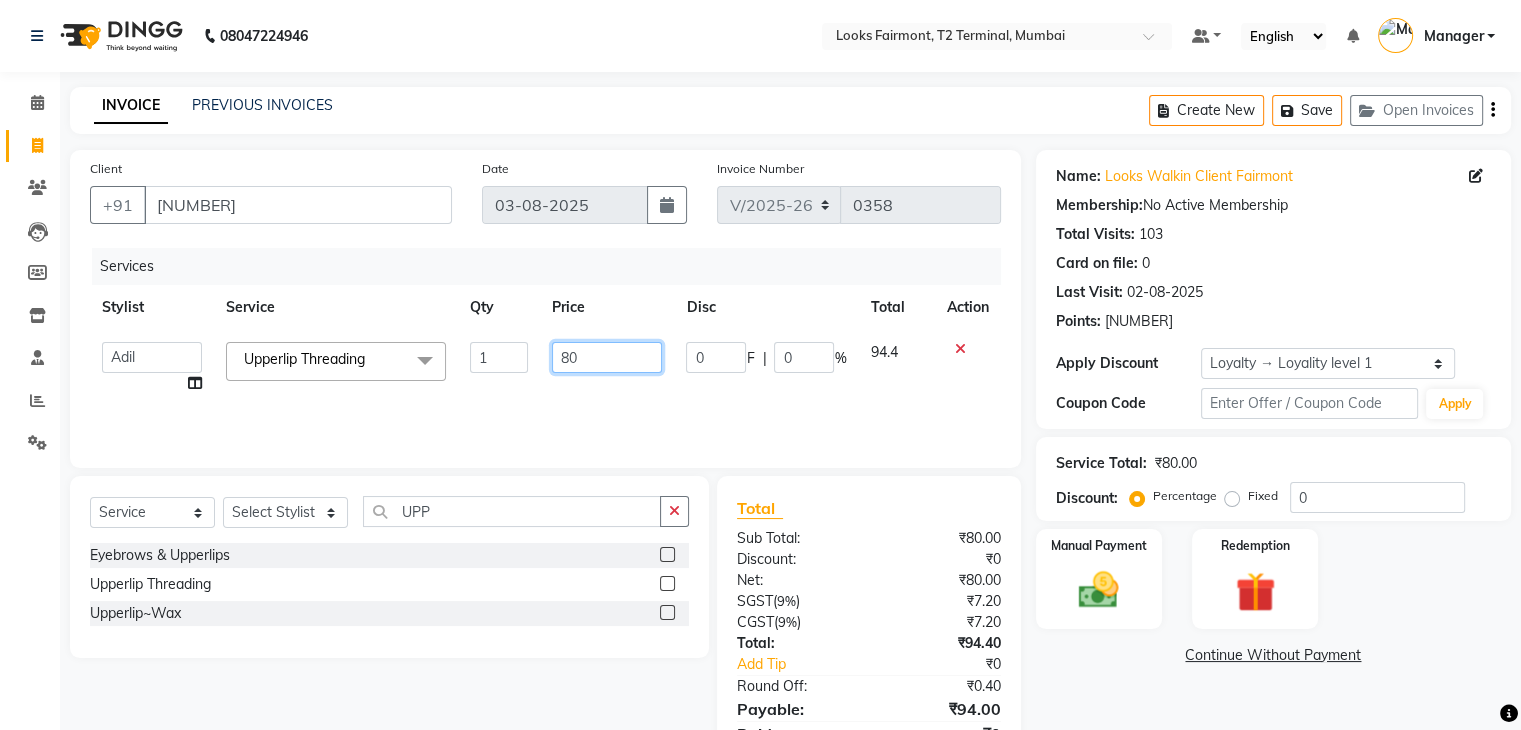 drag, startPoint x: 566, startPoint y: 345, endPoint x: 460, endPoint y: 330, distance: 107.05606 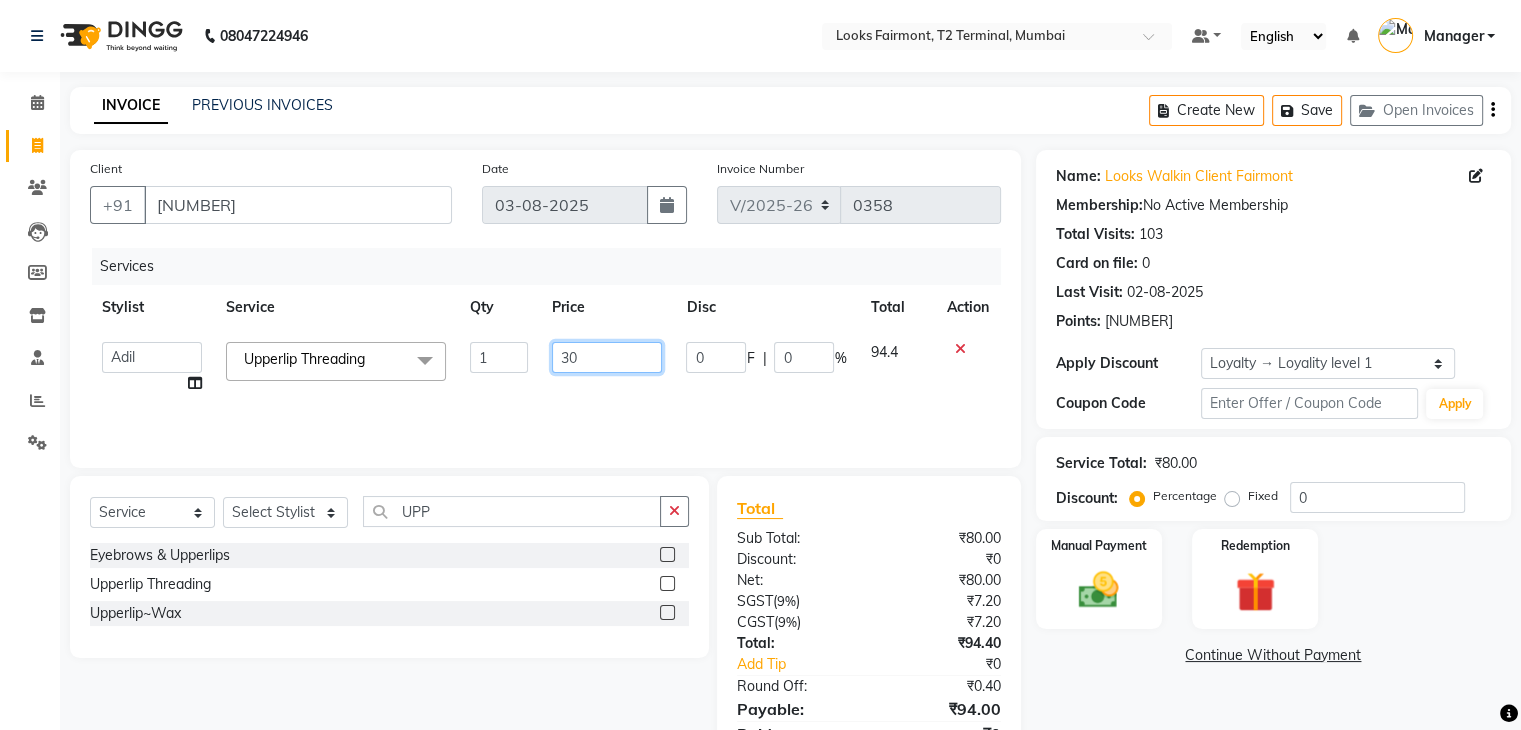 type on "300" 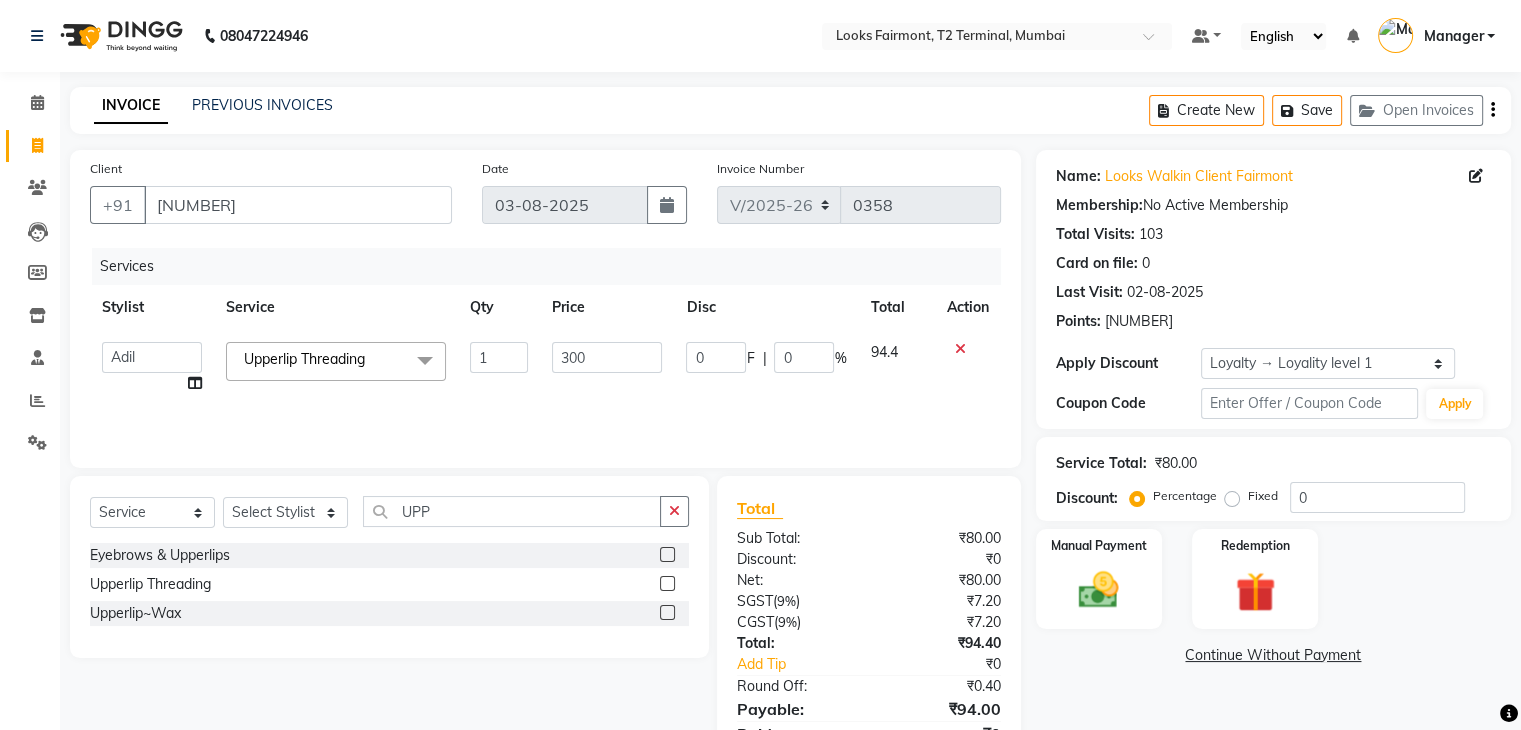 click on "Name: Looks Walkin Client Fairmont Membership: No Active Membership Total Visits: [NUMBER] Card on file: [NUMBER] Last Visit: [DATE] Points: [NUMBER] Apply Discount Select Loyalty → Loyality level 1 Coupon Code Apply Service Total: [CURRENCY] Discount: Percentage Fixed [NUMBER] Manual Payment Redemption Continue Without Payment" 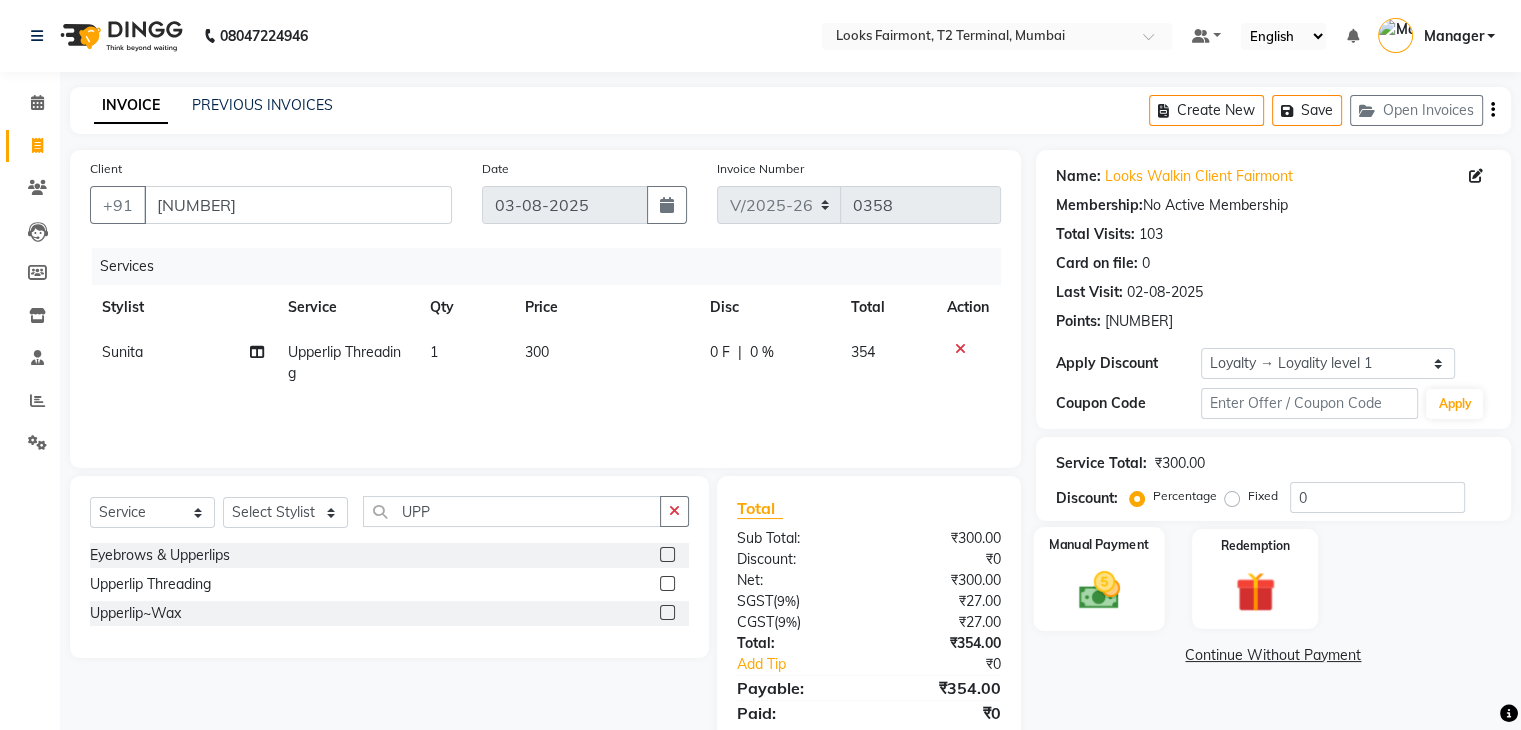 click 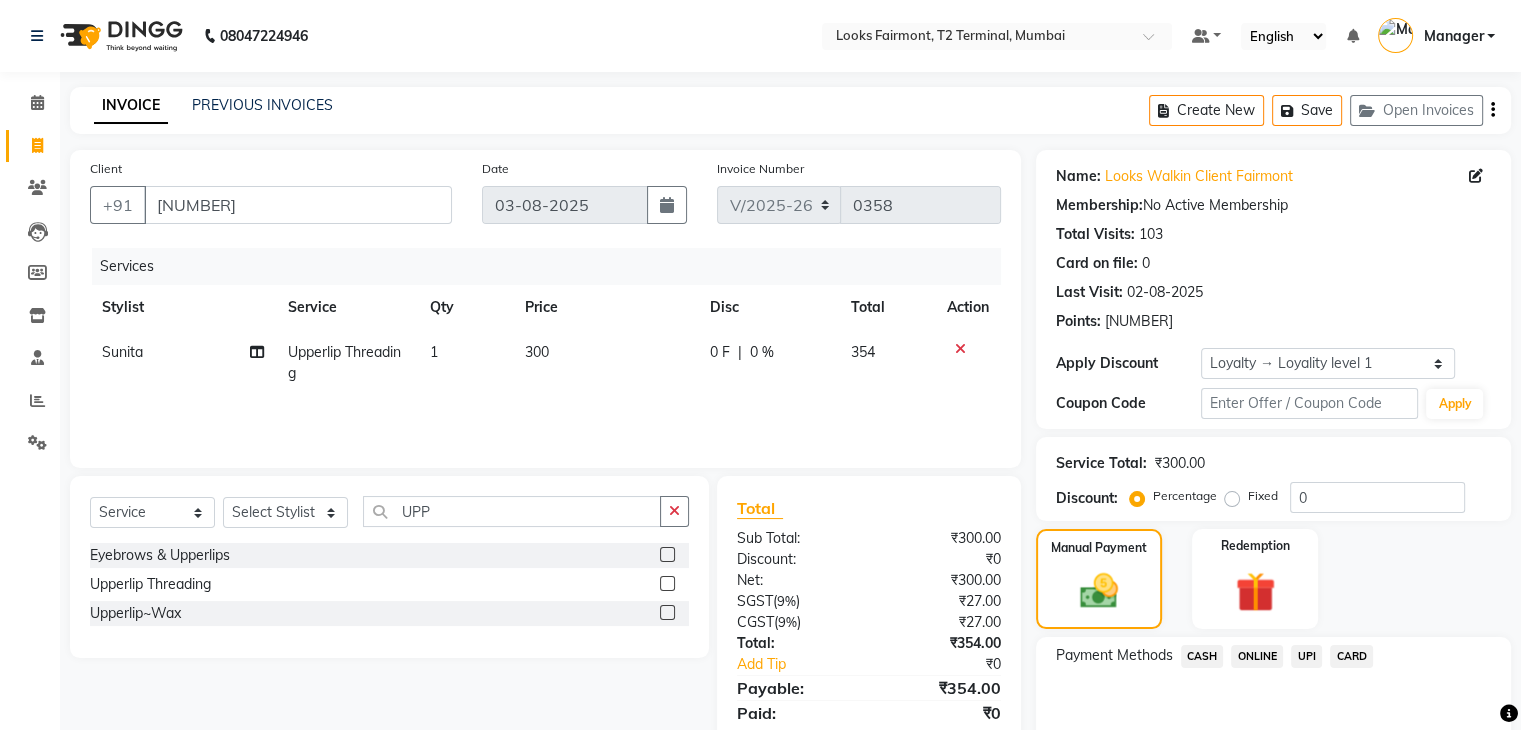 click on "CASH" 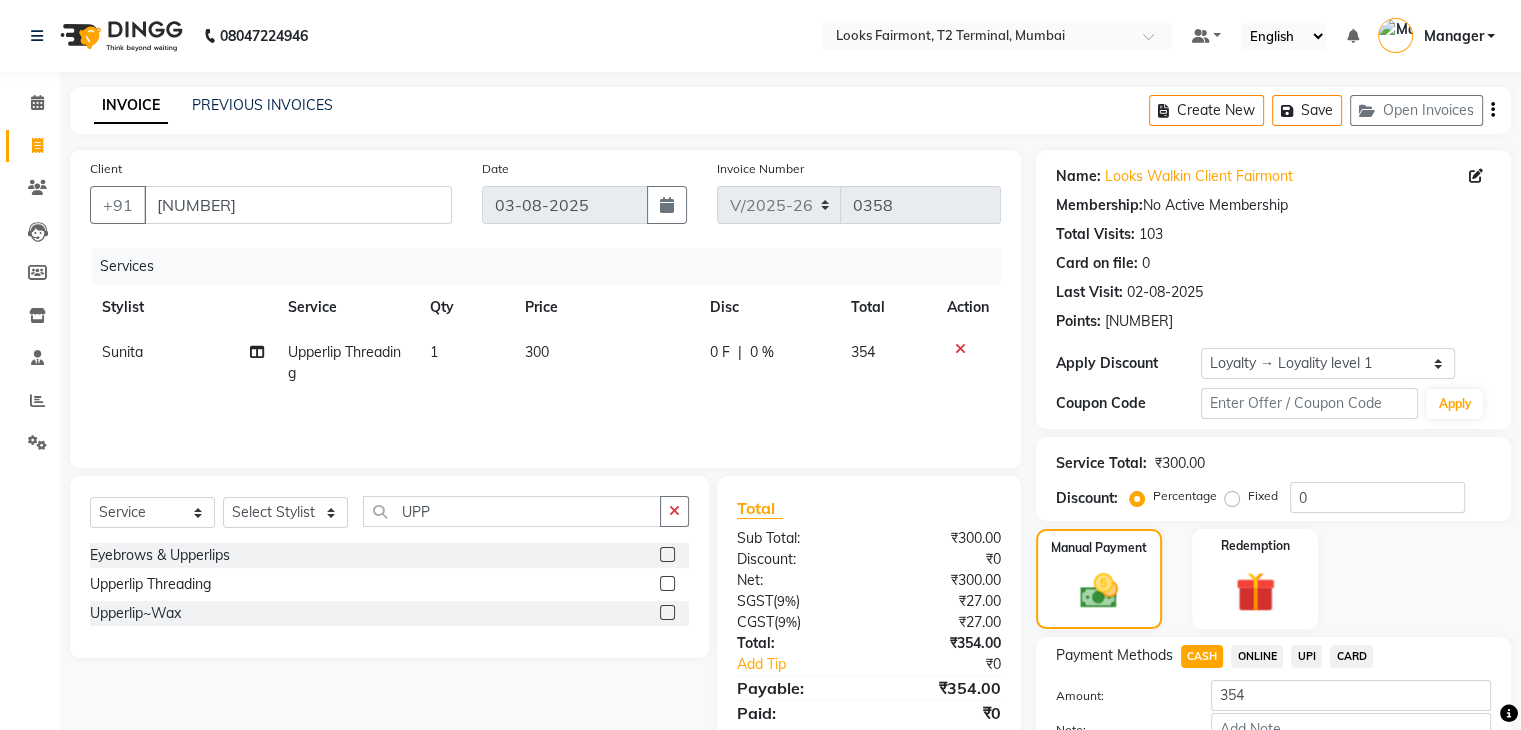 scroll, scrollTop: 128, scrollLeft: 0, axis: vertical 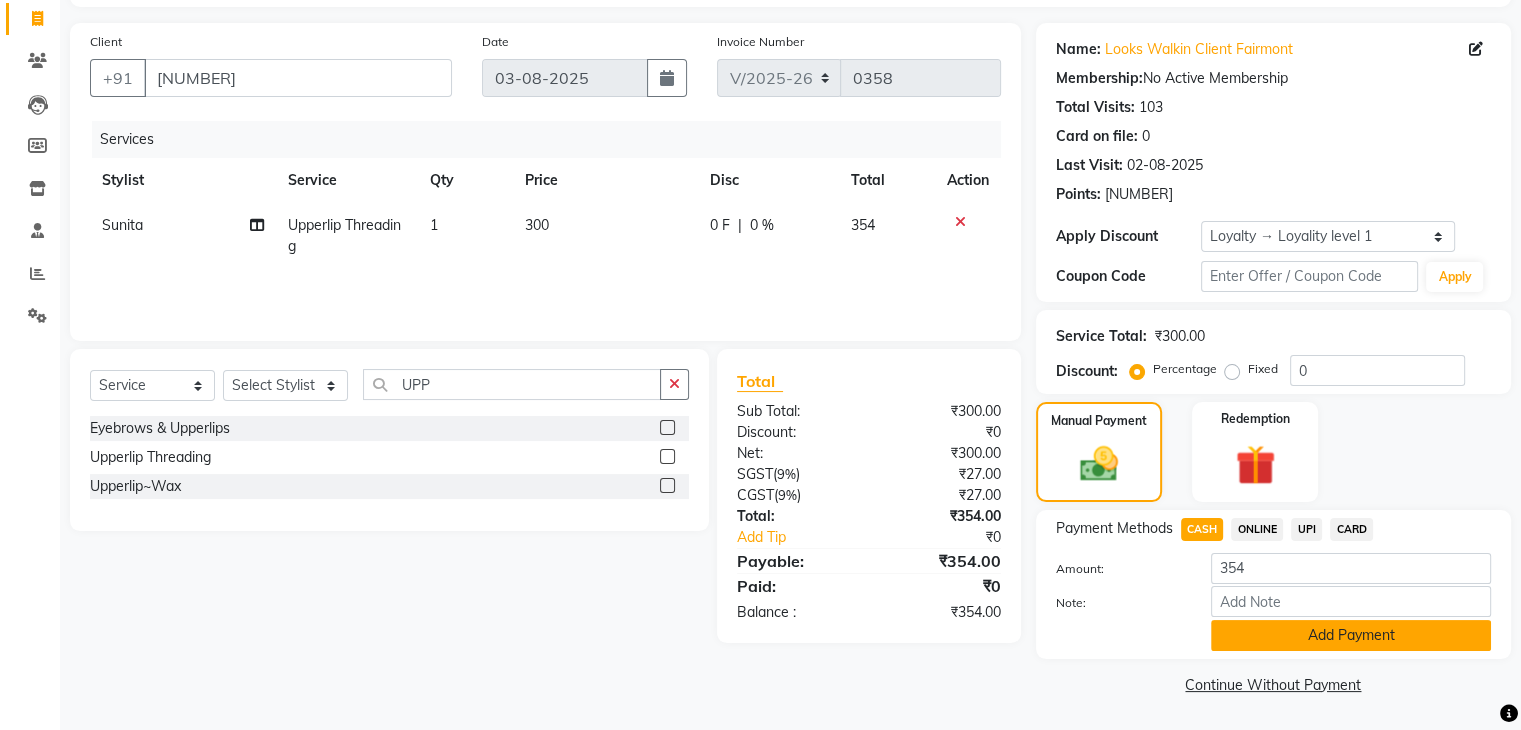 click on "Add Payment" 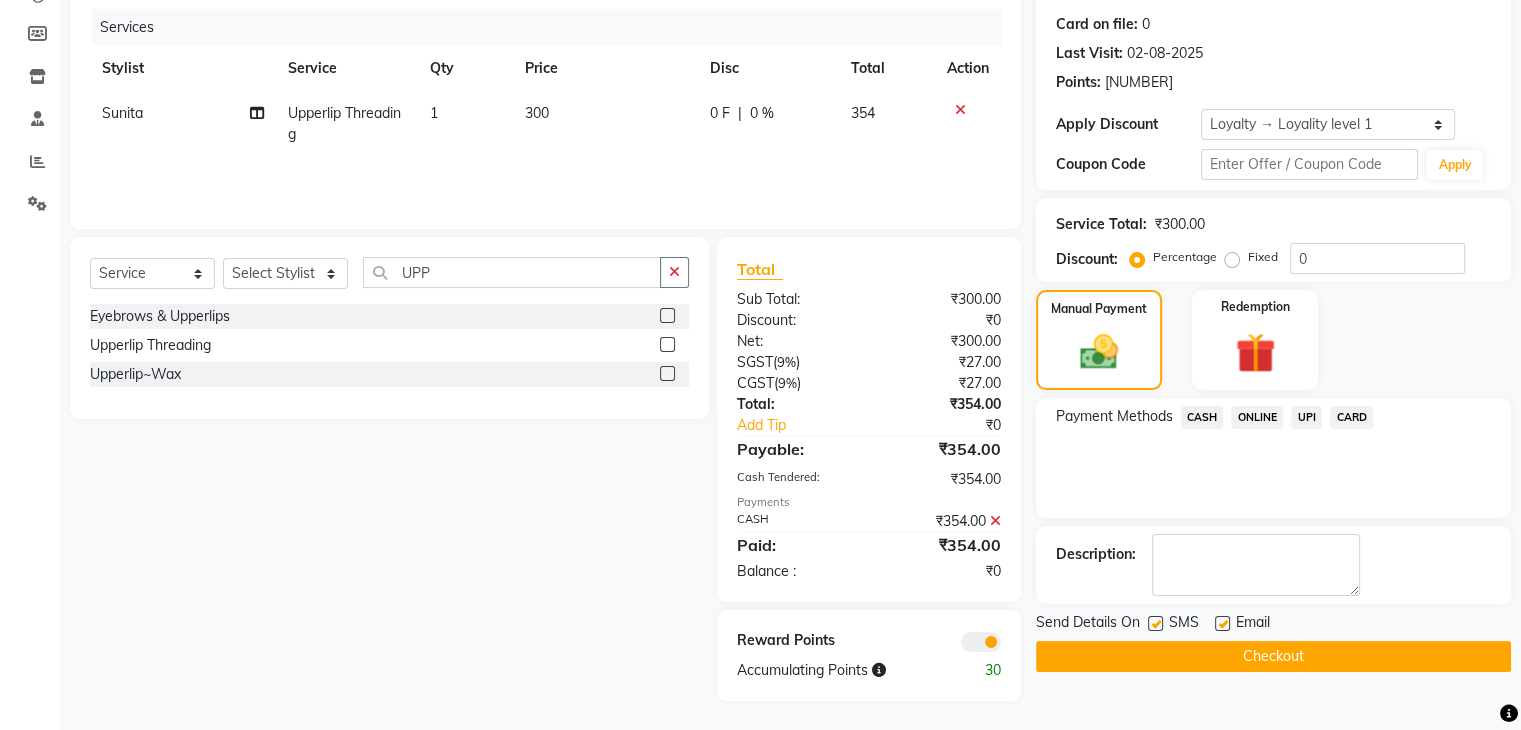 scroll, scrollTop: 242, scrollLeft: 0, axis: vertical 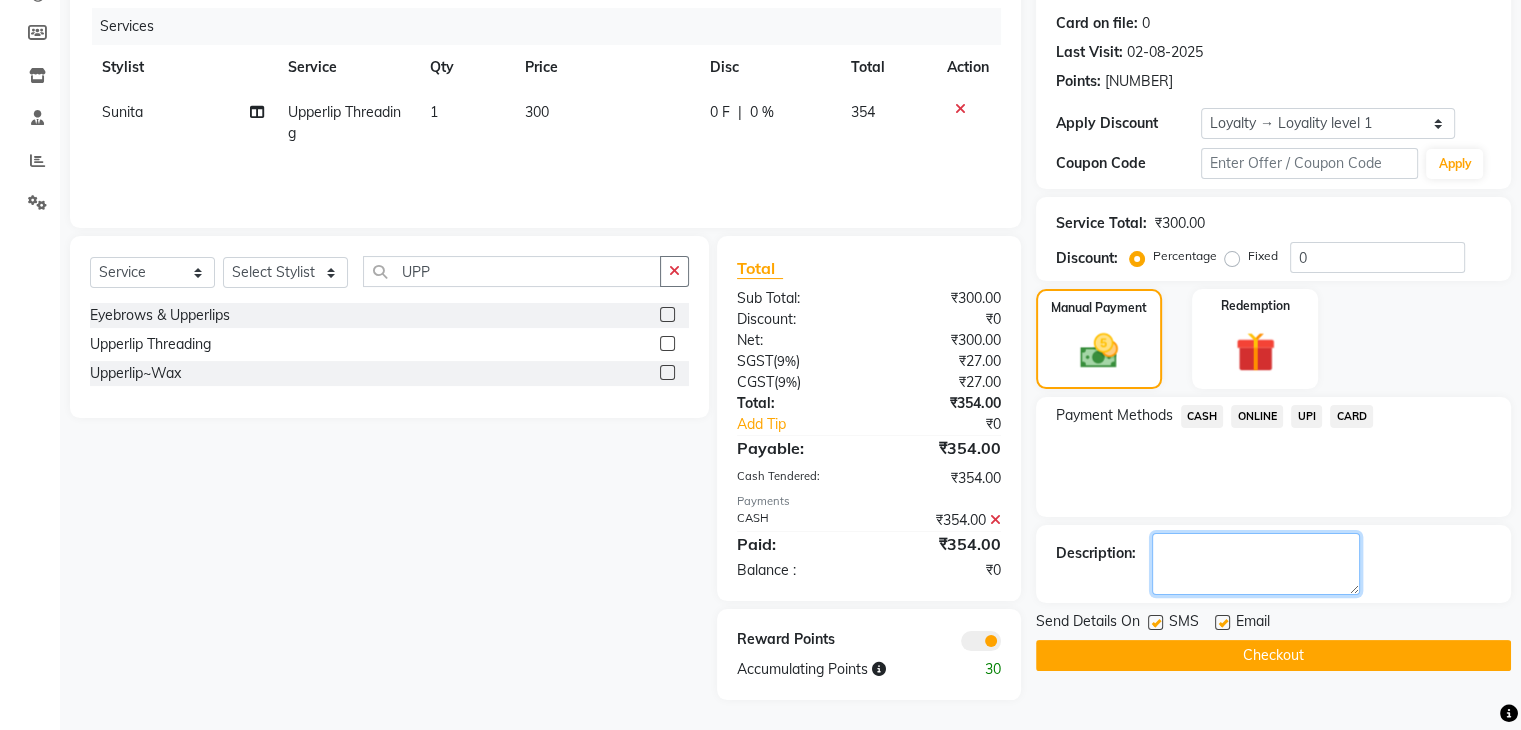 click 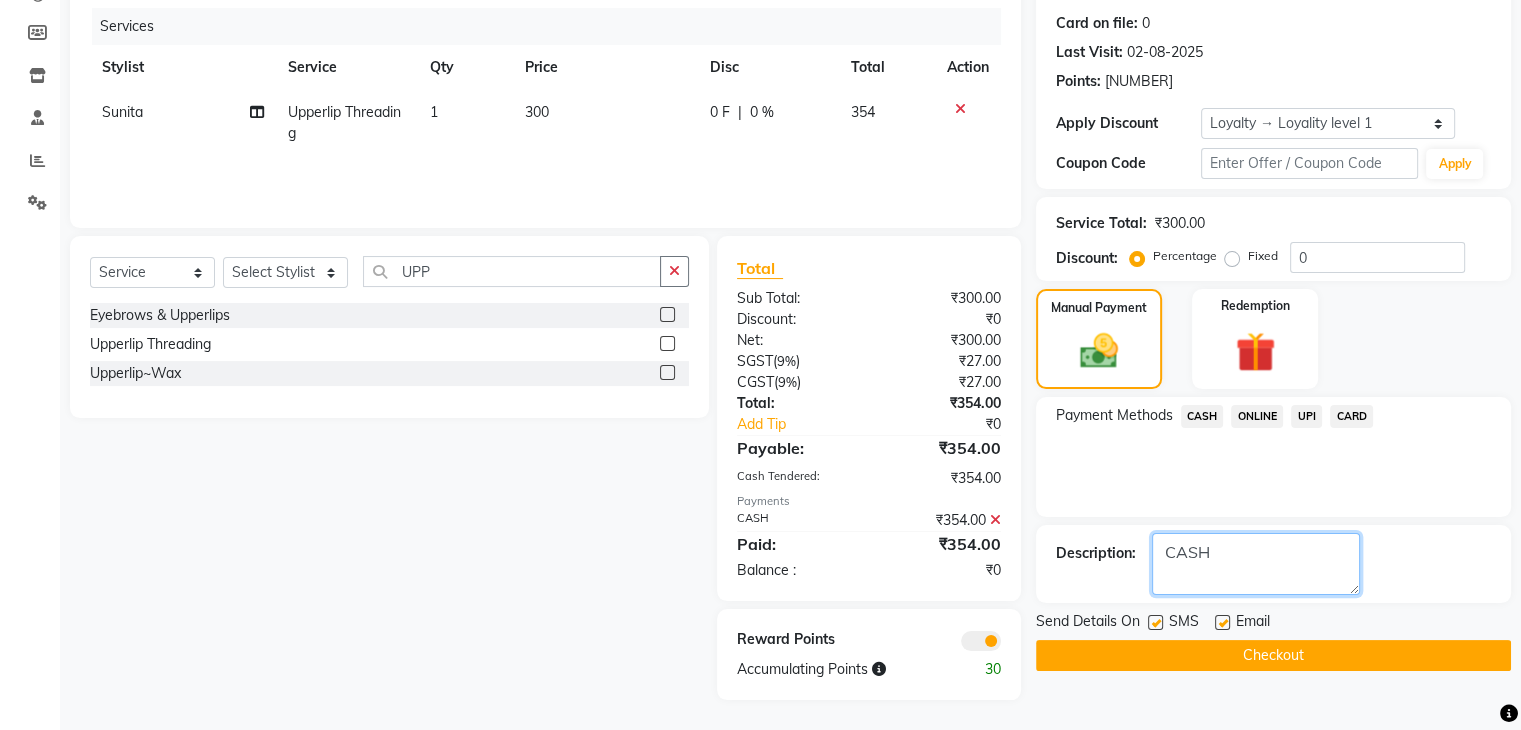 type on "CASH" 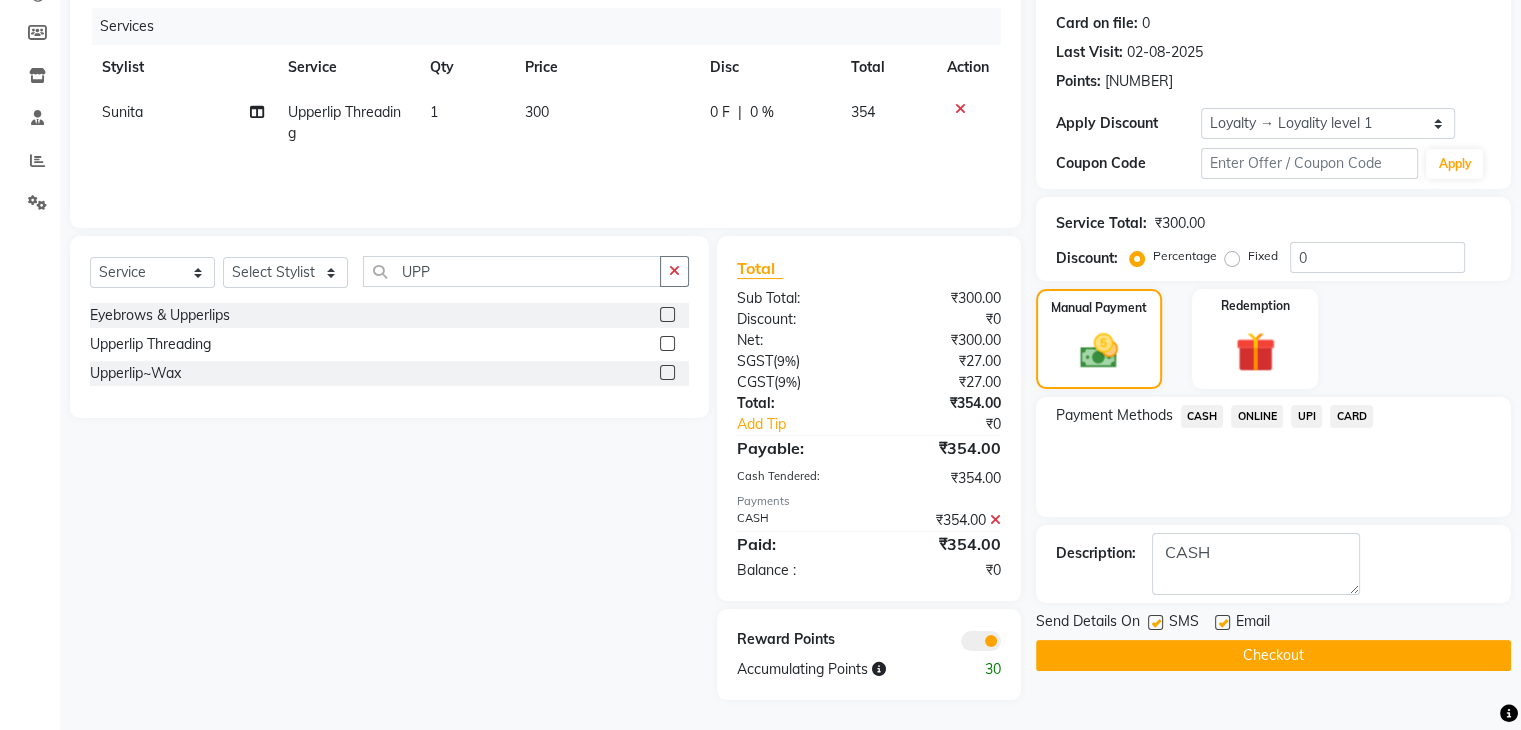click on "Checkout" 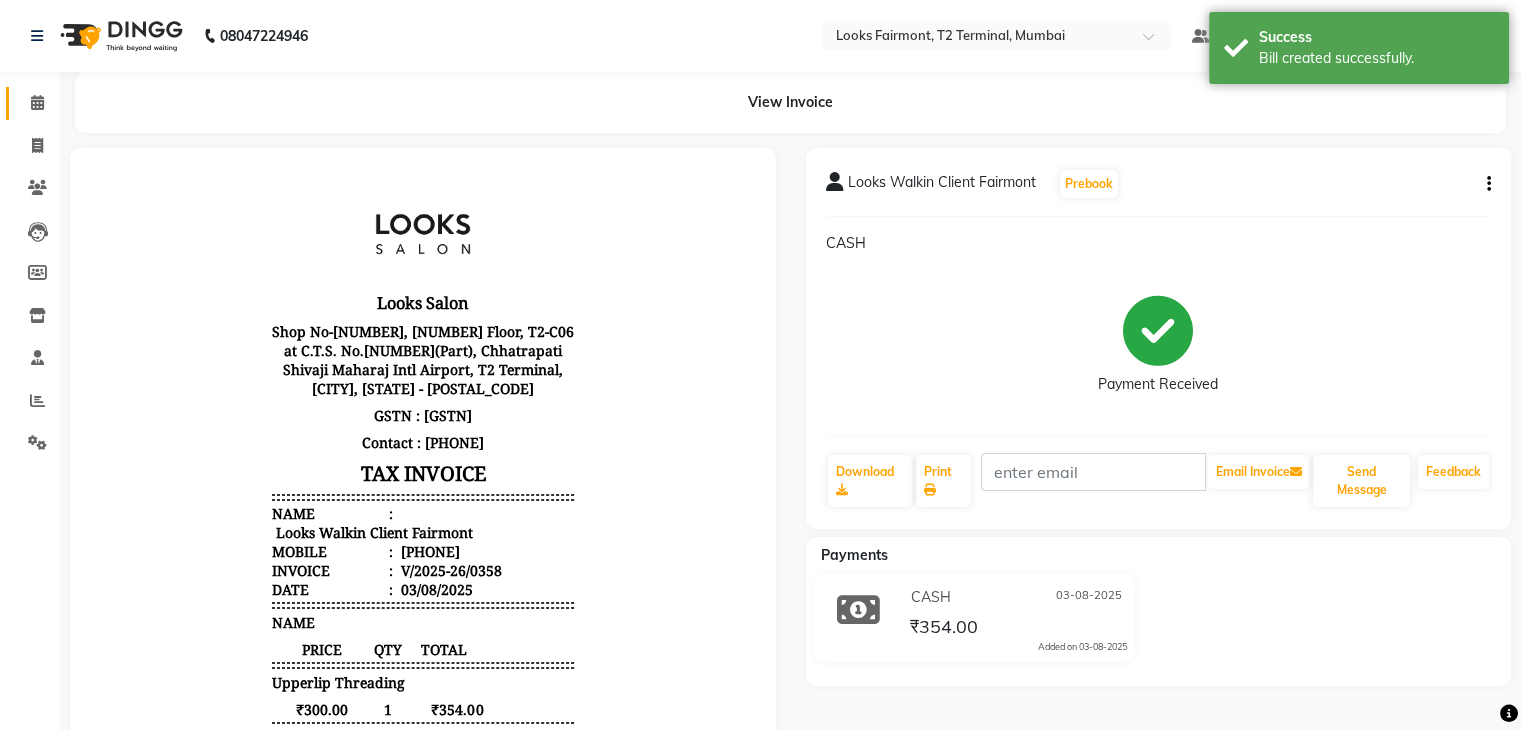 scroll, scrollTop: 0, scrollLeft: 0, axis: both 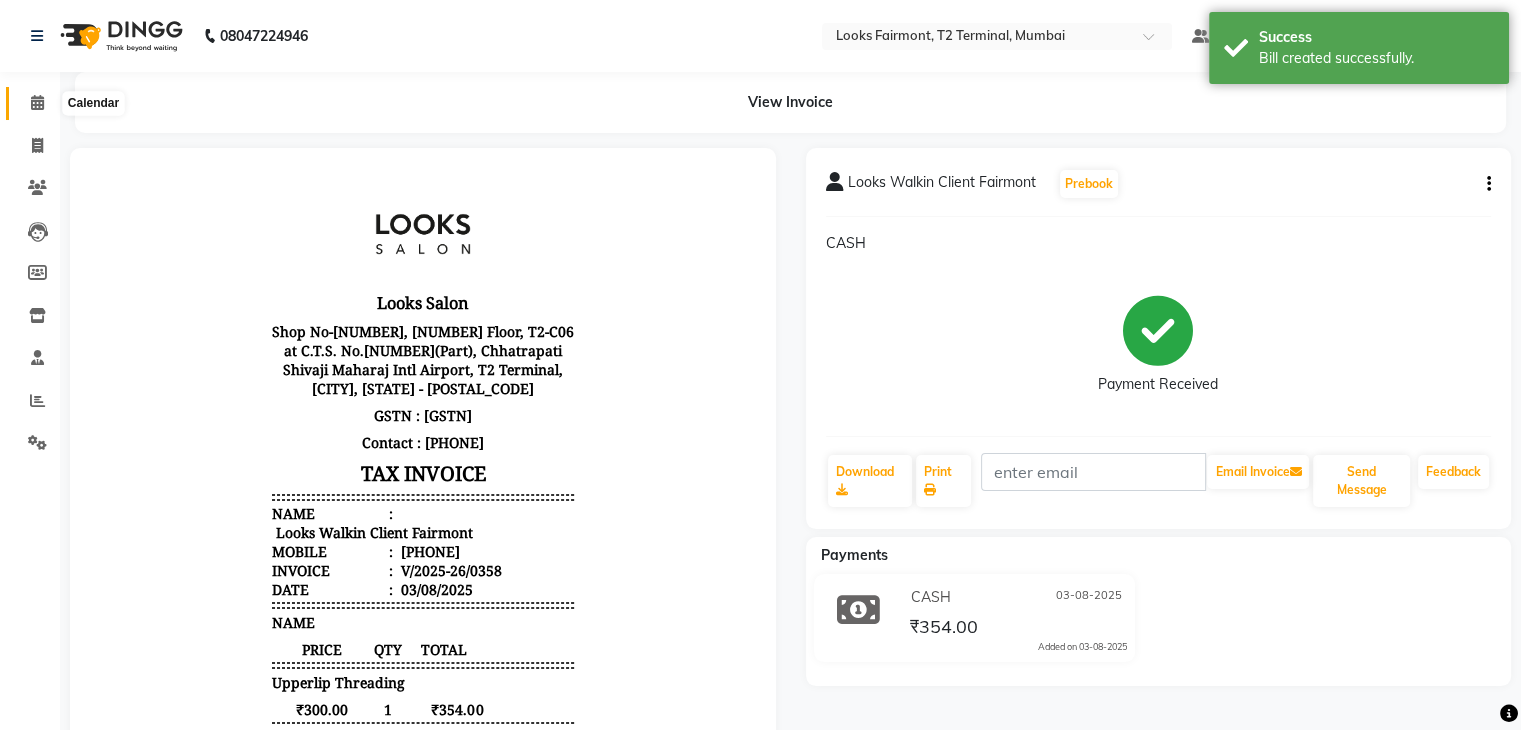 click 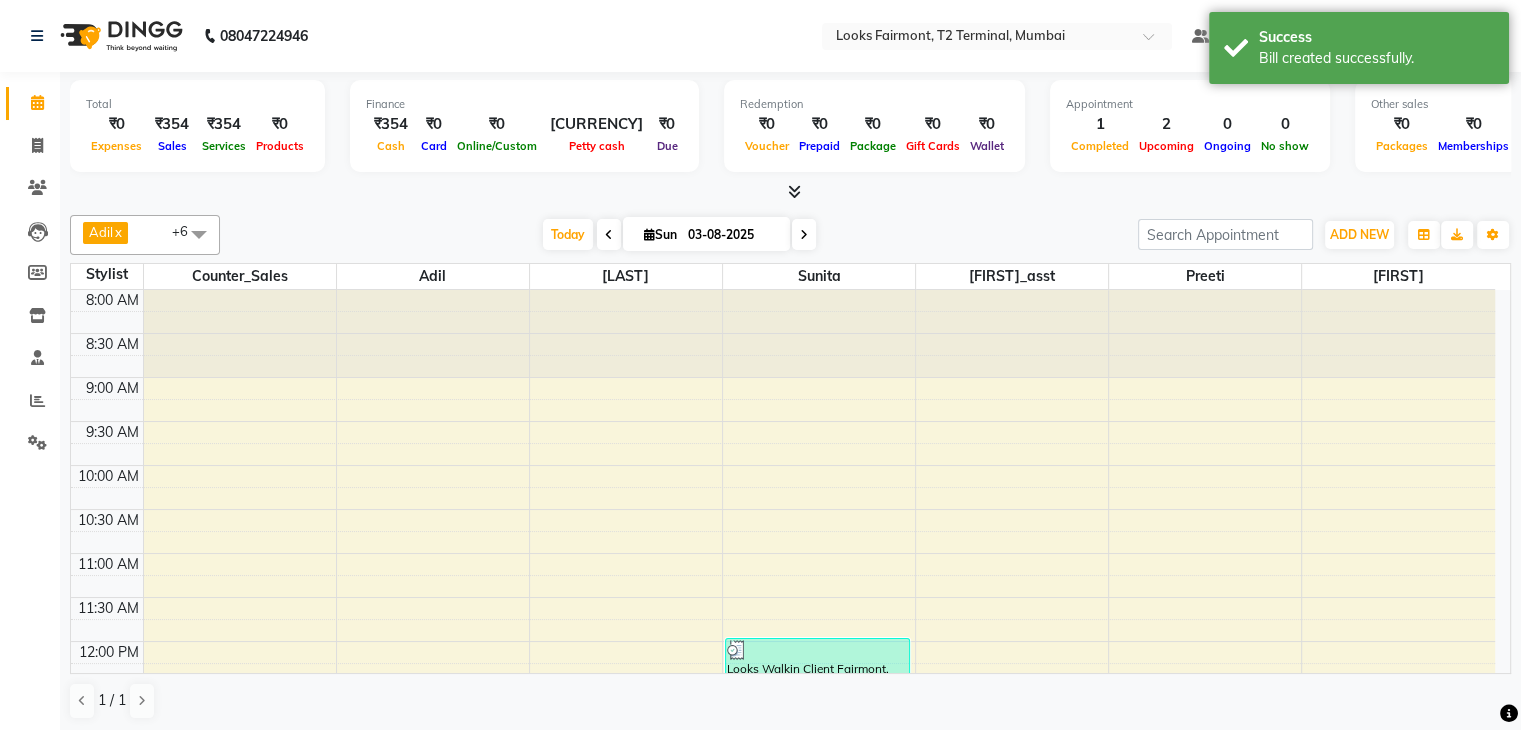 click at bounding box center [790, 192] 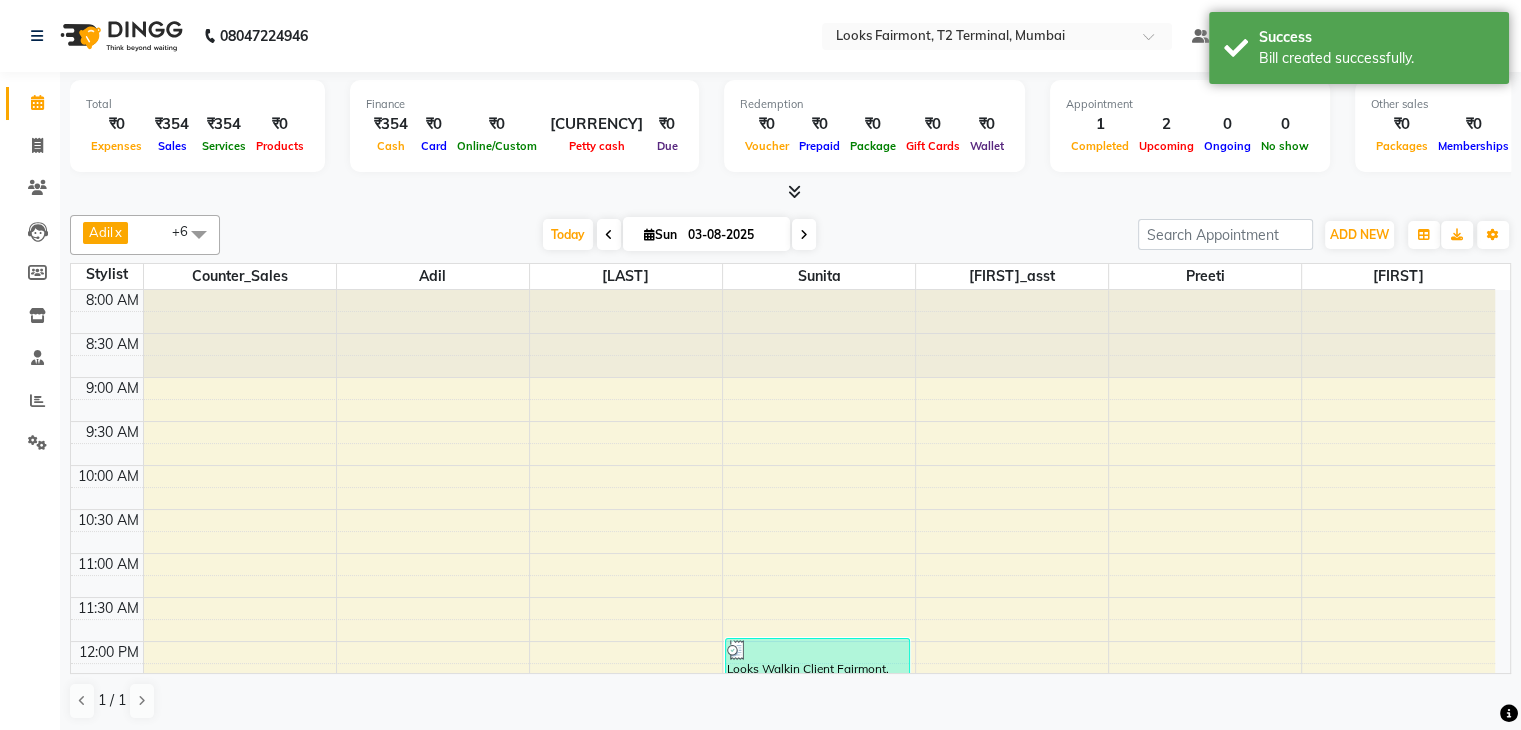 click at bounding box center (794, 191) 